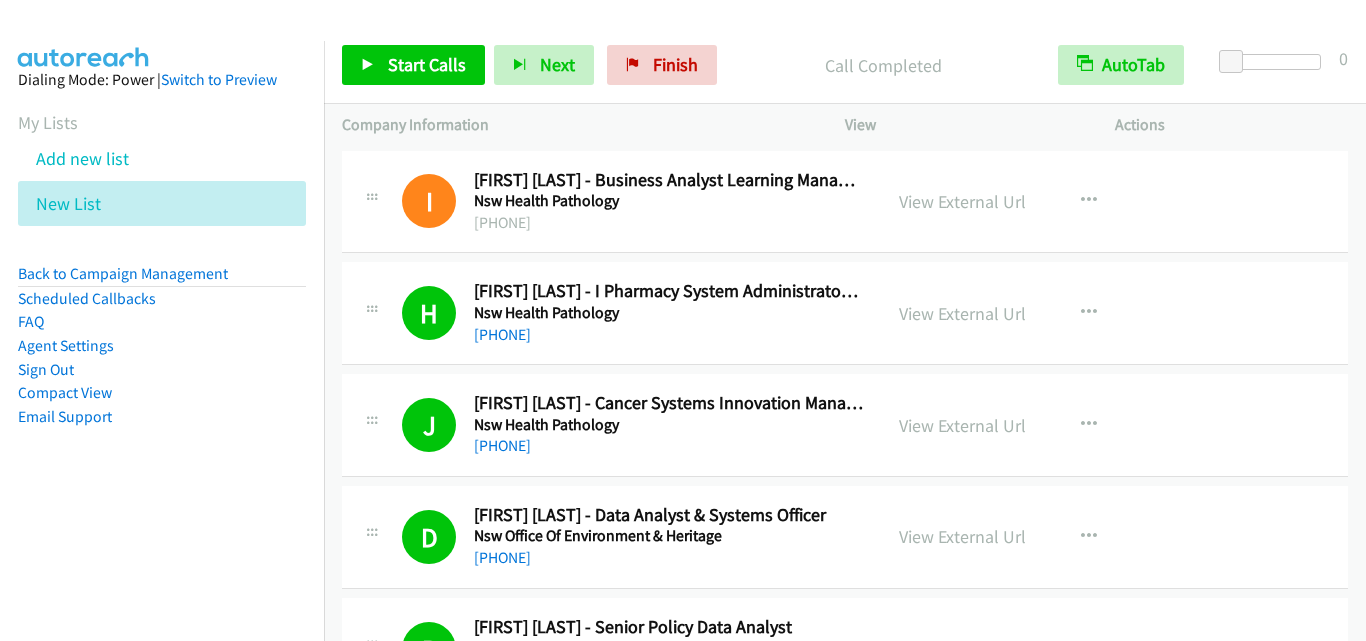 scroll, scrollTop: 0, scrollLeft: 0, axis: both 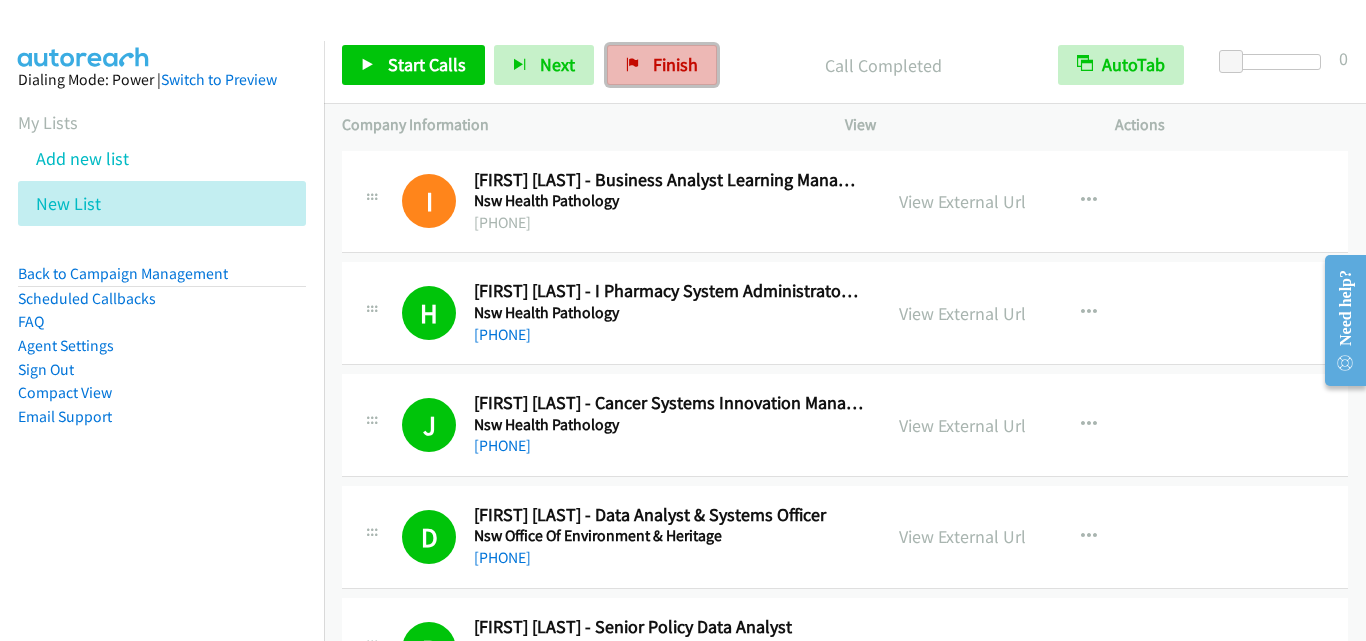 click on "Finish" at bounding box center [675, 64] 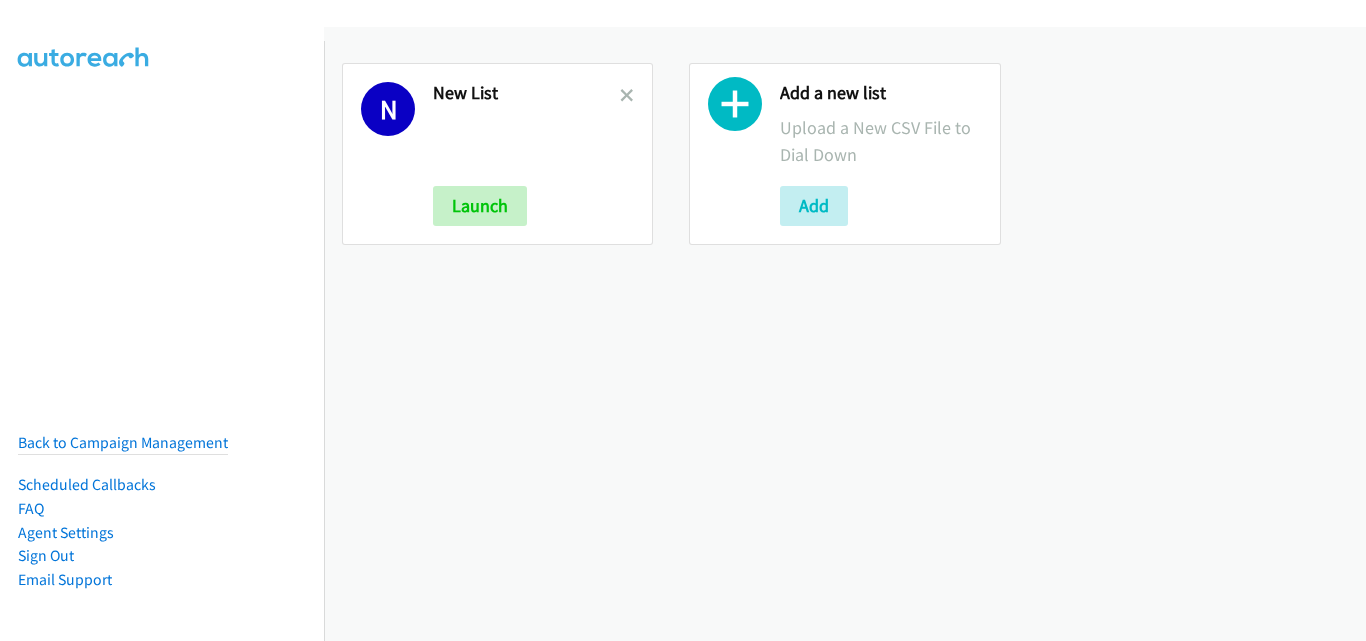 scroll, scrollTop: 0, scrollLeft: 0, axis: both 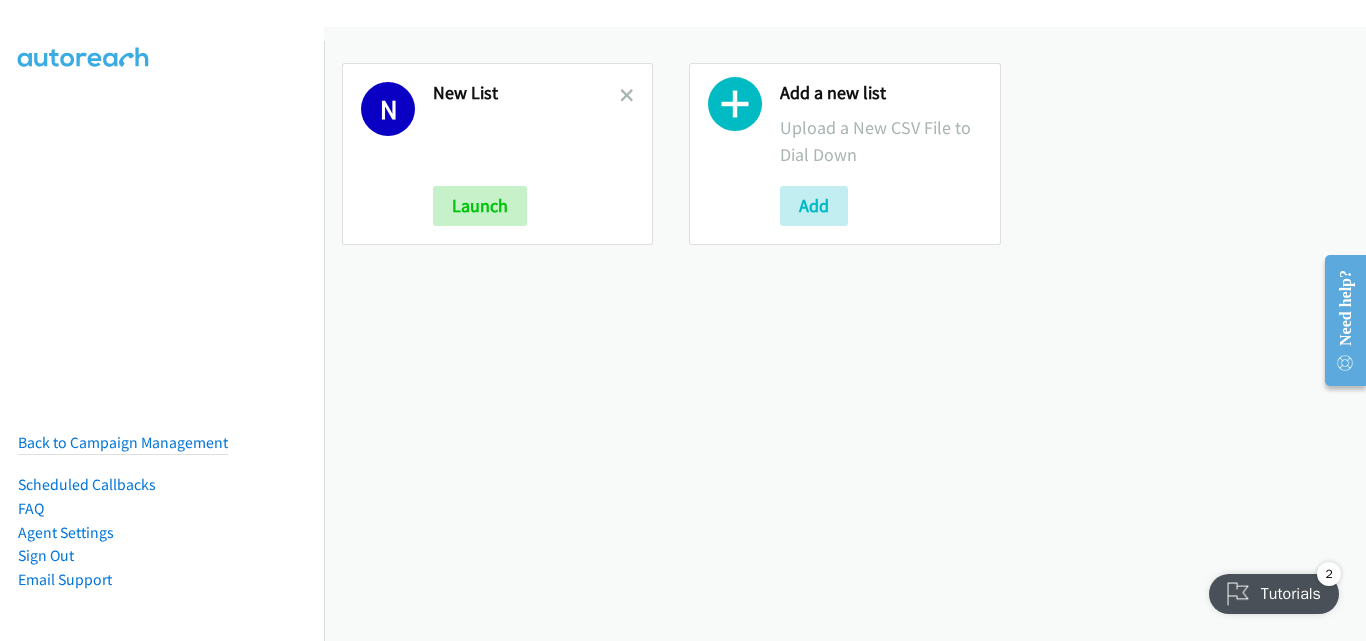 drag, startPoint x: 624, startPoint y: 94, endPoint x: 633, endPoint y: 89, distance: 10.29563 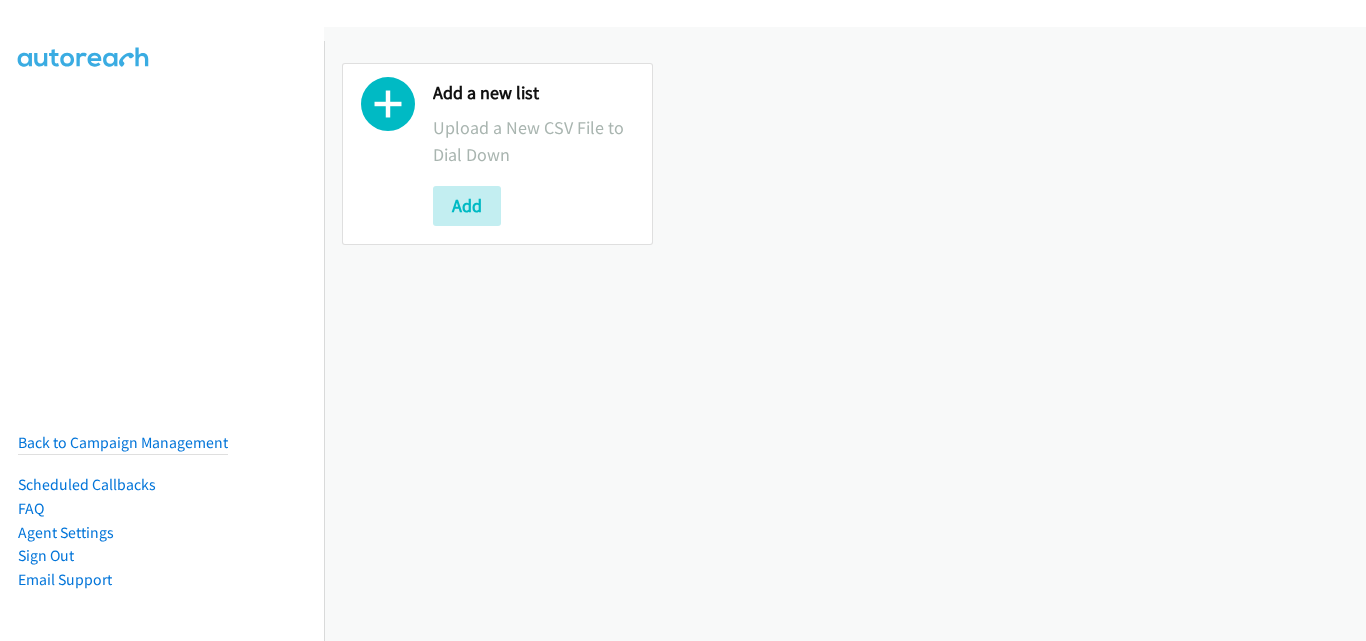 scroll, scrollTop: 0, scrollLeft: 0, axis: both 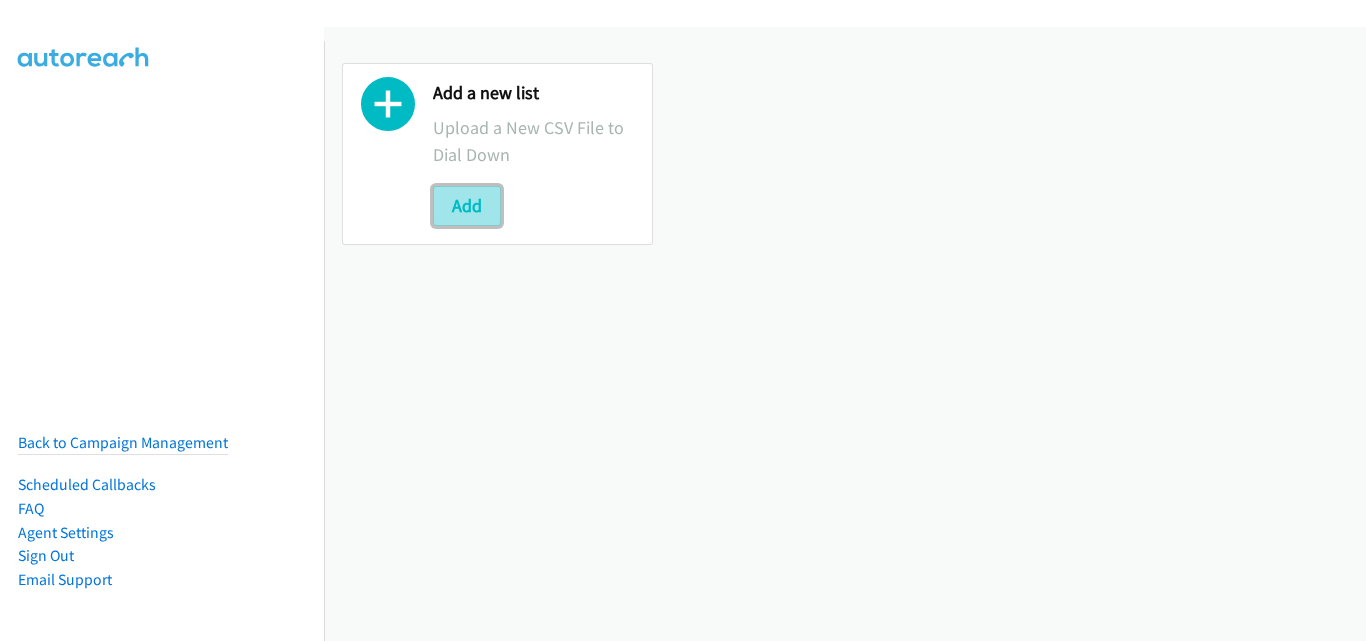 click on "Add" at bounding box center [467, 206] 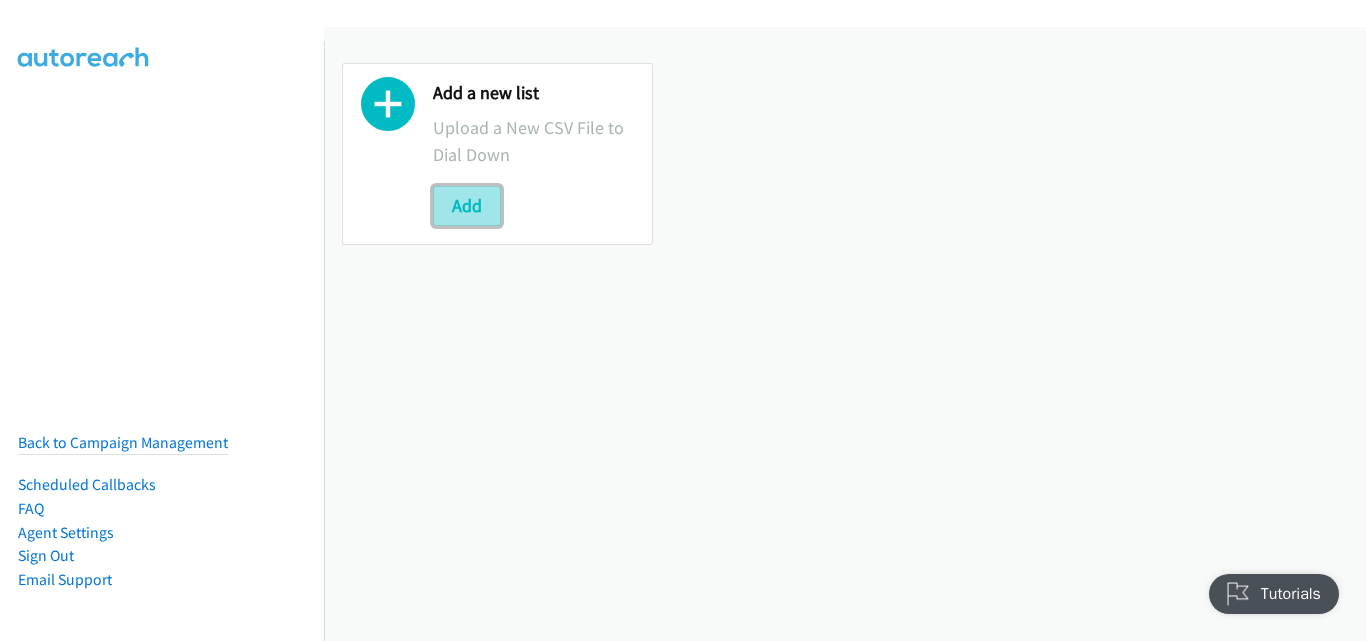 scroll, scrollTop: 0, scrollLeft: 0, axis: both 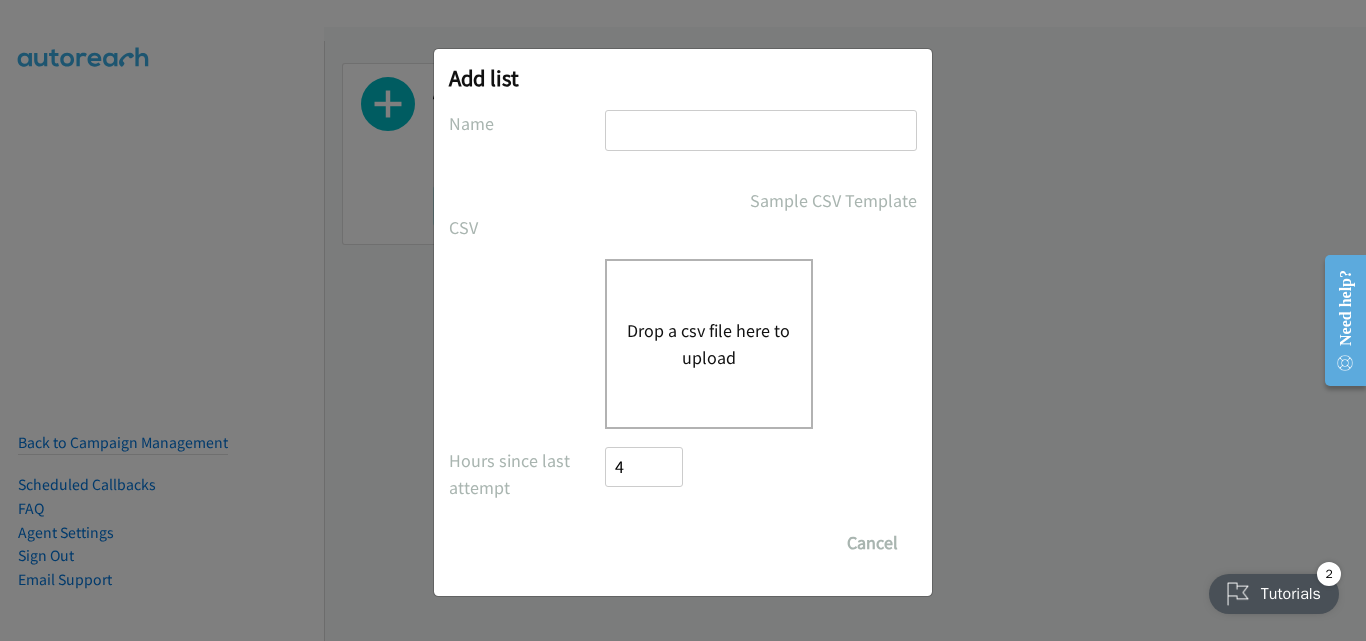 click on "Drop a csv file here to upload" at bounding box center [709, 344] 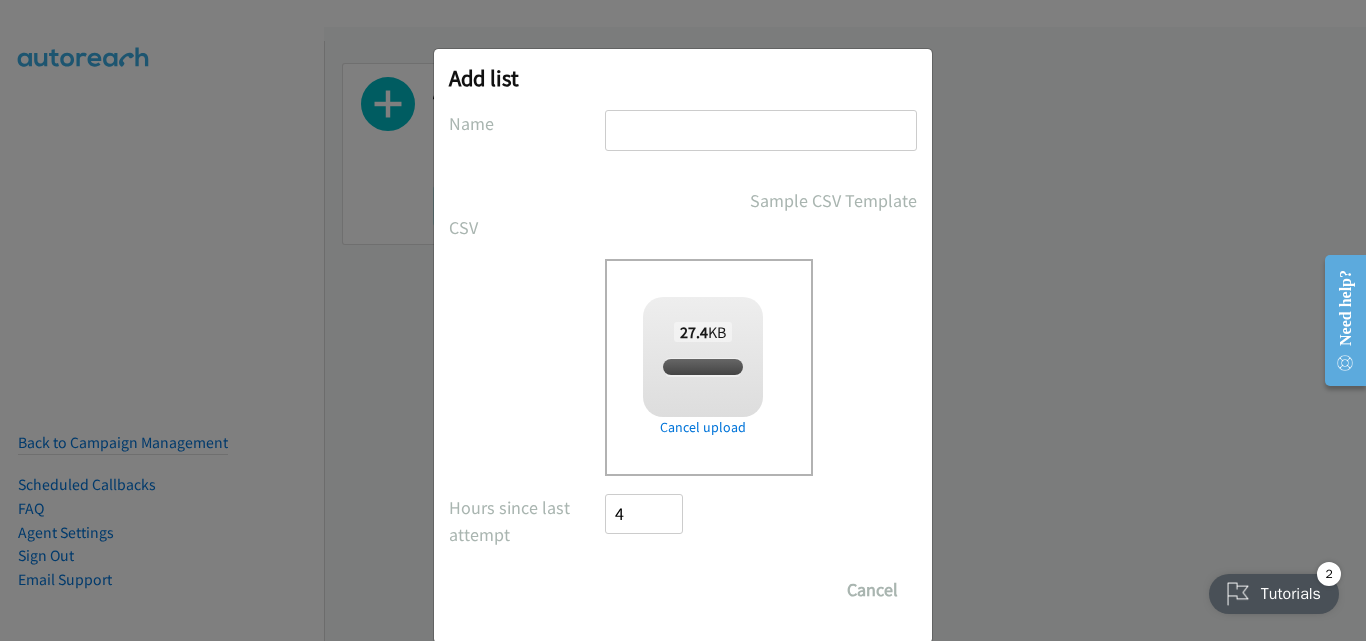 checkbox on "true" 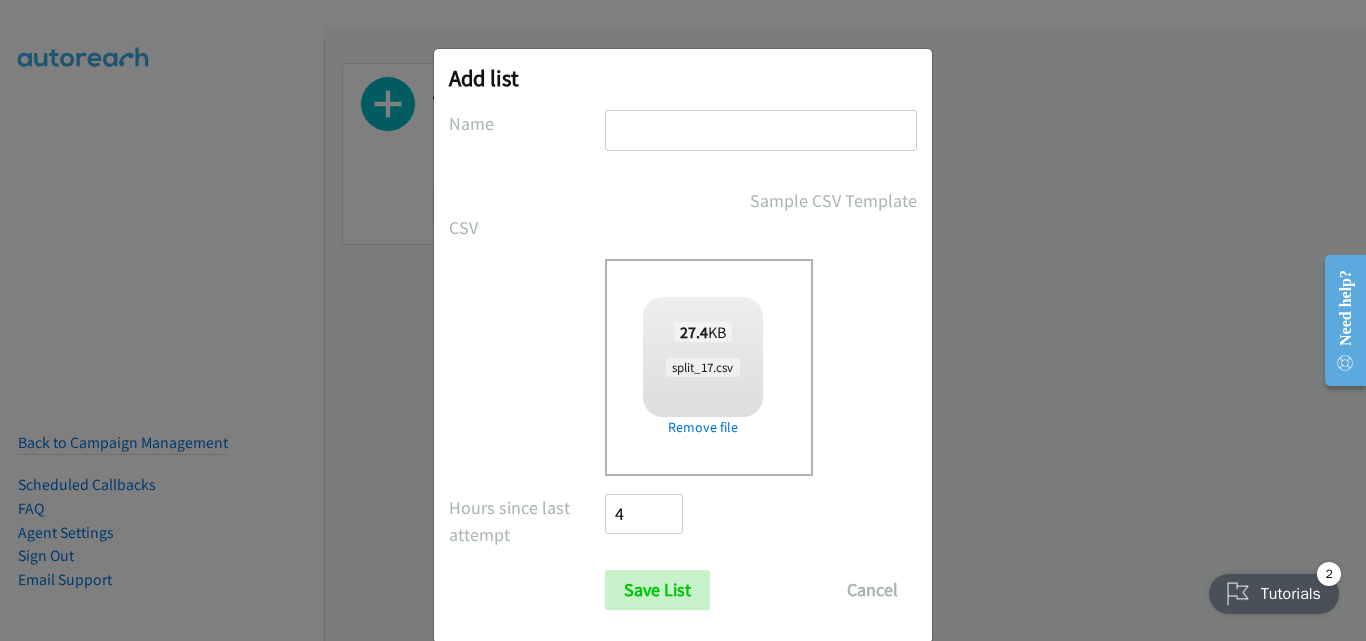 click at bounding box center (761, 130) 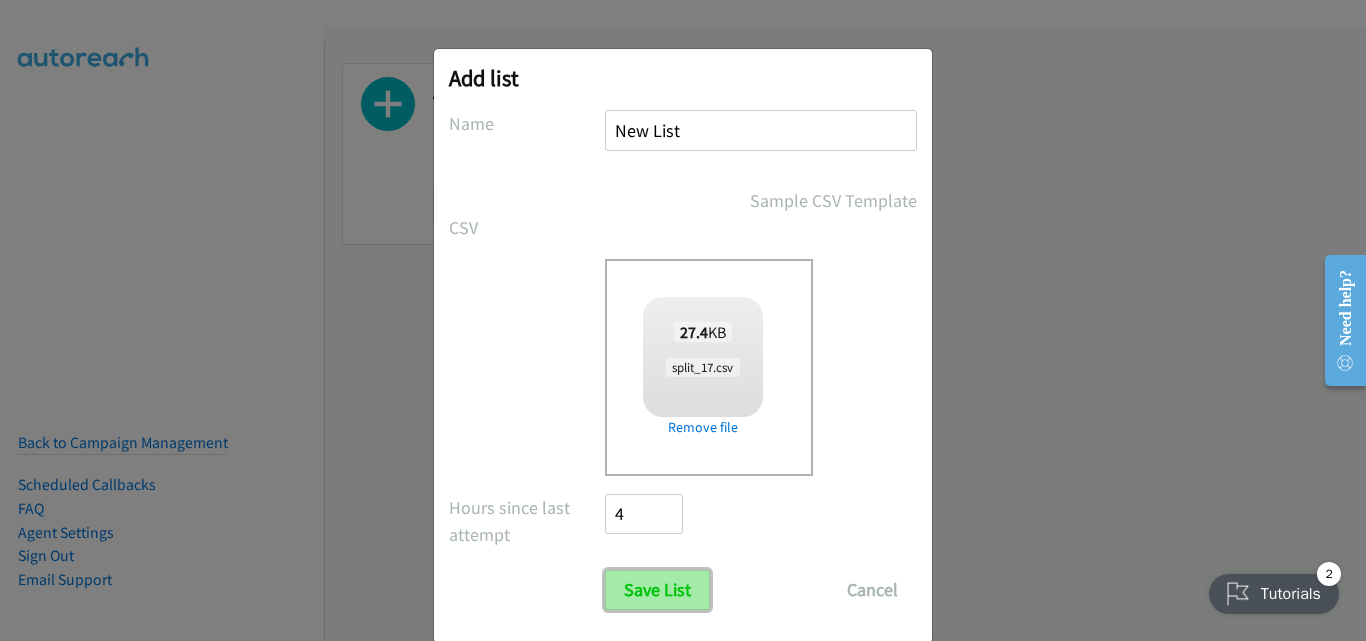 click on "Save List" at bounding box center (657, 590) 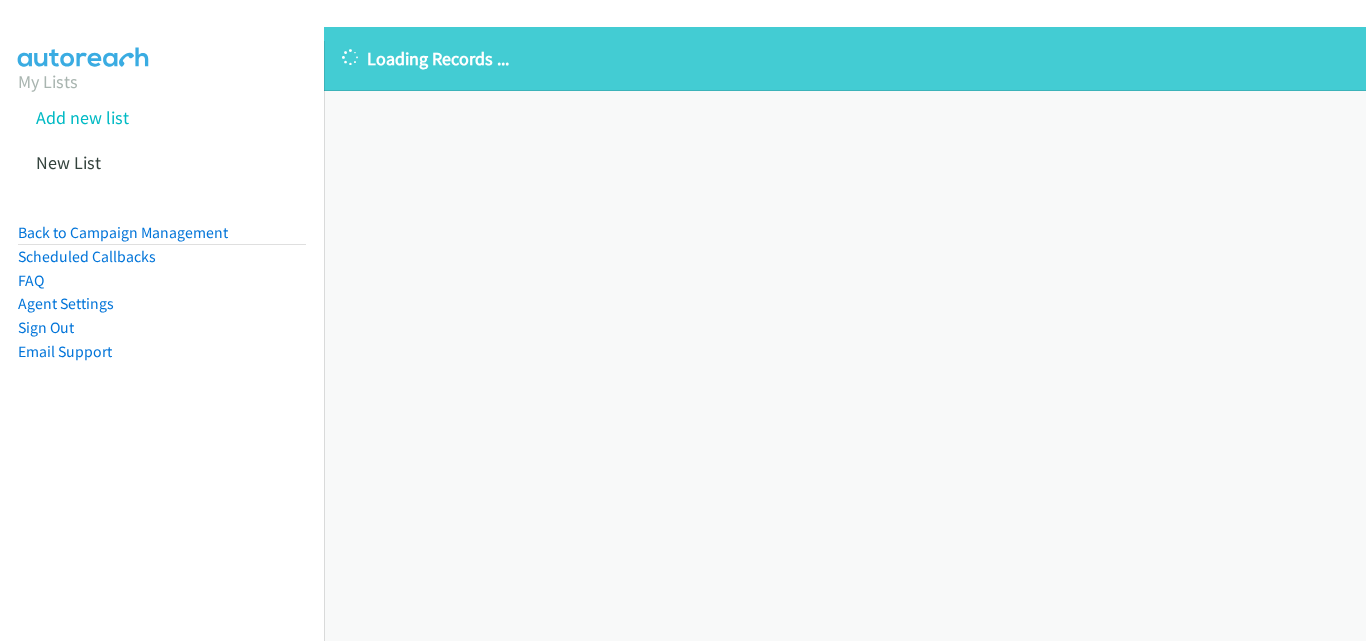 scroll, scrollTop: 0, scrollLeft: 0, axis: both 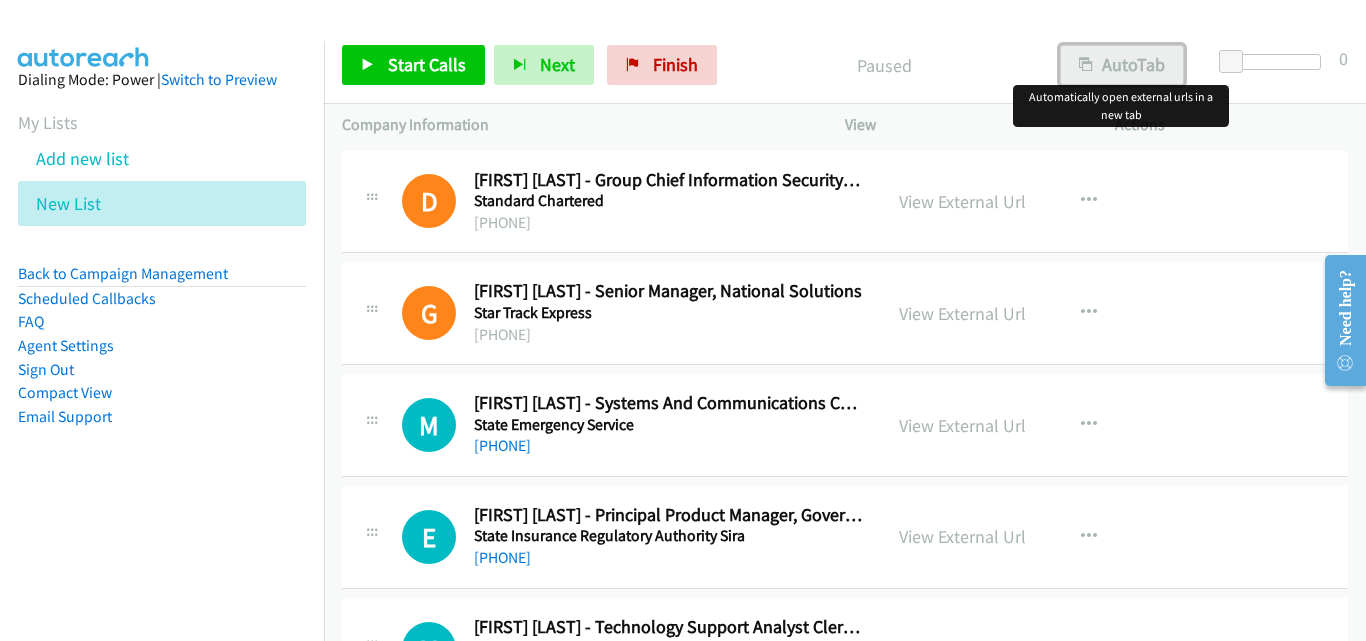 click on "AutoTab" at bounding box center (1122, 65) 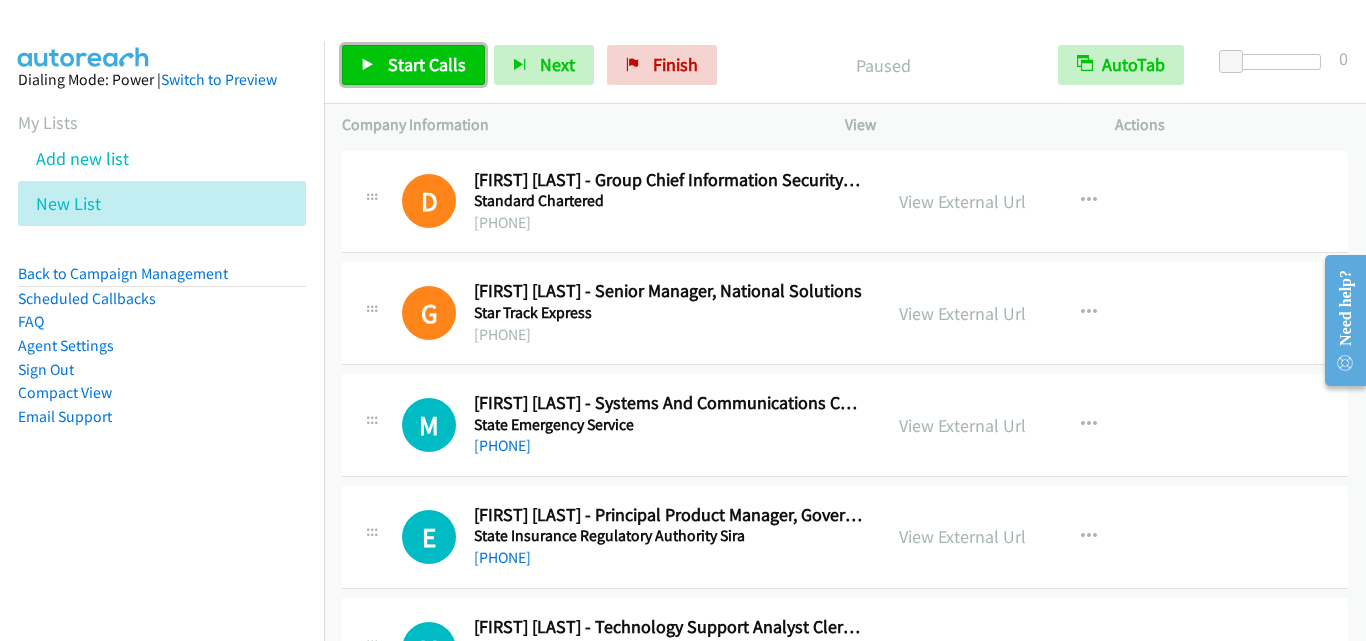 click on "Start Calls" at bounding box center [427, 64] 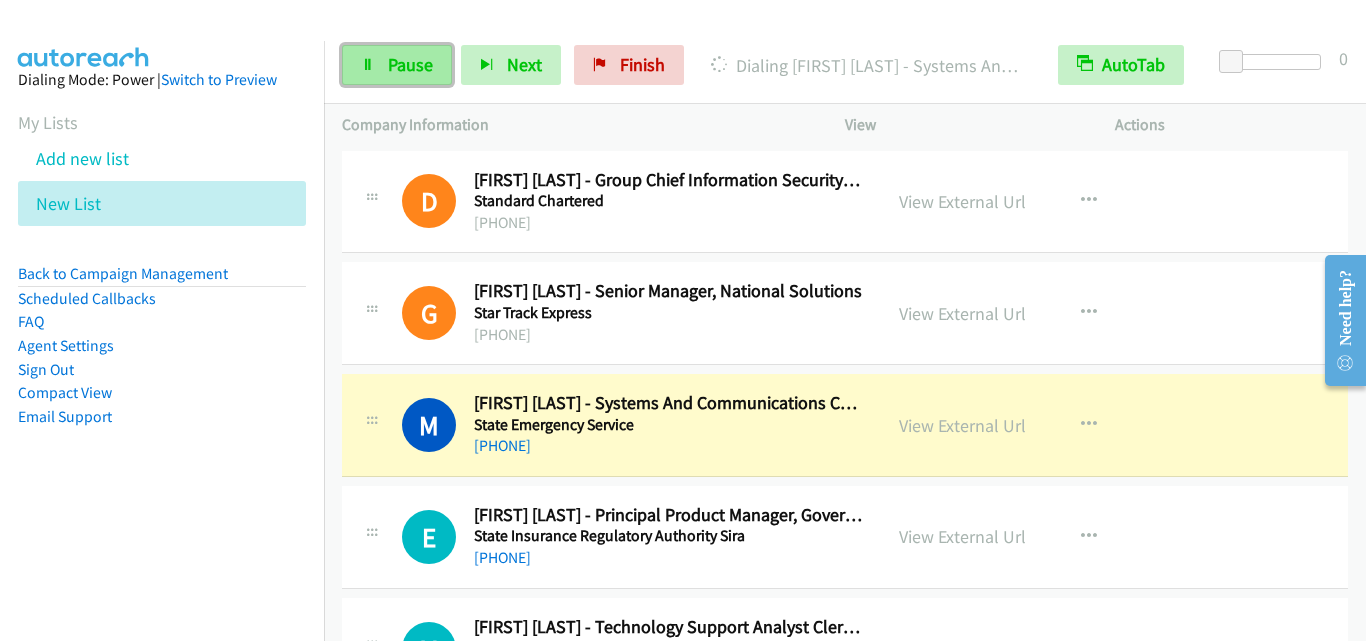 click on "Pause" at bounding box center (410, 64) 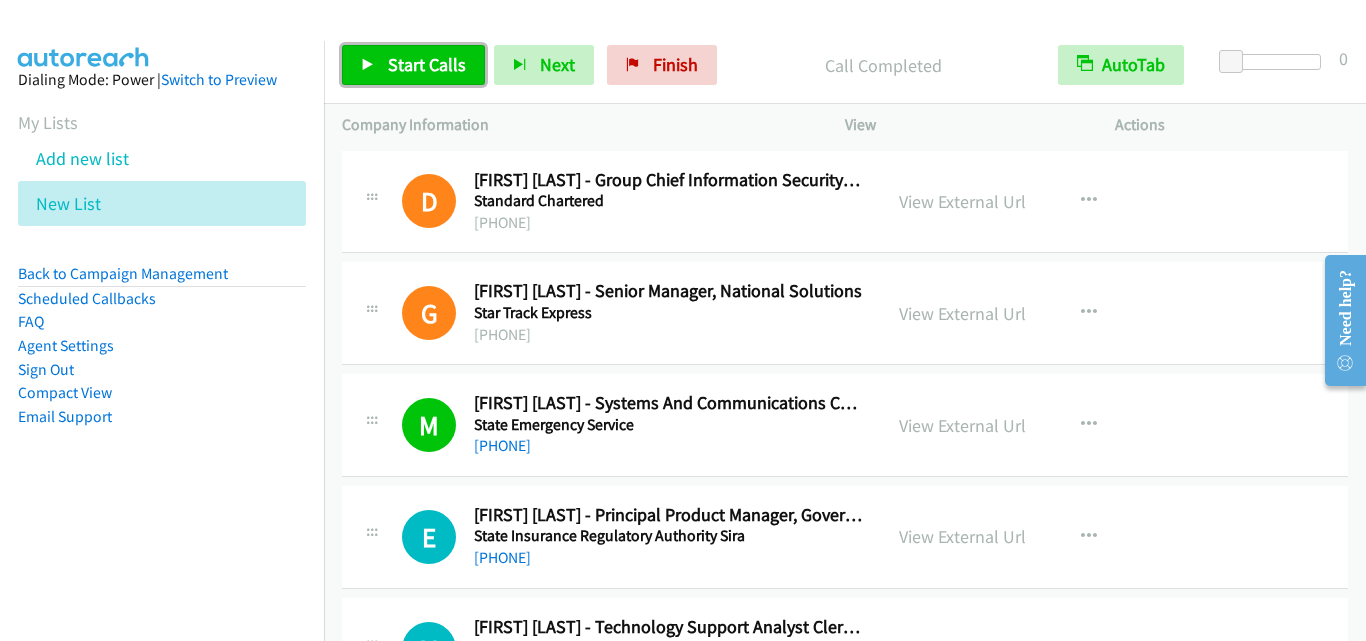 click on "Start Calls" at bounding box center [427, 64] 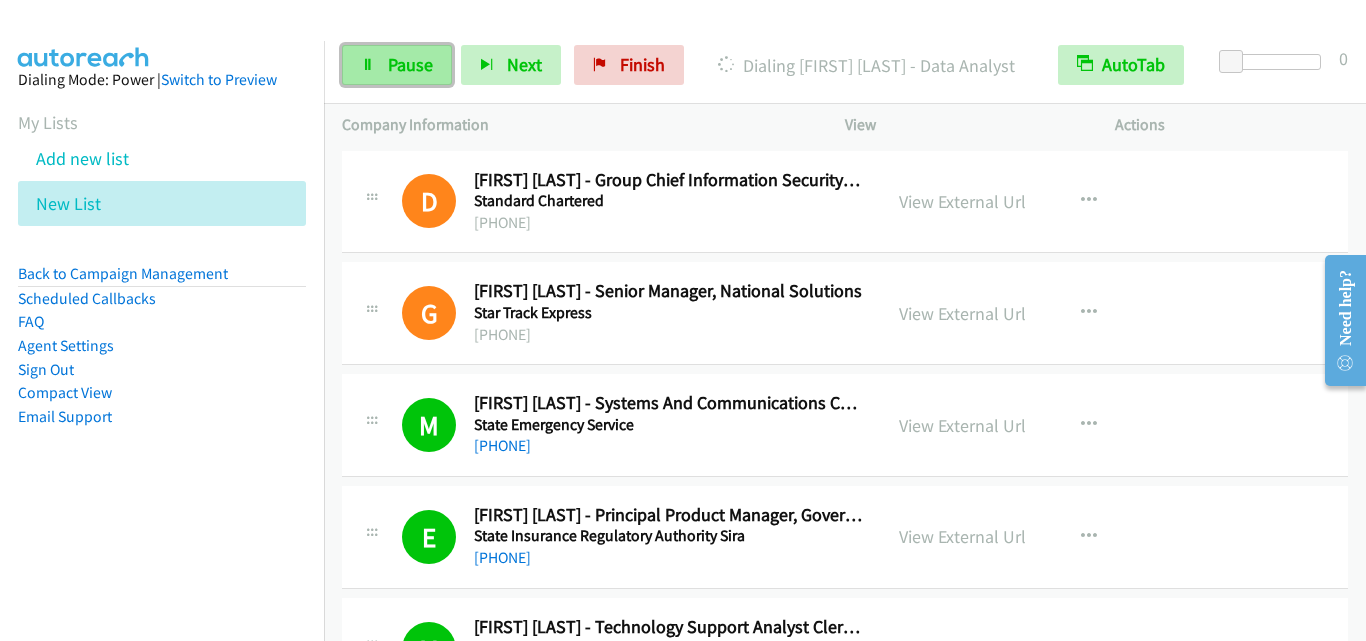 click on "Pause" at bounding box center (410, 64) 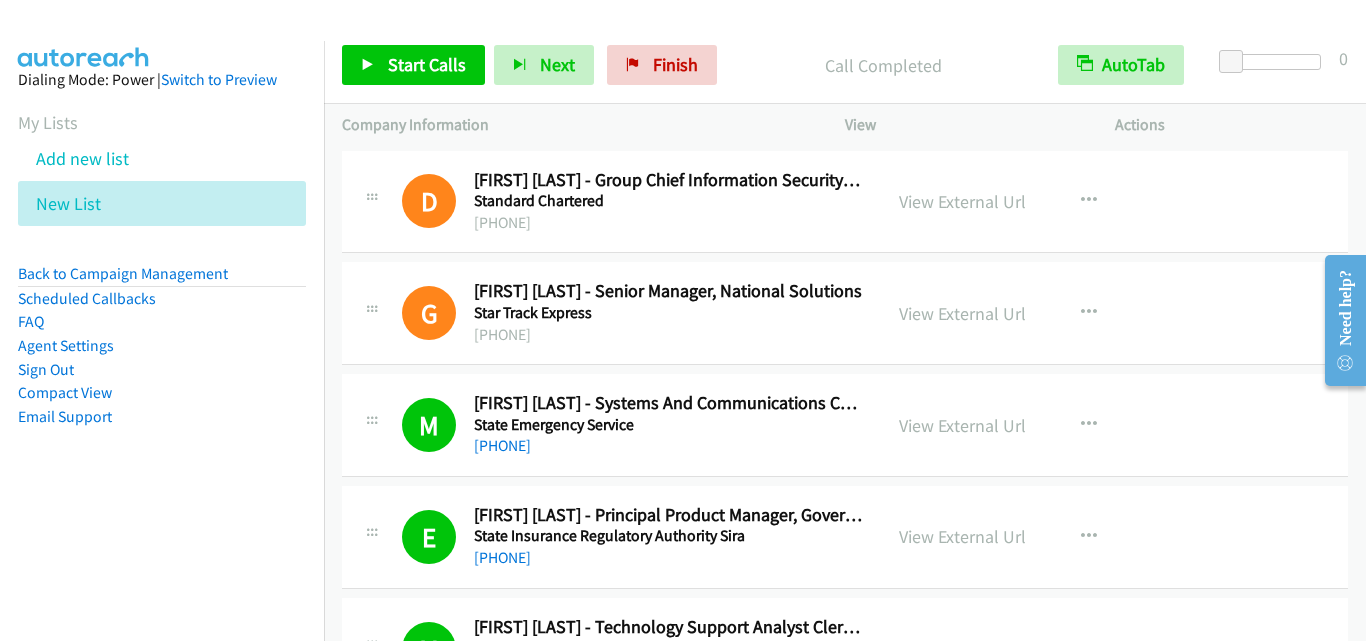 click on "Start Calls
Pause
Next
Finish
Call Completed
AutoTab
AutoTab
0" at bounding box center (845, 65) 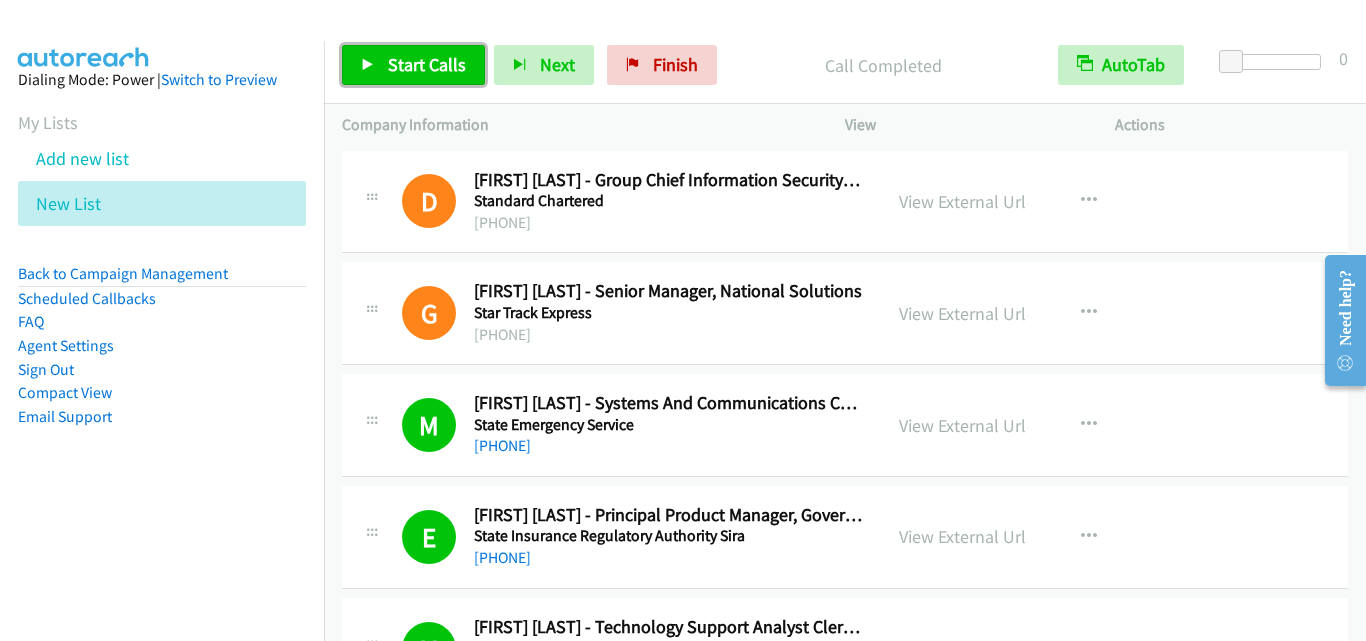 click on "Start Calls" at bounding box center [427, 64] 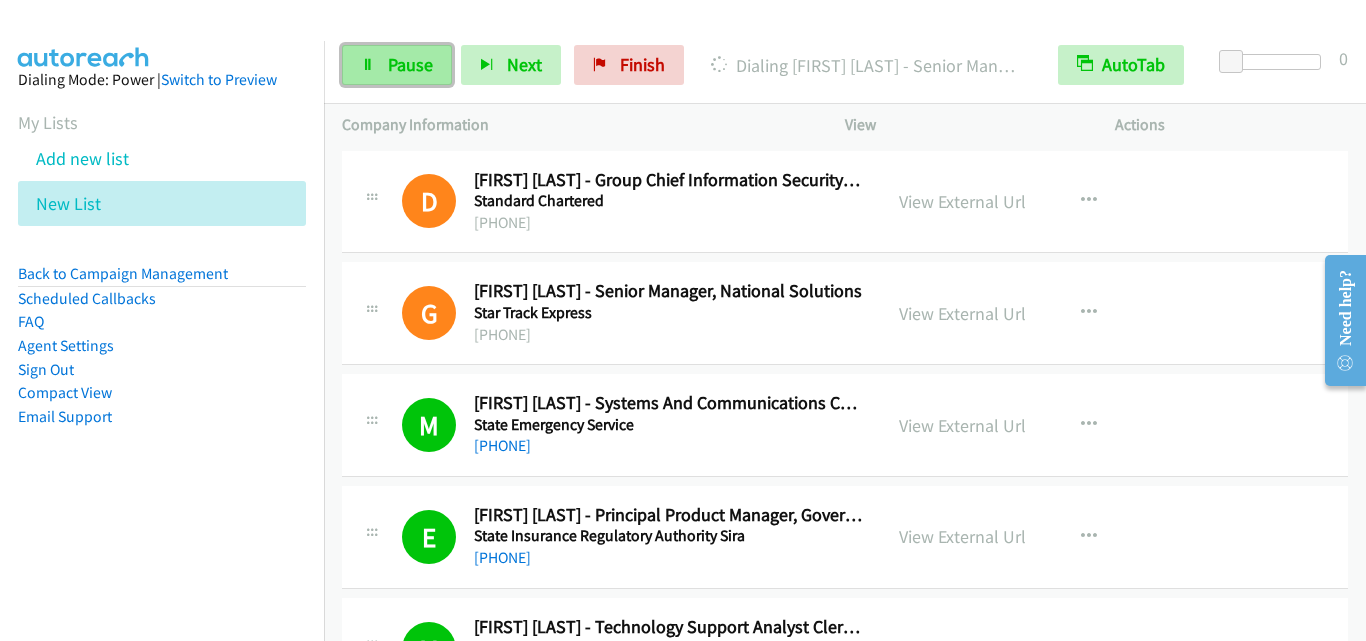 click on "Pause" at bounding box center (397, 65) 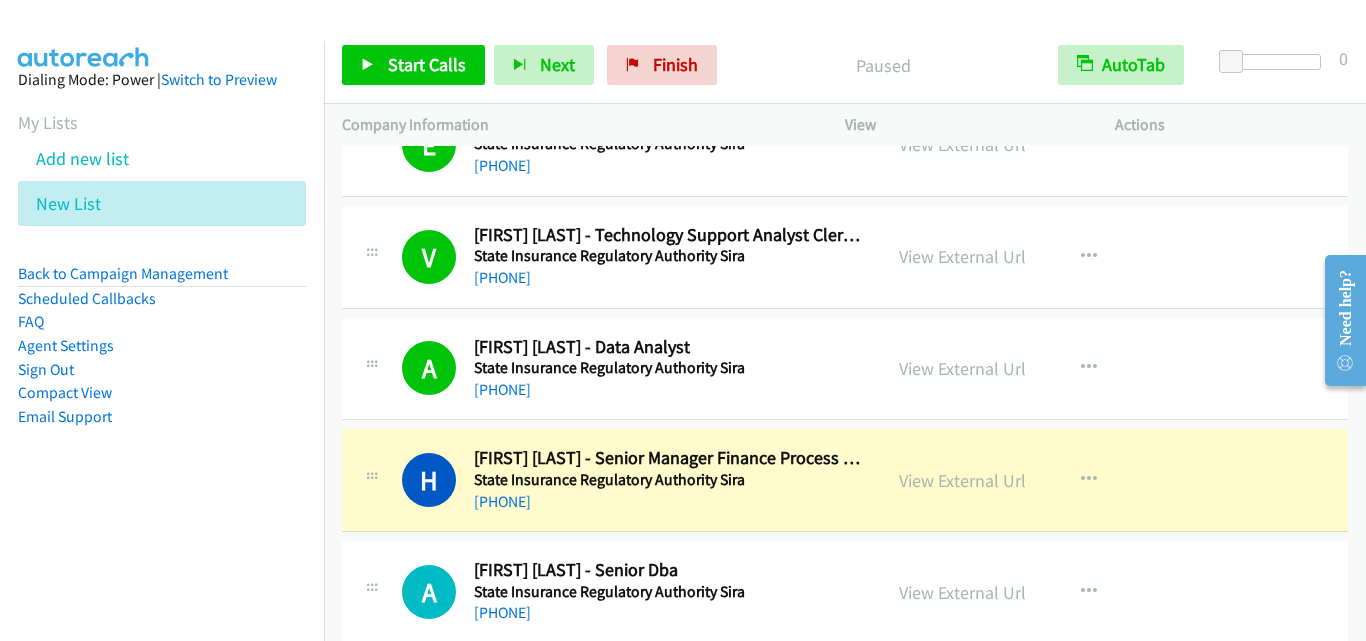 scroll, scrollTop: 500, scrollLeft: 0, axis: vertical 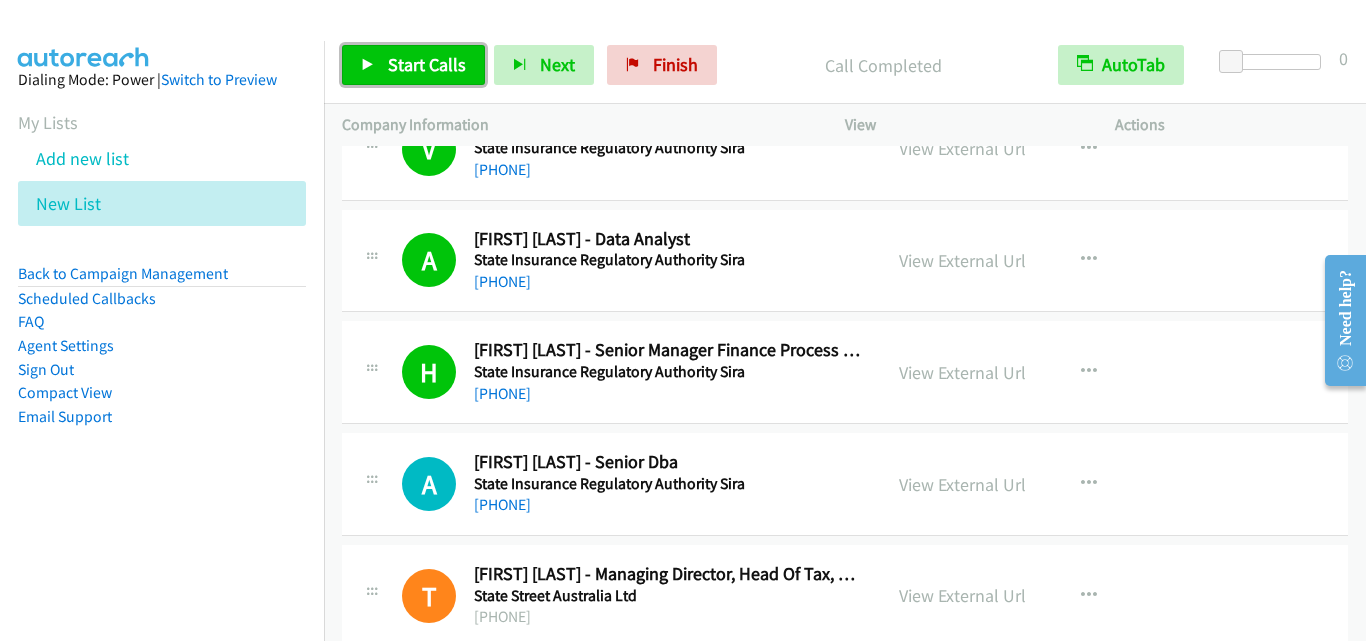 click on "Start Calls" at bounding box center [427, 64] 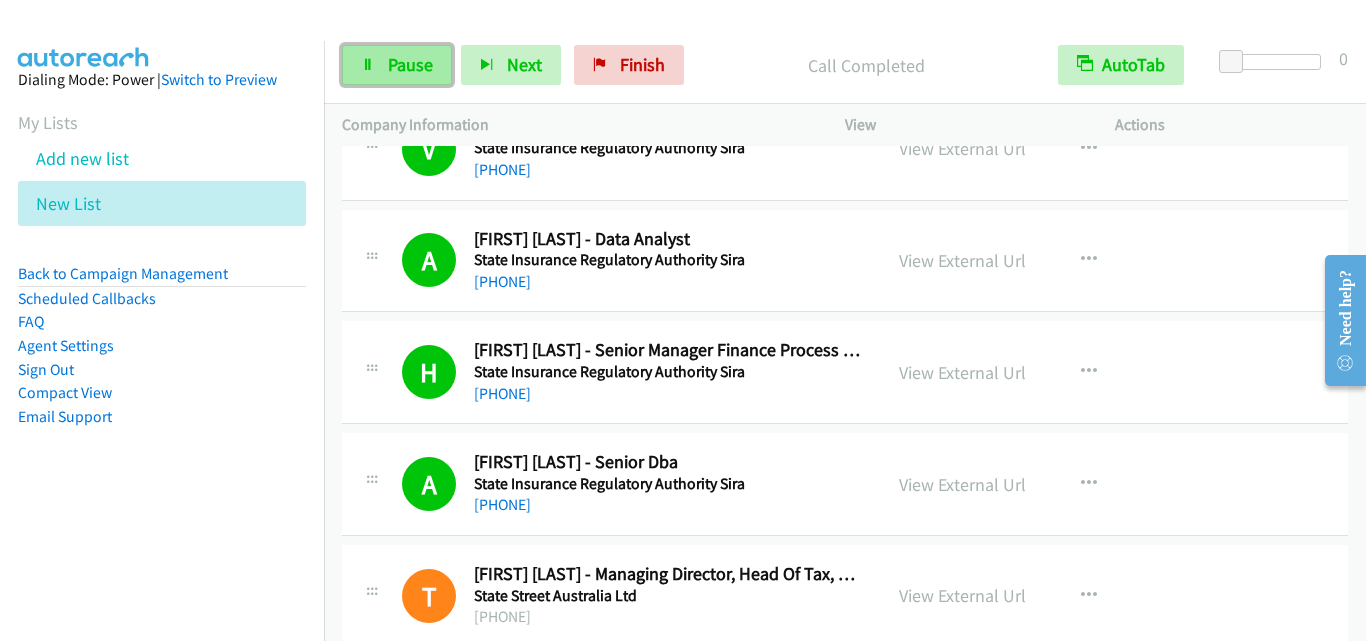 click on "Pause" at bounding box center (410, 64) 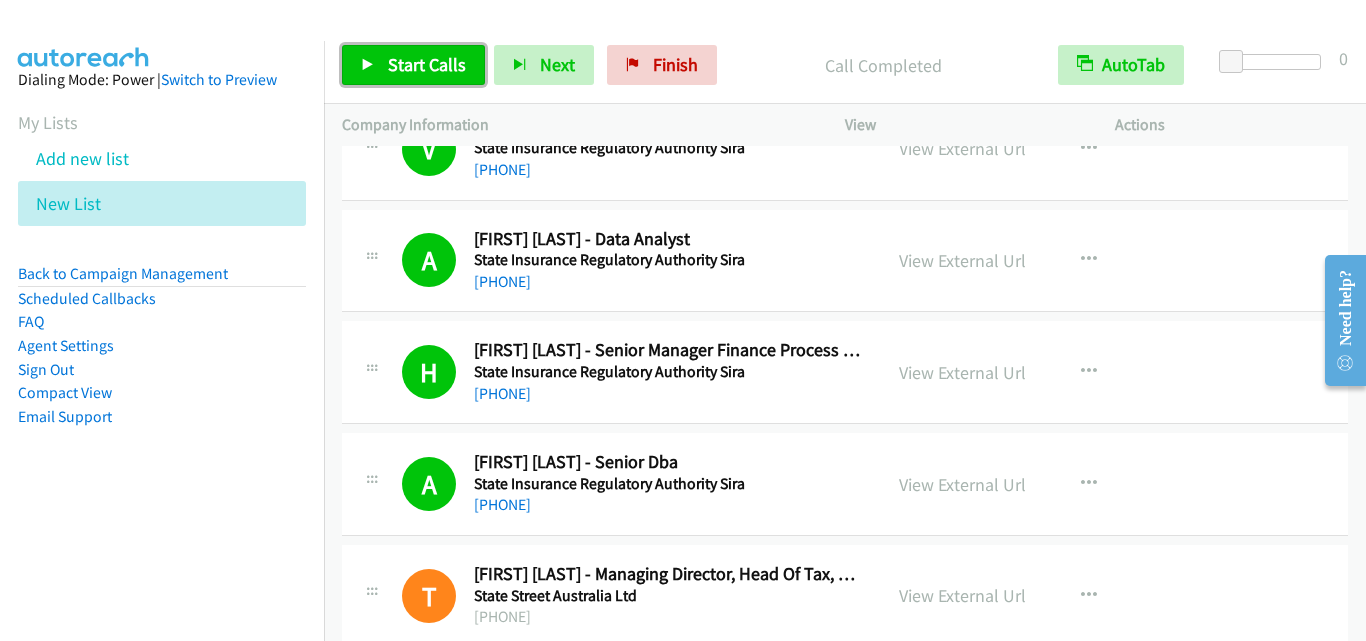 click on "Start Calls" at bounding box center [427, 64] 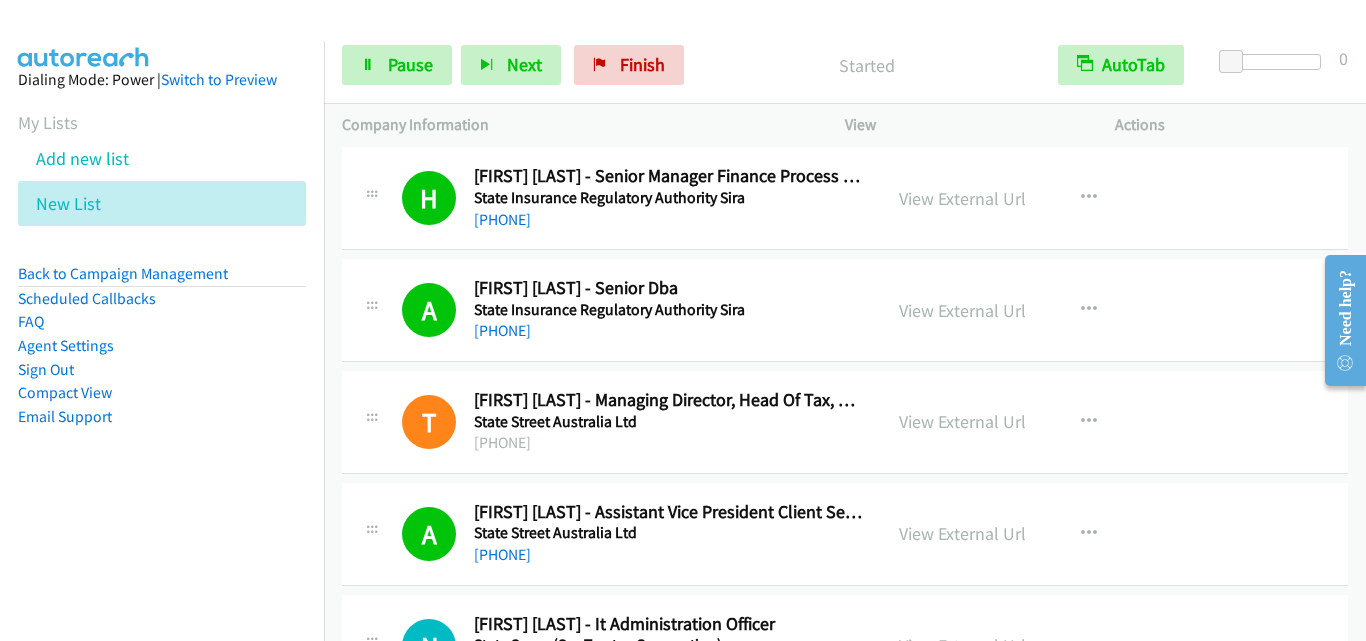 scroll, scrollTop: 700, scrollLeft: 0, axis: vertical 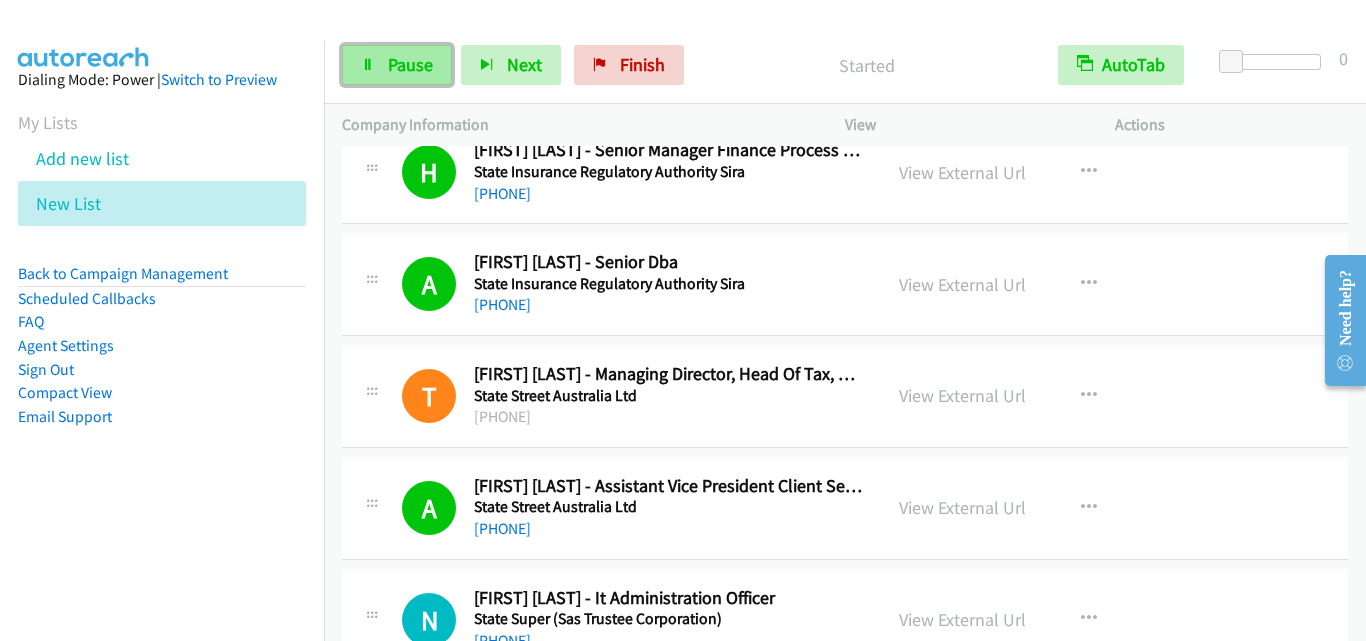 click on "Pause" at bounding box center (410, 64) 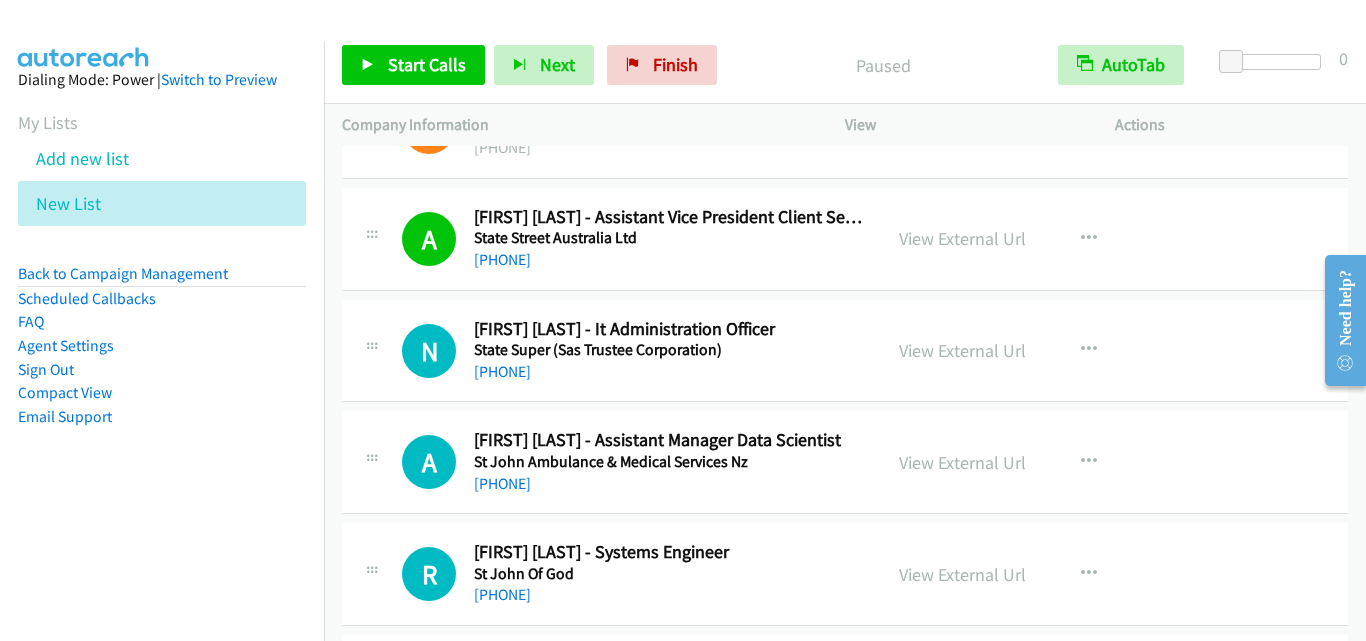 scroll, scrollTop: 1000, scrollLeft: 0, axis: vertical 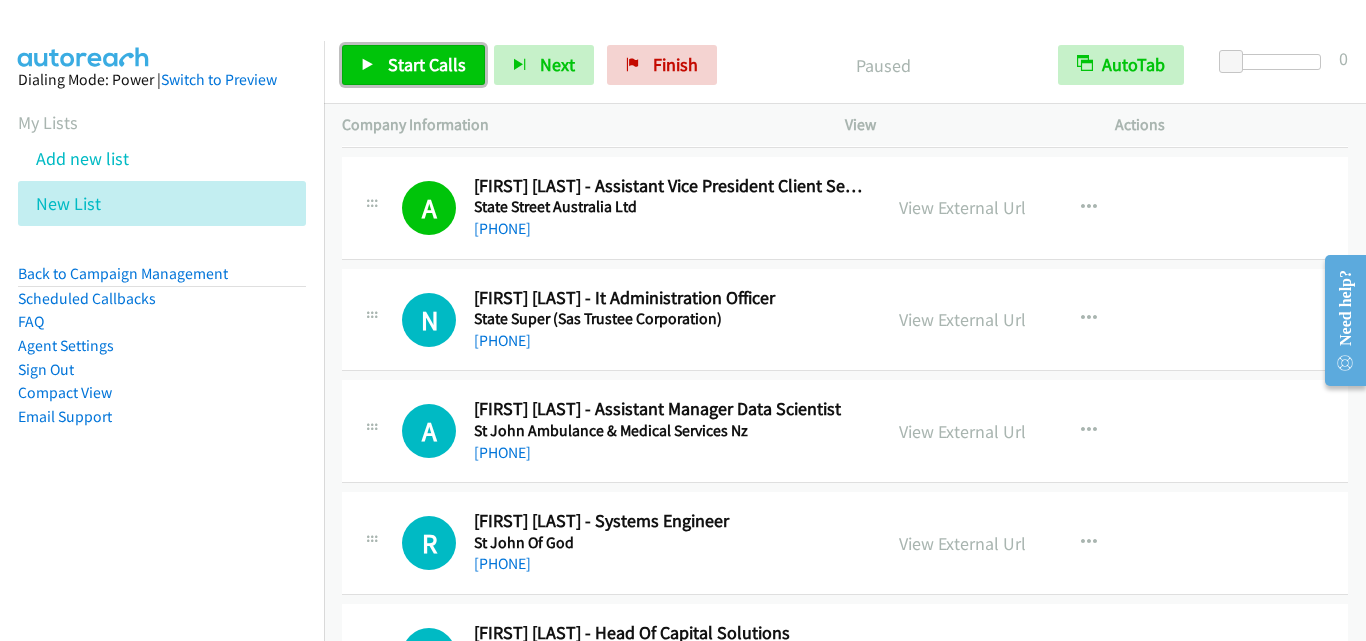 click on "Start Calls" at bounding box center [427, 64] 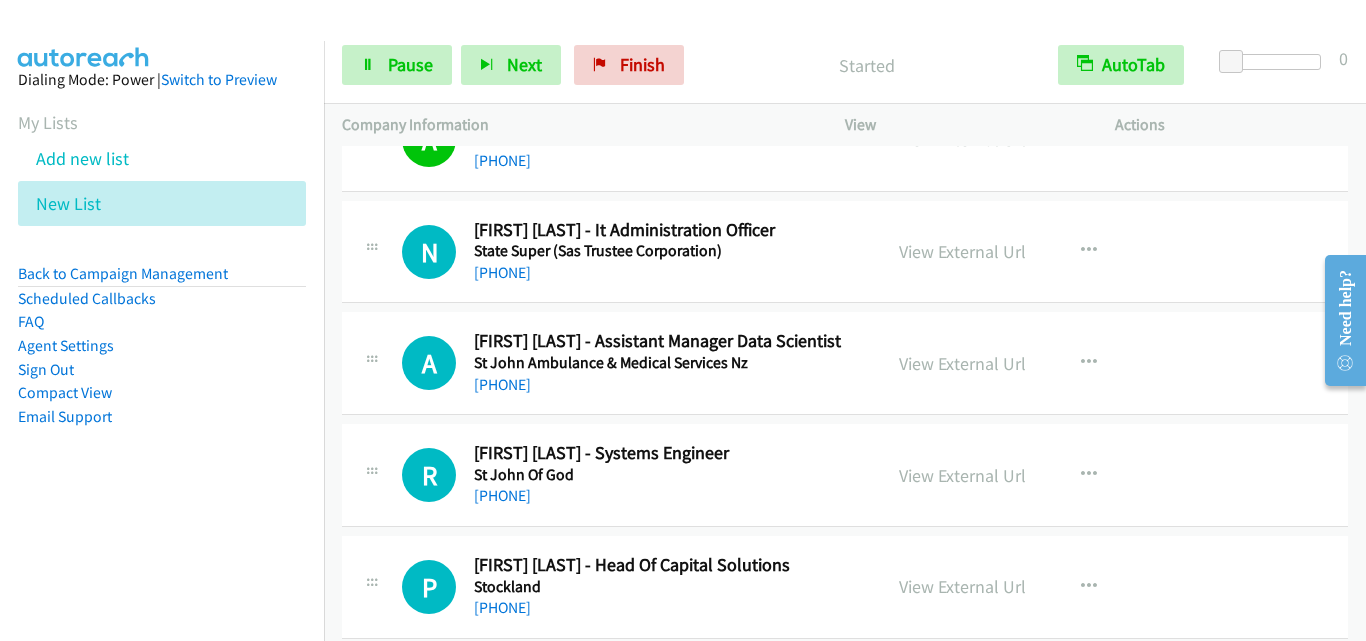scroll, scrollTop: 1100, scrollLeft: 0, axis: vertical 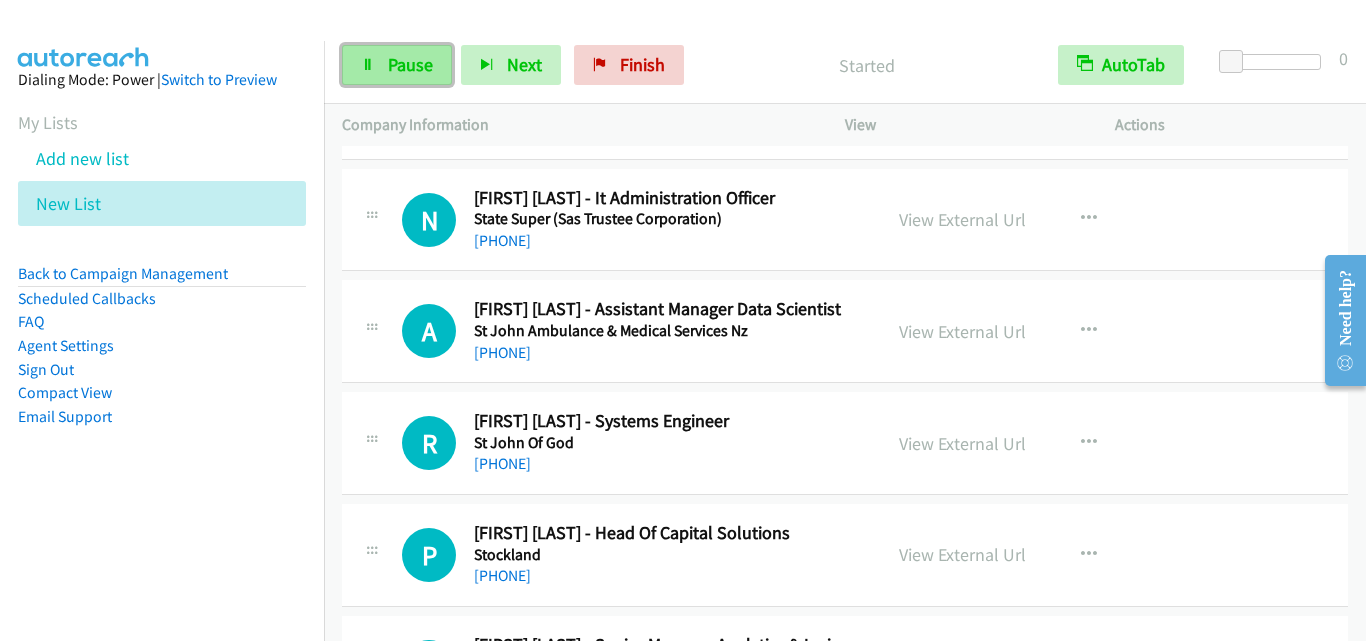 click on "Pause" at bounding box center [410, 64] 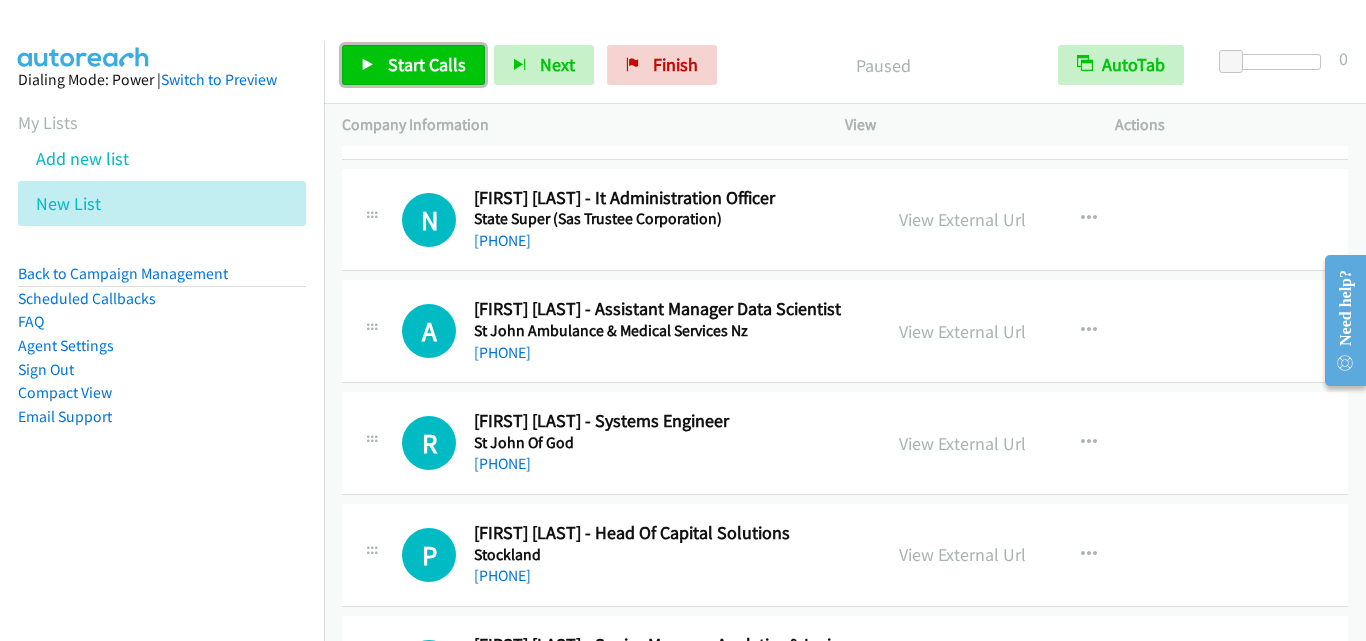 click on "Start Calls" at bounding box center [427, 64] 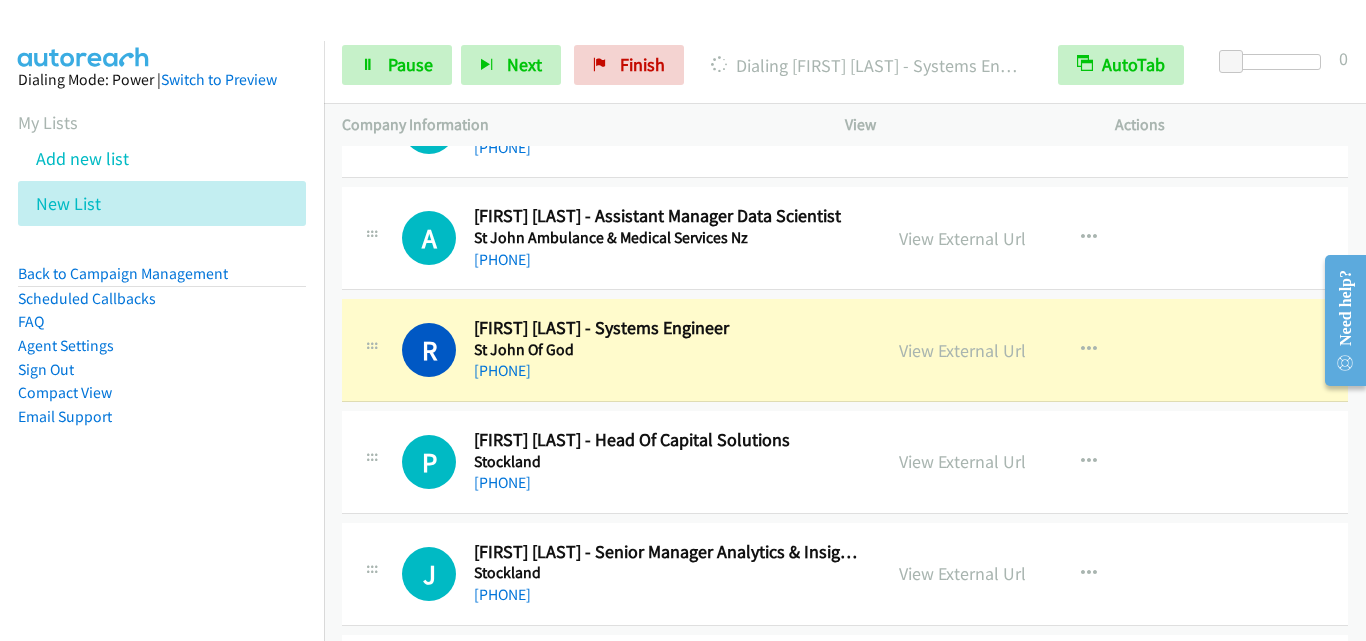 scroll, scrollTop: 1300, scrollLeft: 0, axis: vertical 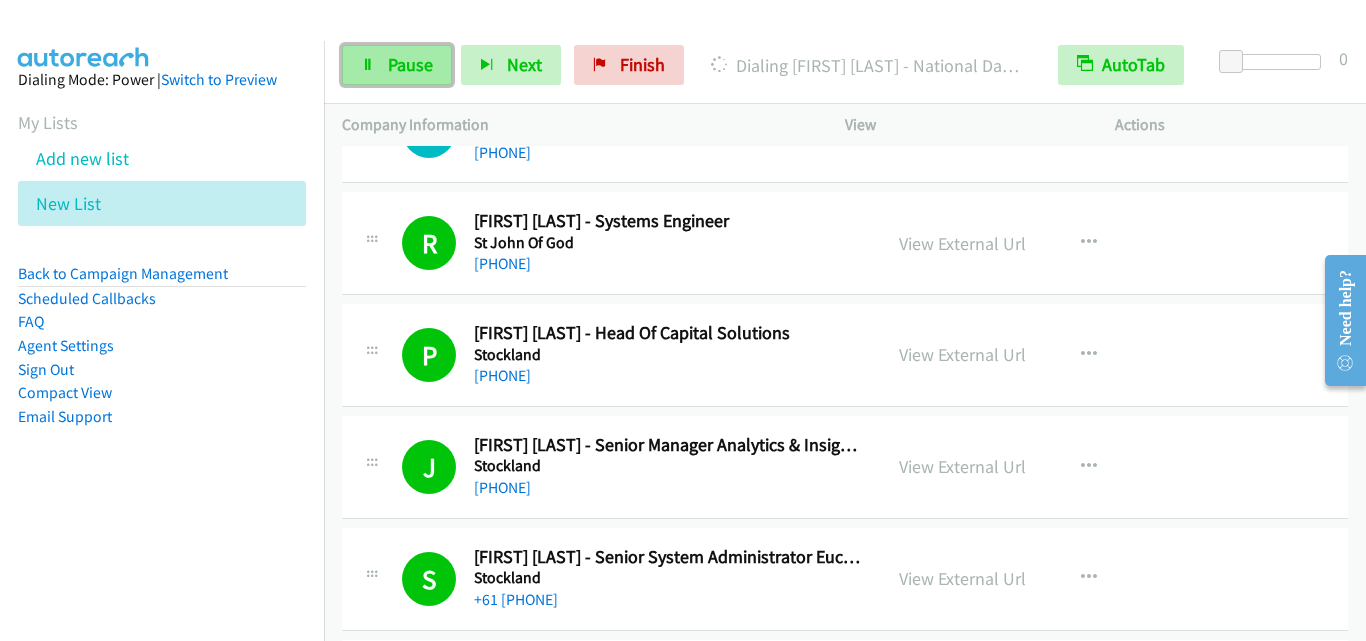 click on "Pause" at bounding box center [397, 65] 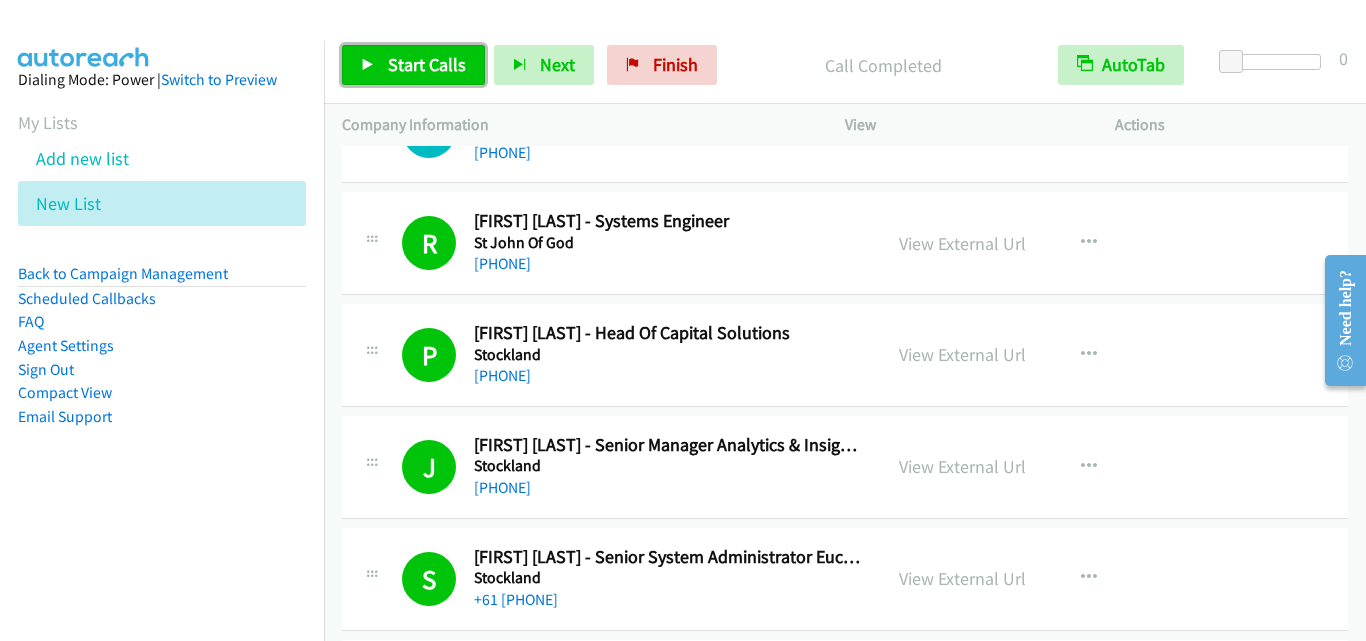 click on "Start Calls" at bounding box center [413, 65] 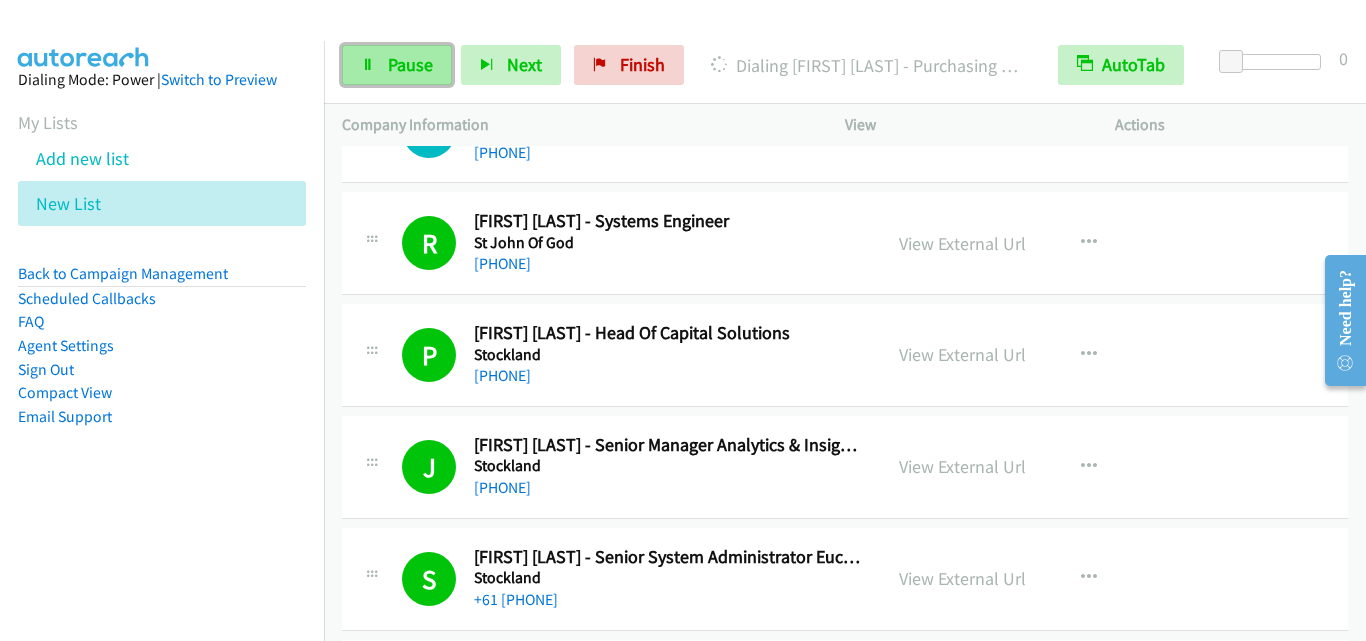 click on "Pause" at bounding box center (410, 64) 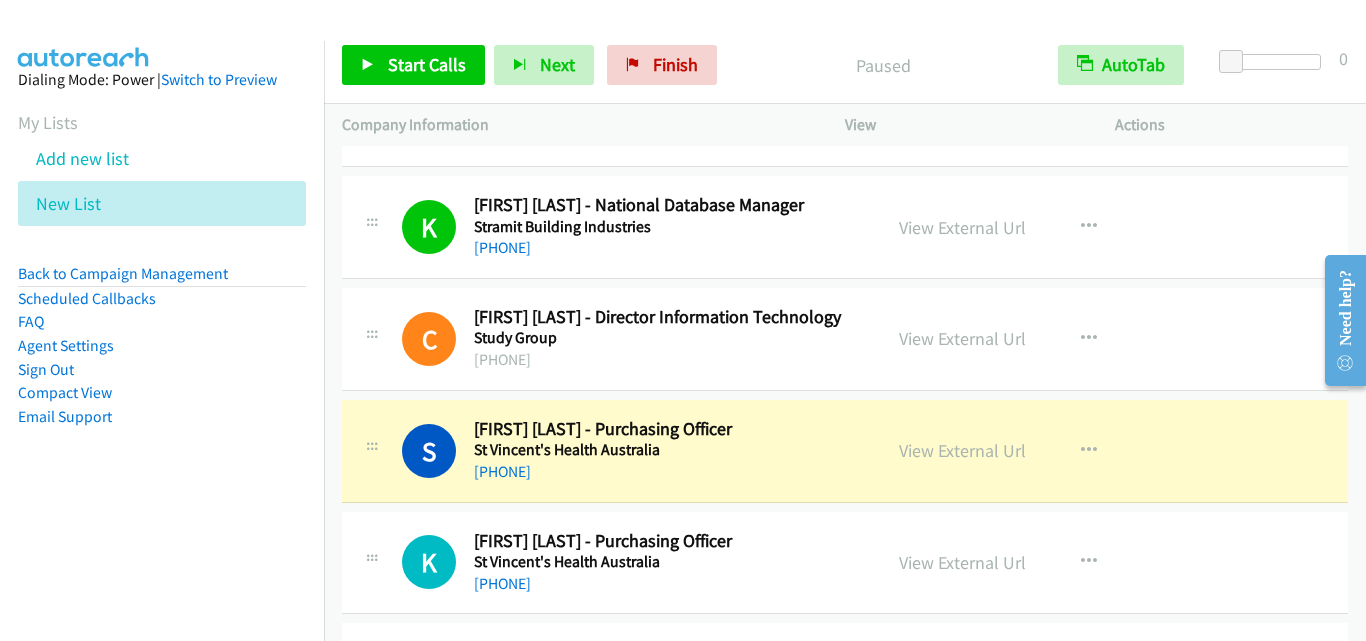 scroll, scrollTop: 2100, scrollLeft: 0, axis: vertical 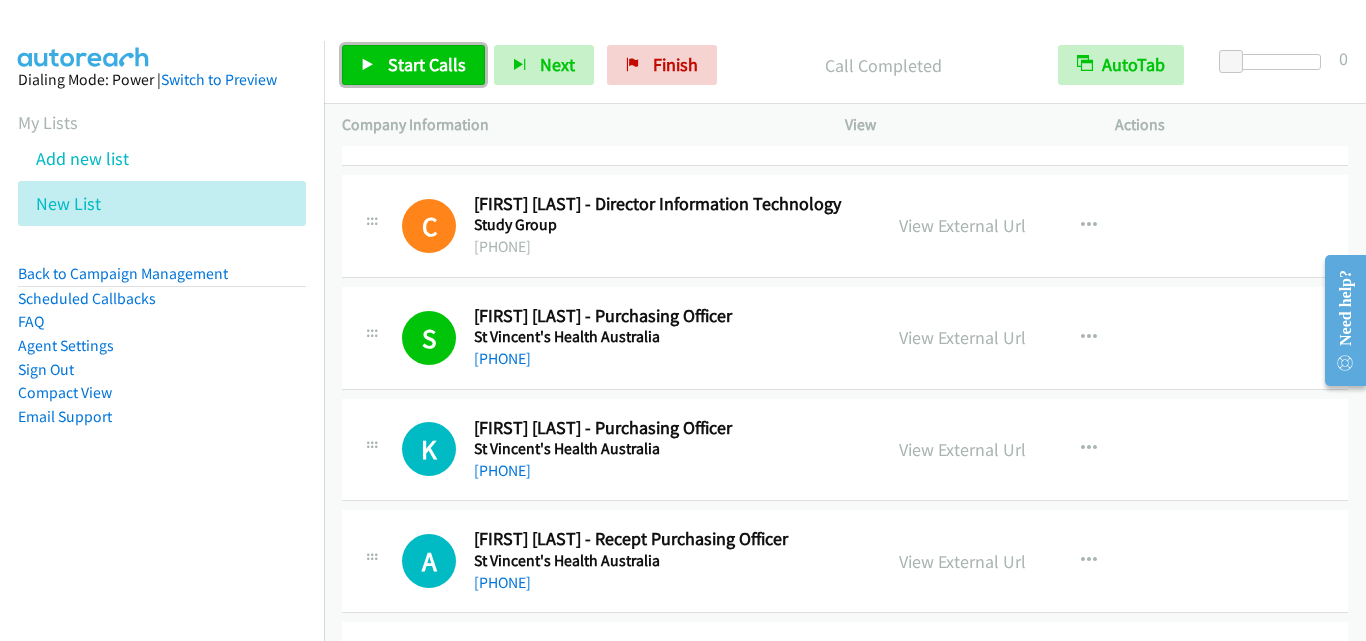 drag, startPoint x: 381, startPoint y: 63, endPoint x: 530, endPoint y: 279, distance: 262.4062 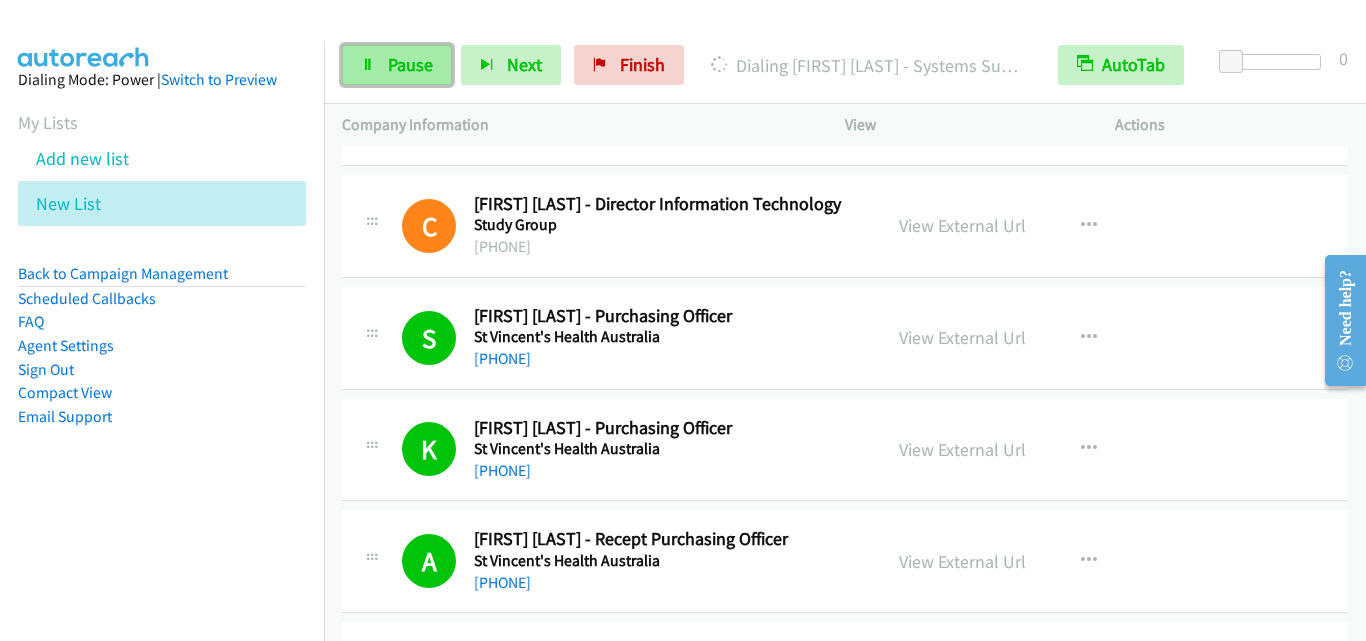click on "Pause" at bounding box center (410, 64) 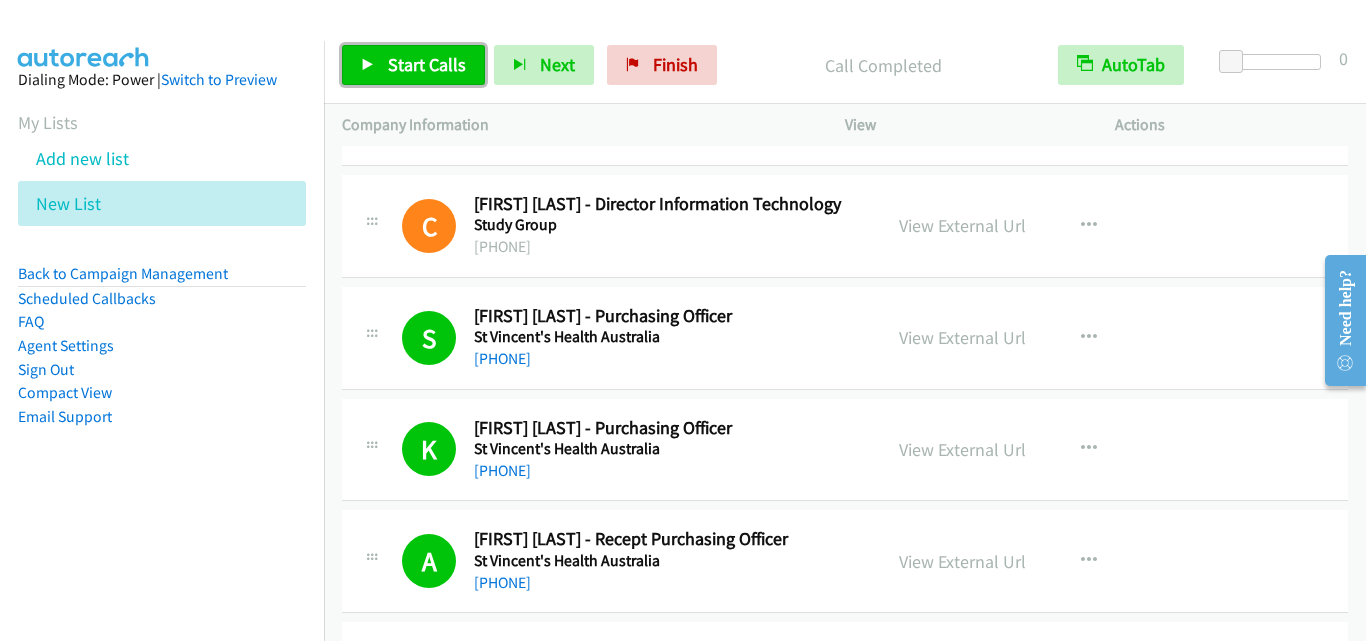 click on "Start Calls" at bounding box center (427, 64) 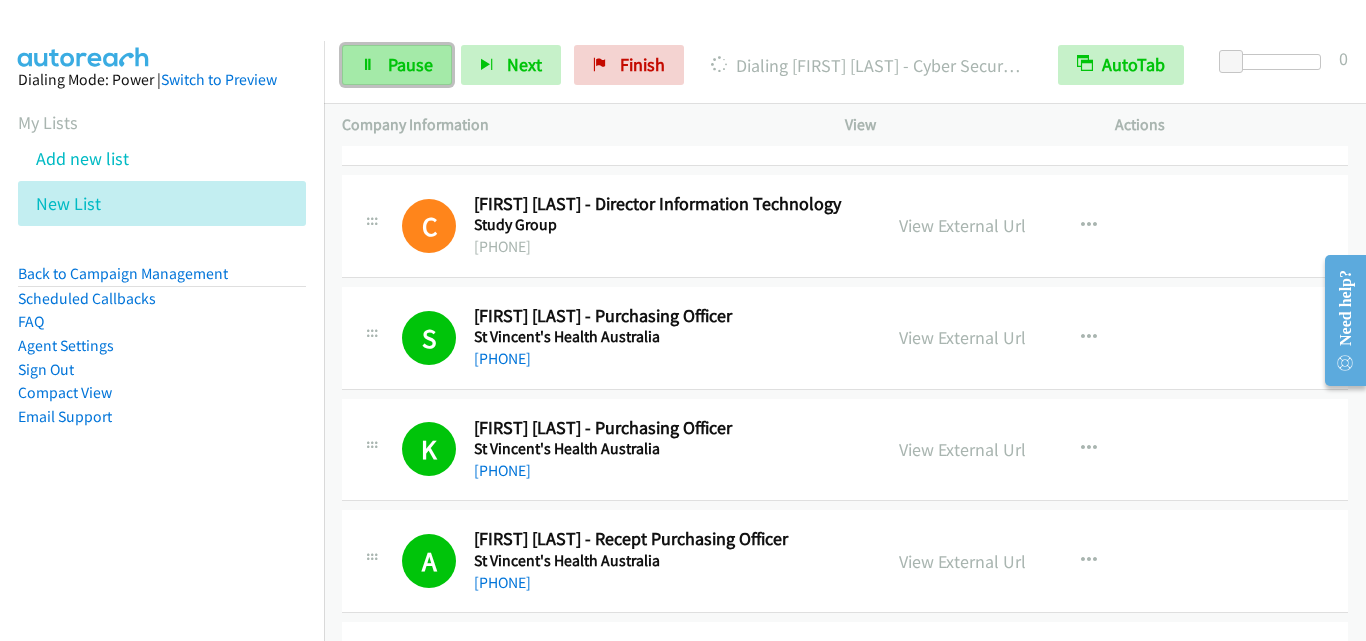 click on "Pause" at bounding box center (397, 65) 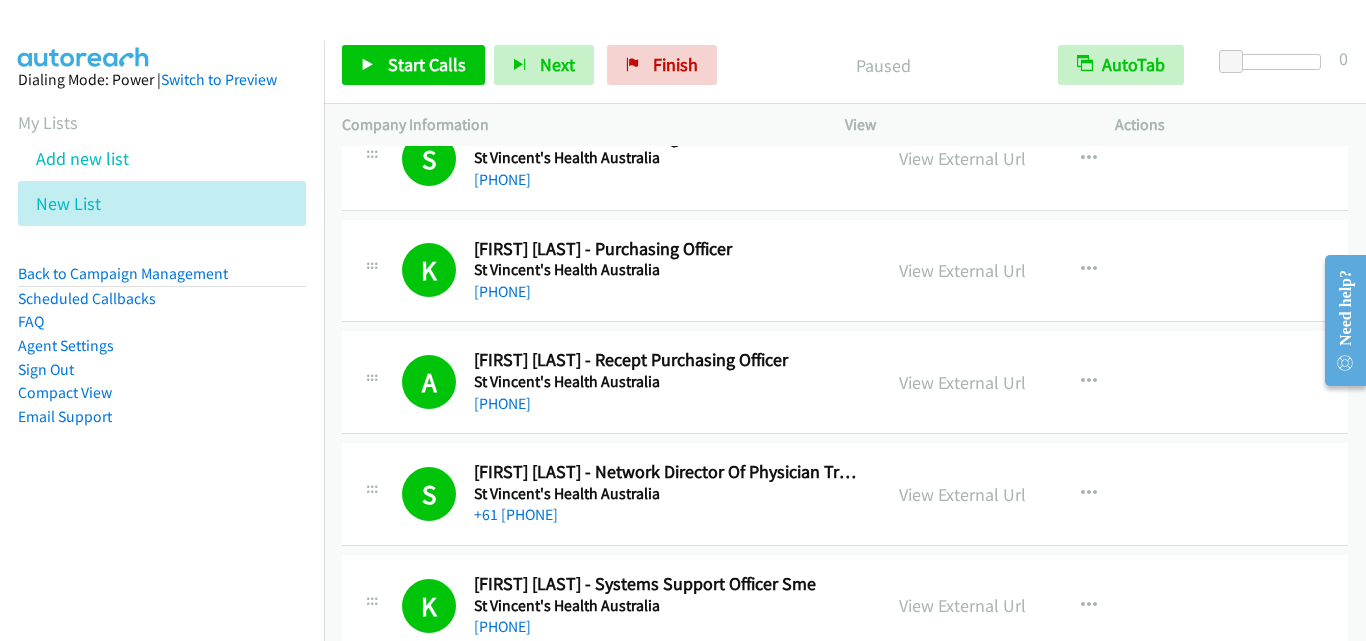 scroll, scrollTop: 2300, scrollLeft: 0, axis: vertical 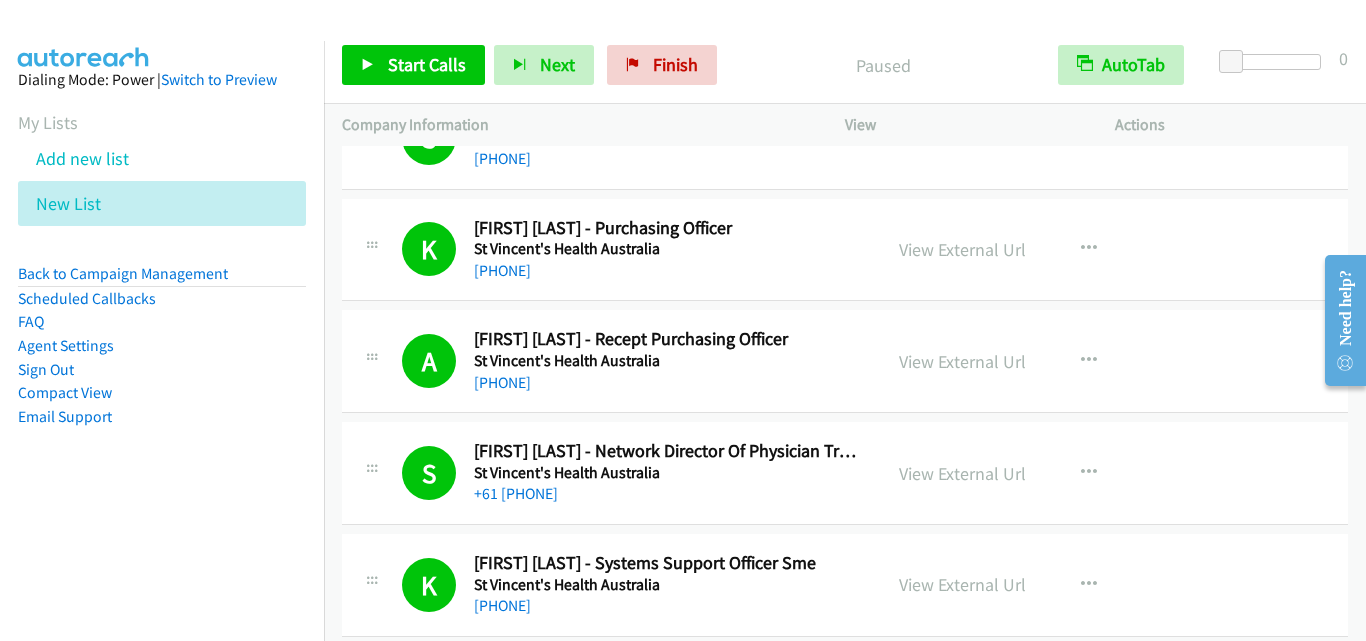 click at bounding box center (372, 248) 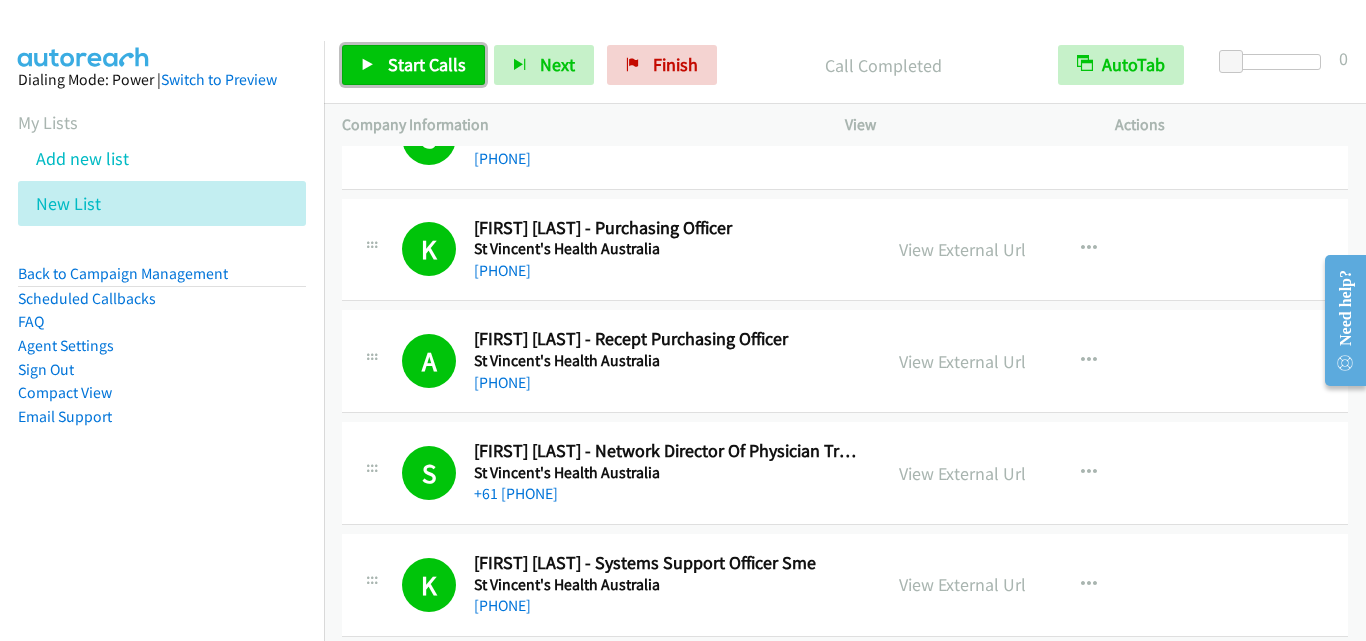 click on "Start Calls" at bounding box center (427, 64) 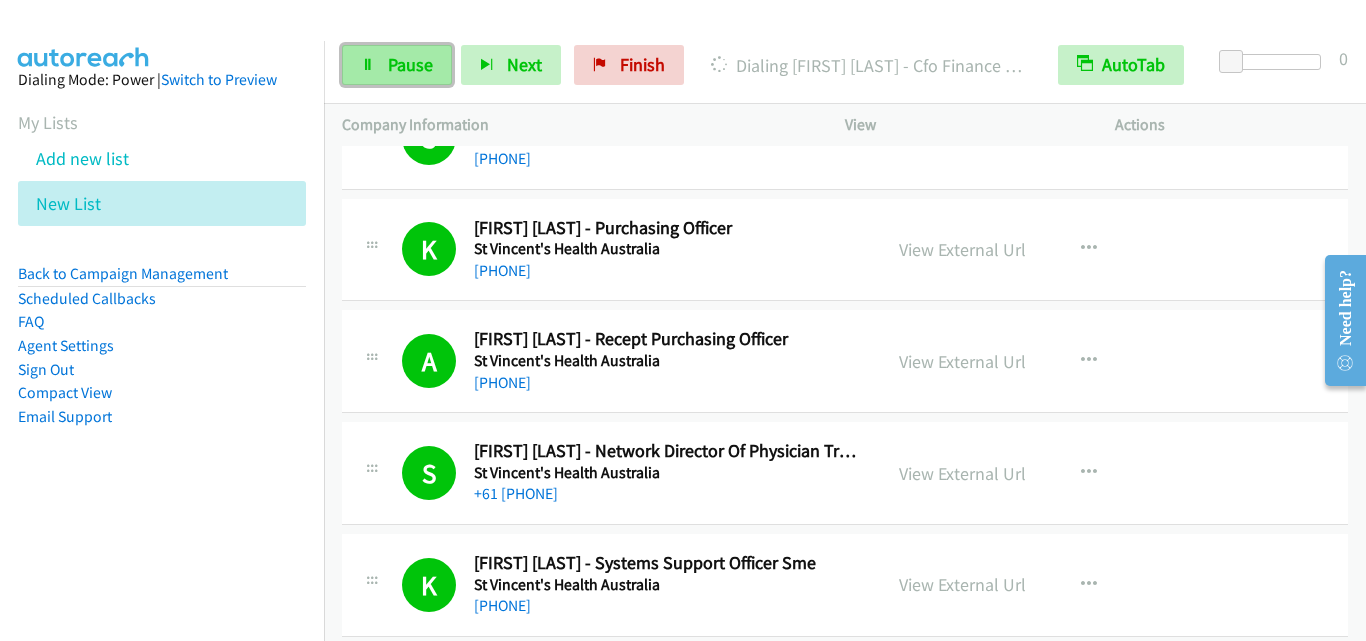 click on "Pause" at bounding box center (397, 65) 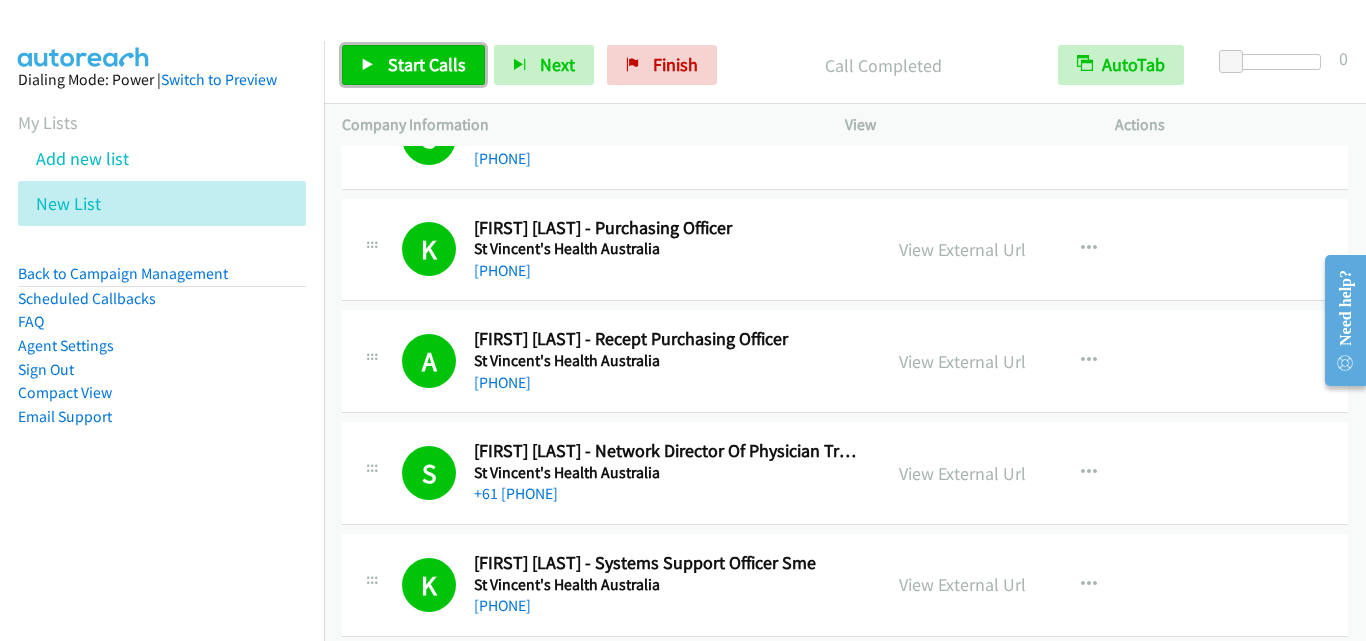 click on "Start Calls" at bounding box center [427, 64] 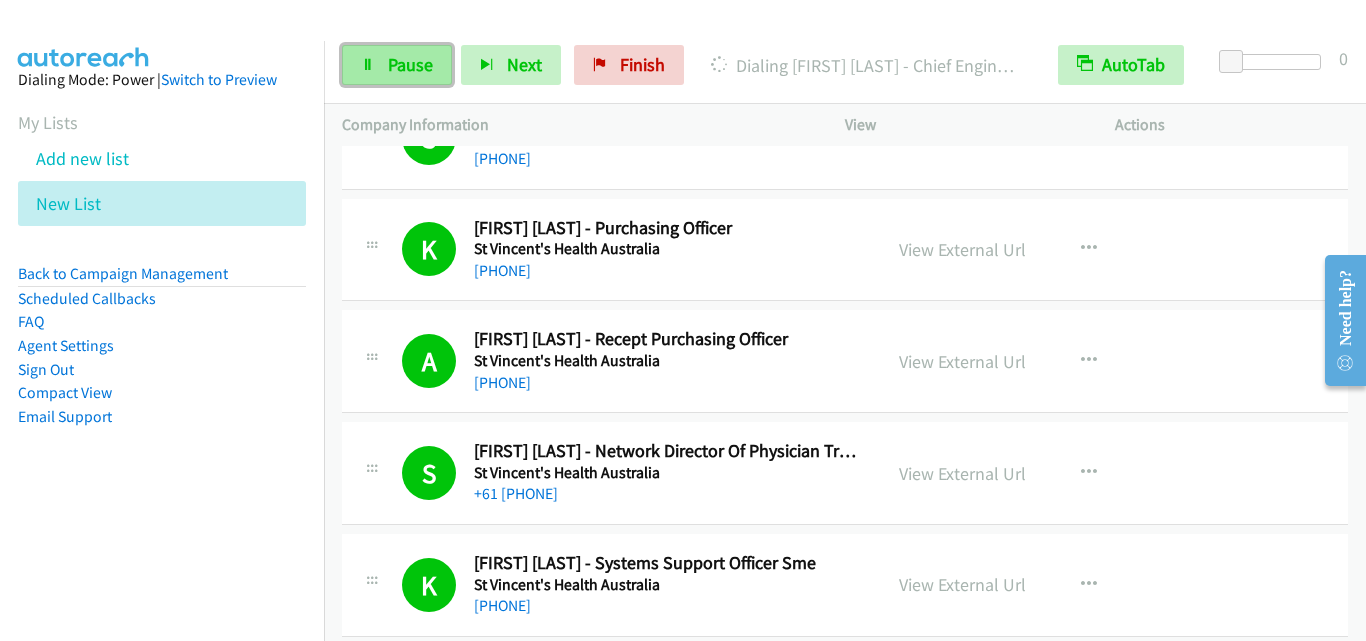 click on "Pause" at bounding box center (410, 64) 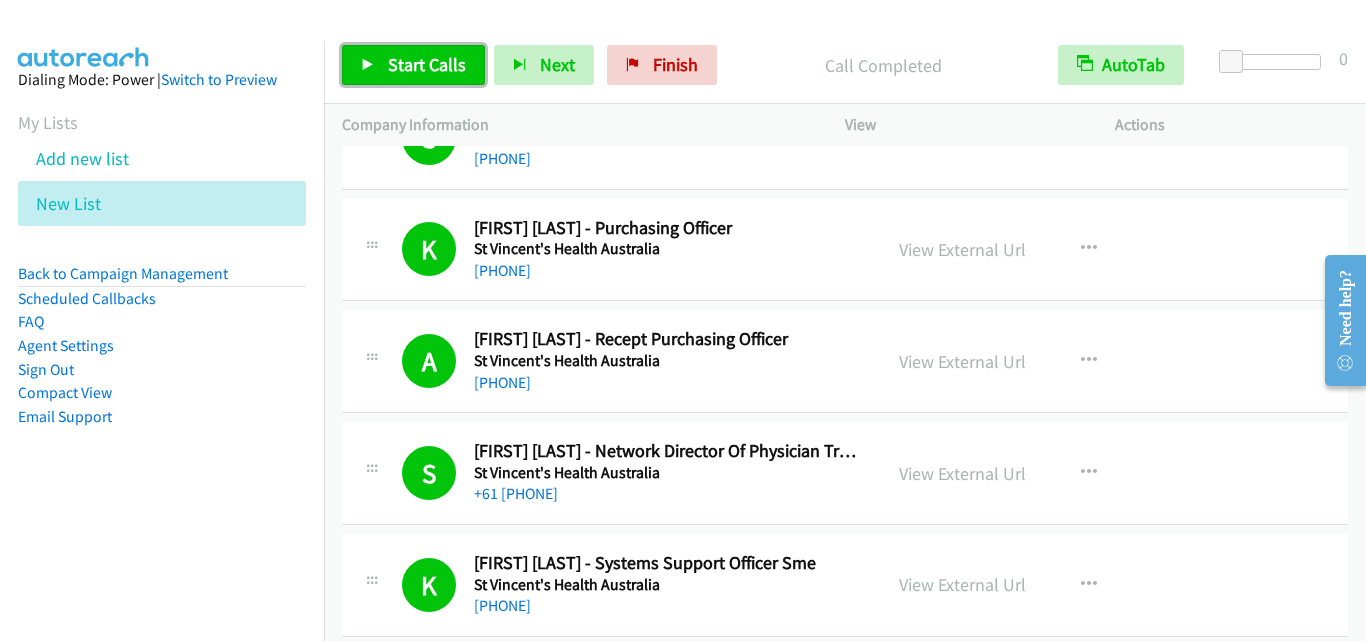 click on "Start Calls" at bounding box center (427, 64) 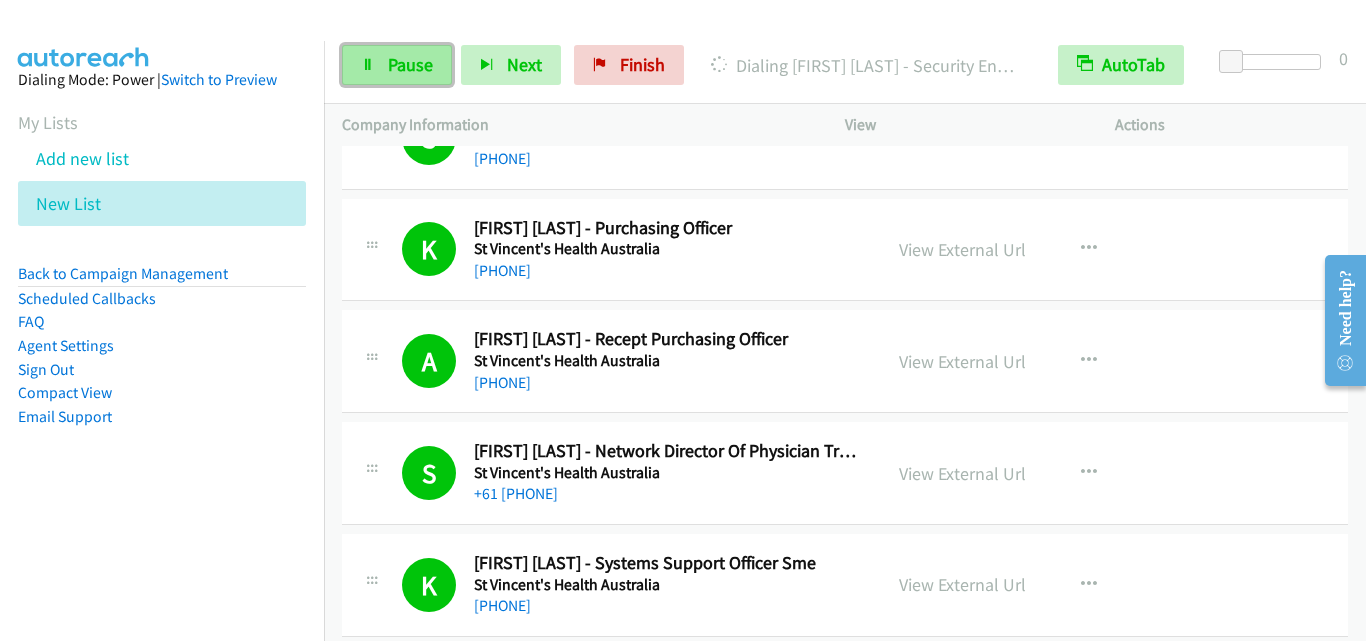 click on "Pause" at bounding box center [410, 64] 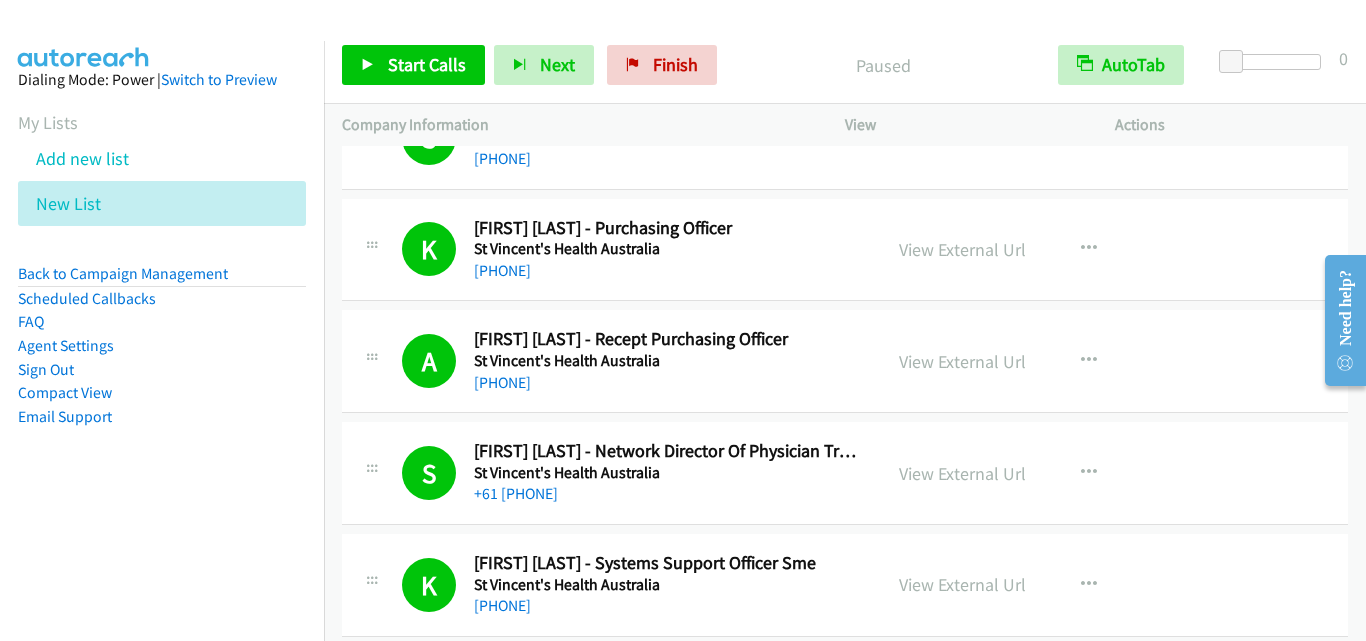scroll, scrollTop: 2400, scrollLeft: 0, axis: vertical 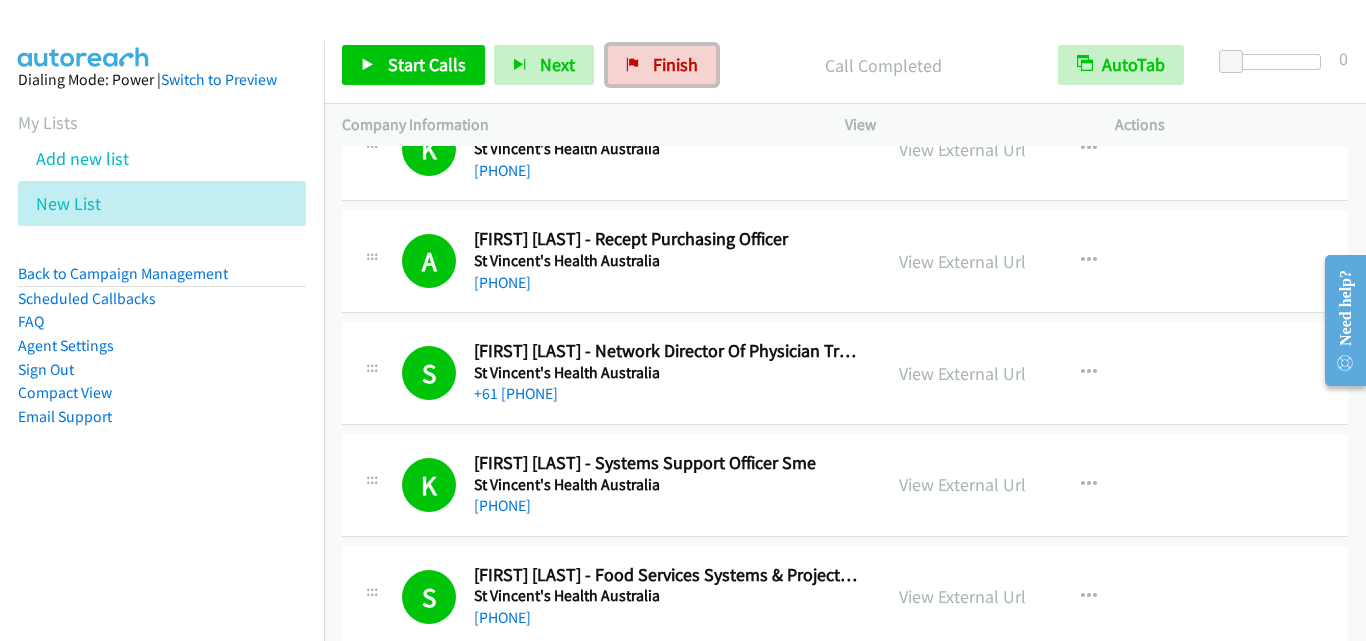click on "Finish" at bounding box center (675, 64) 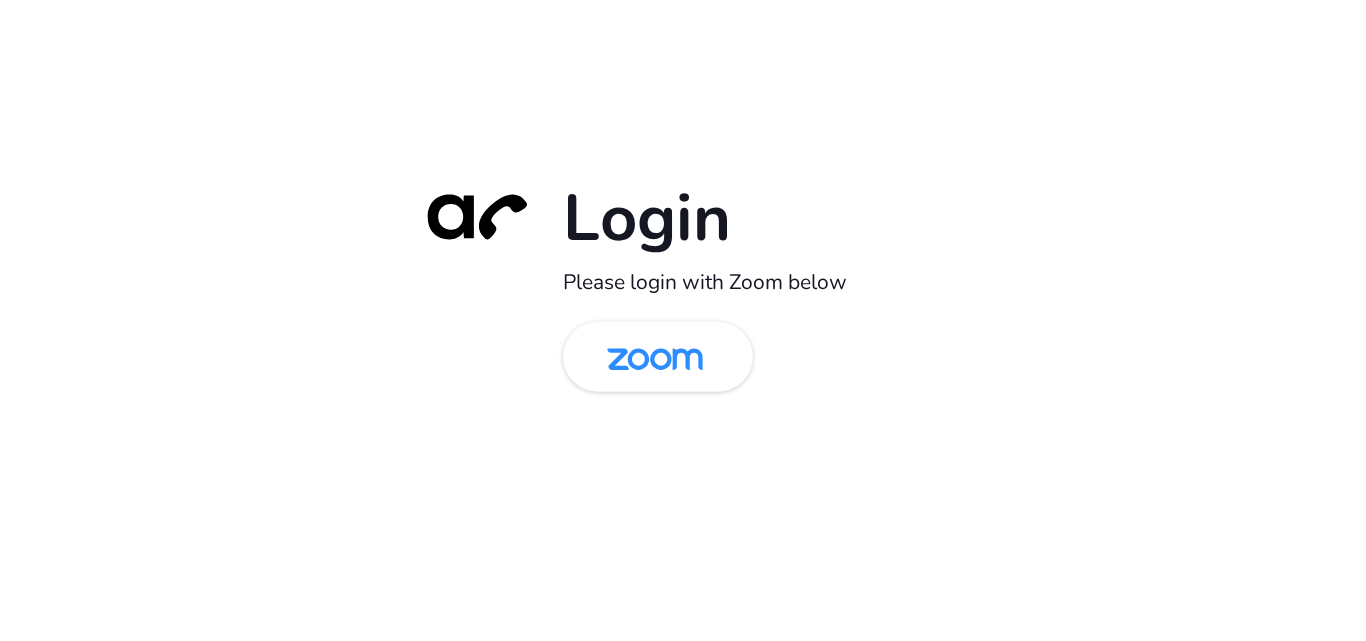 scroll, scrollTop: 0, scrollLeft: 0, axis: both 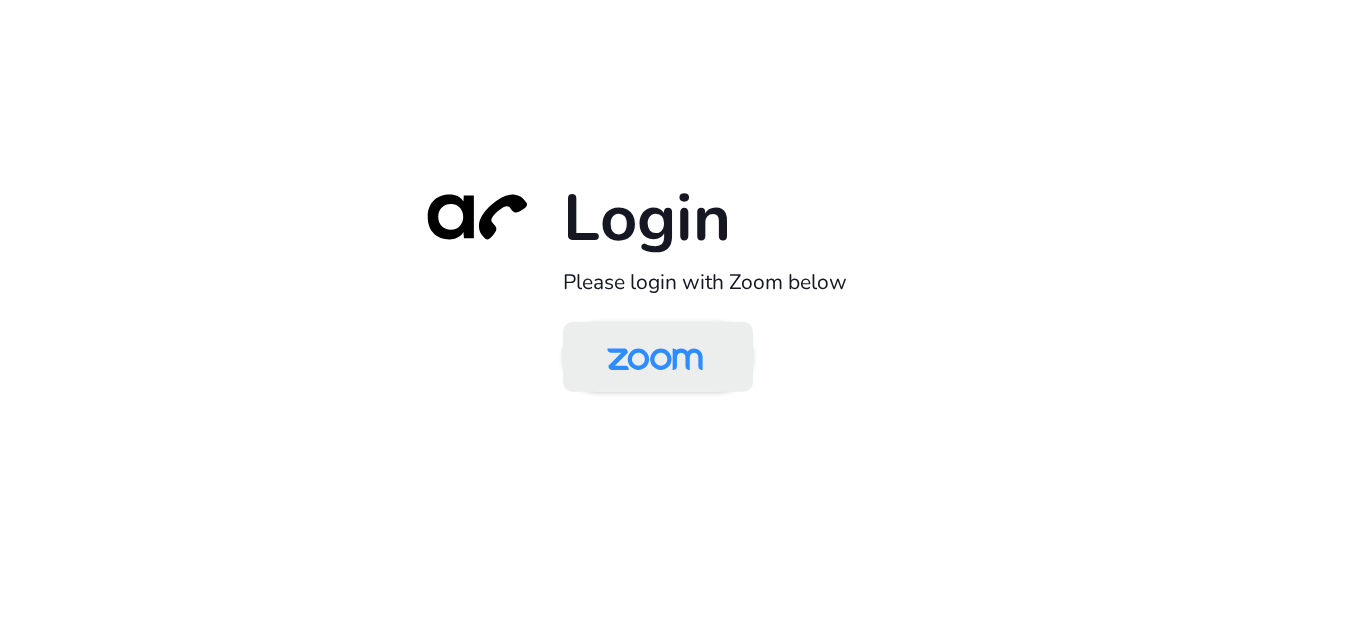 click at bounding box center [655, 358] 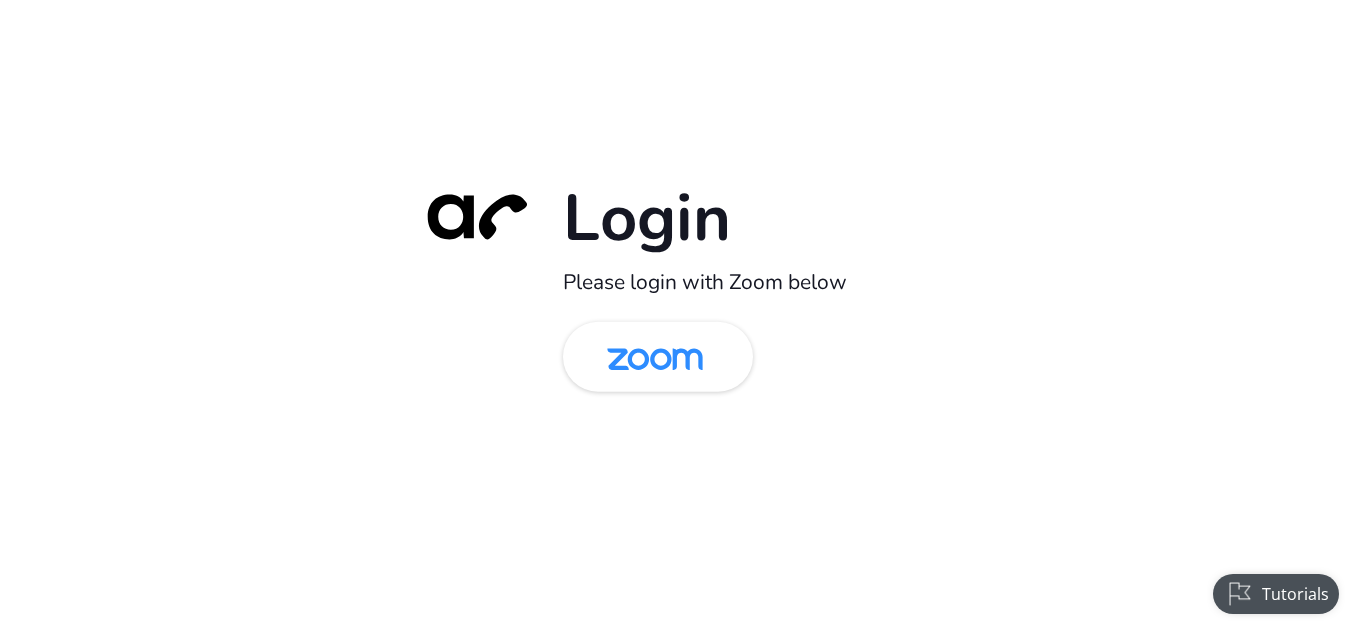 scroll, scrollTop: 0, scrollLeft: 0, axis: both 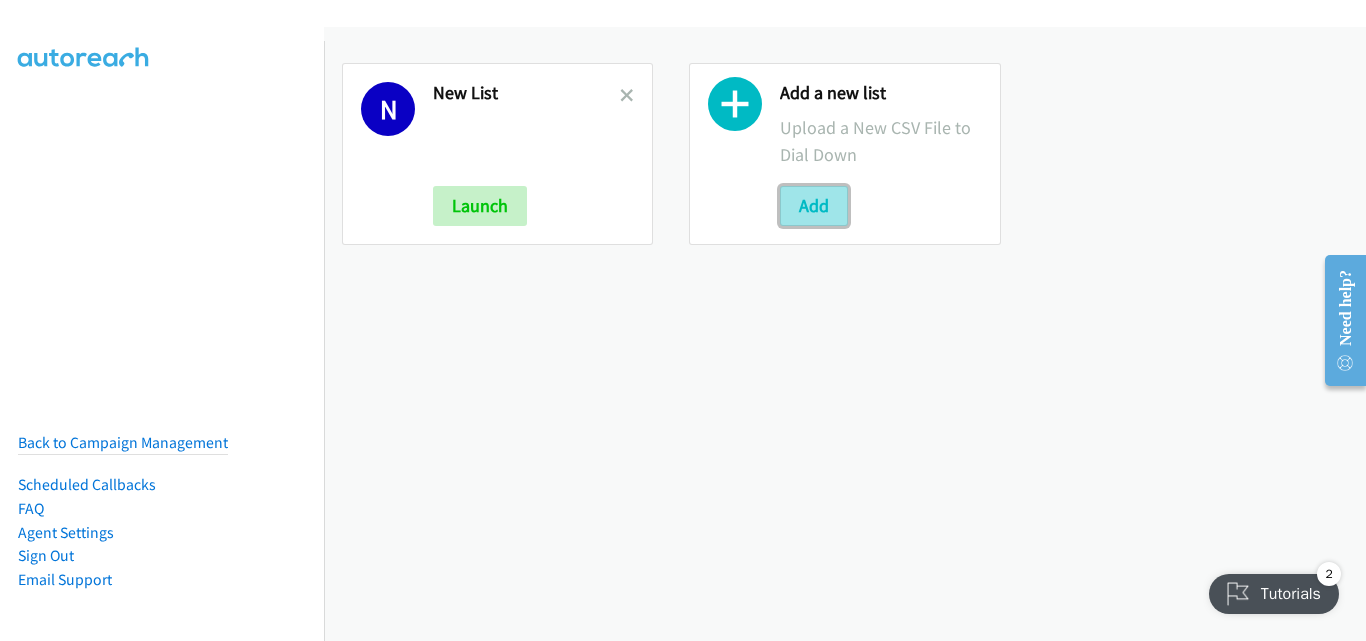 click on "Add" at bounding box center (814, 206) 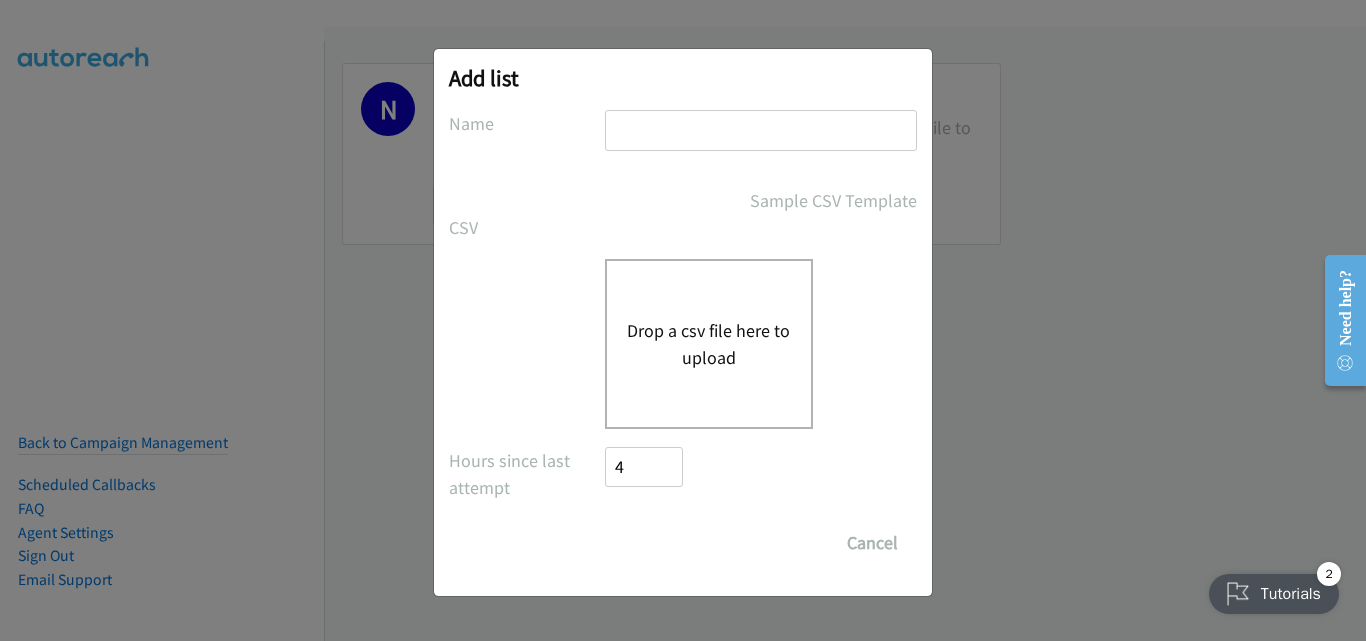 click on "Drop a csv file here to upload" at bounding box center [709, 344] 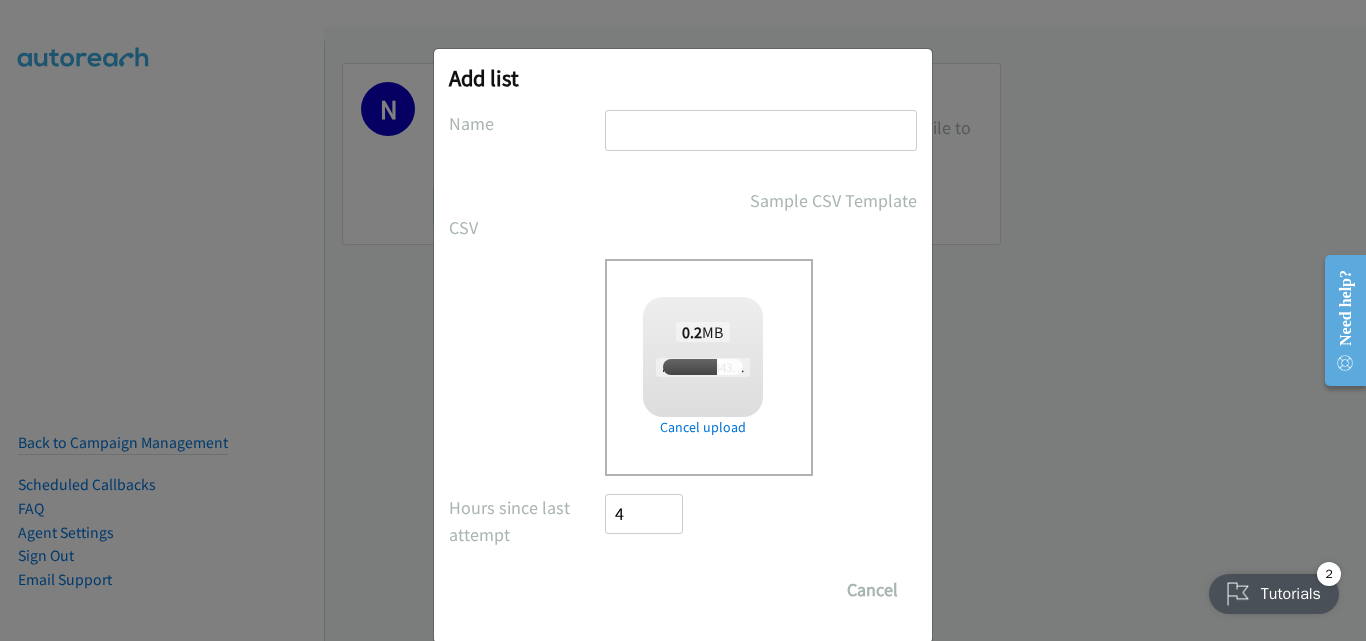 drag, startPoint x: 663, startPoint y: 131, endPoint x: 668, endPoint y: 168, distance: 37.336308 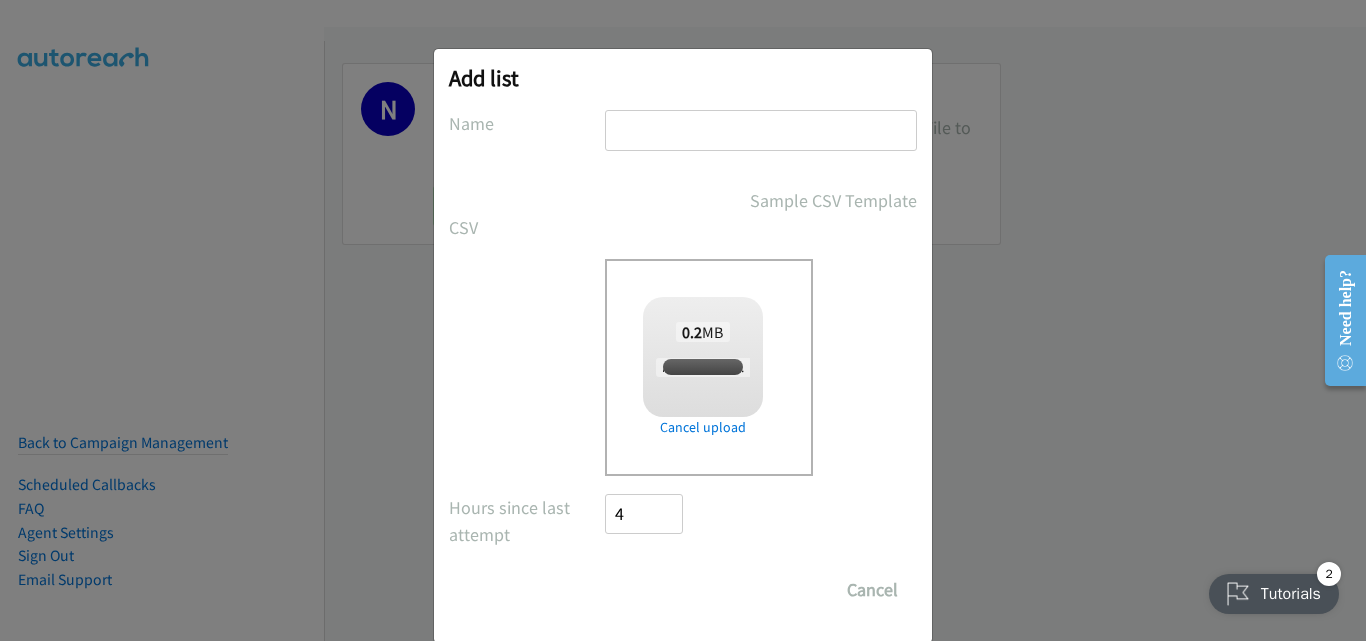 type on "New List" 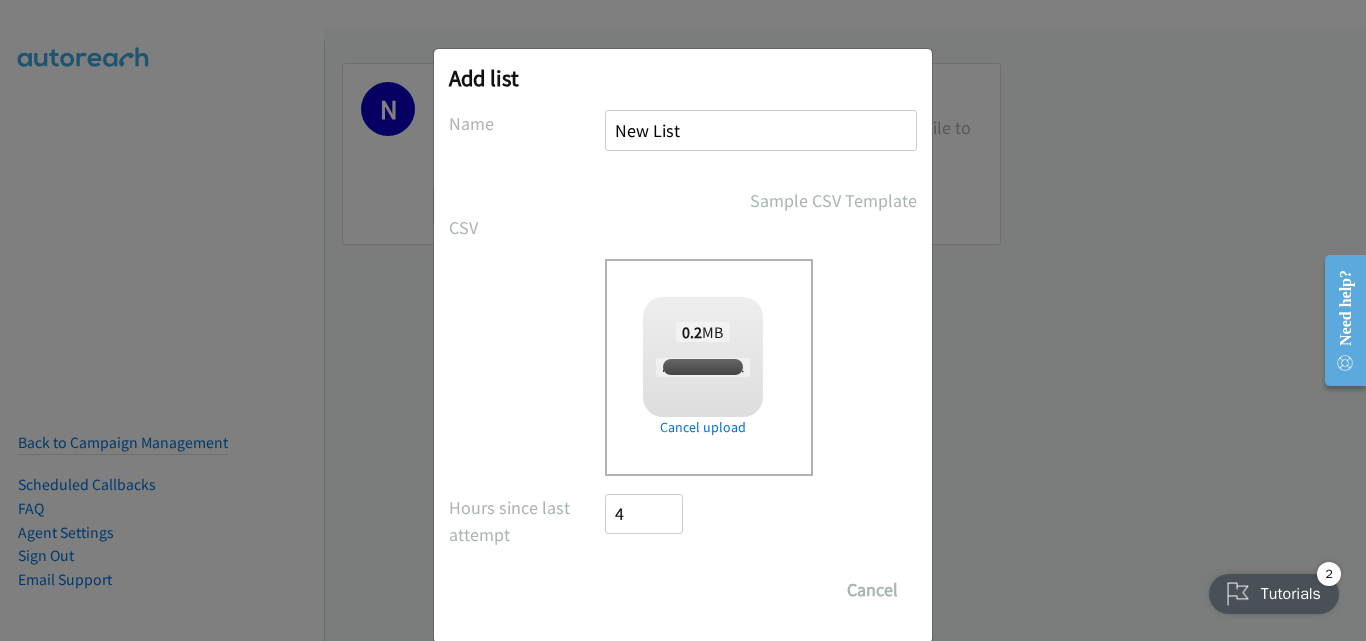 checkbox on "true" 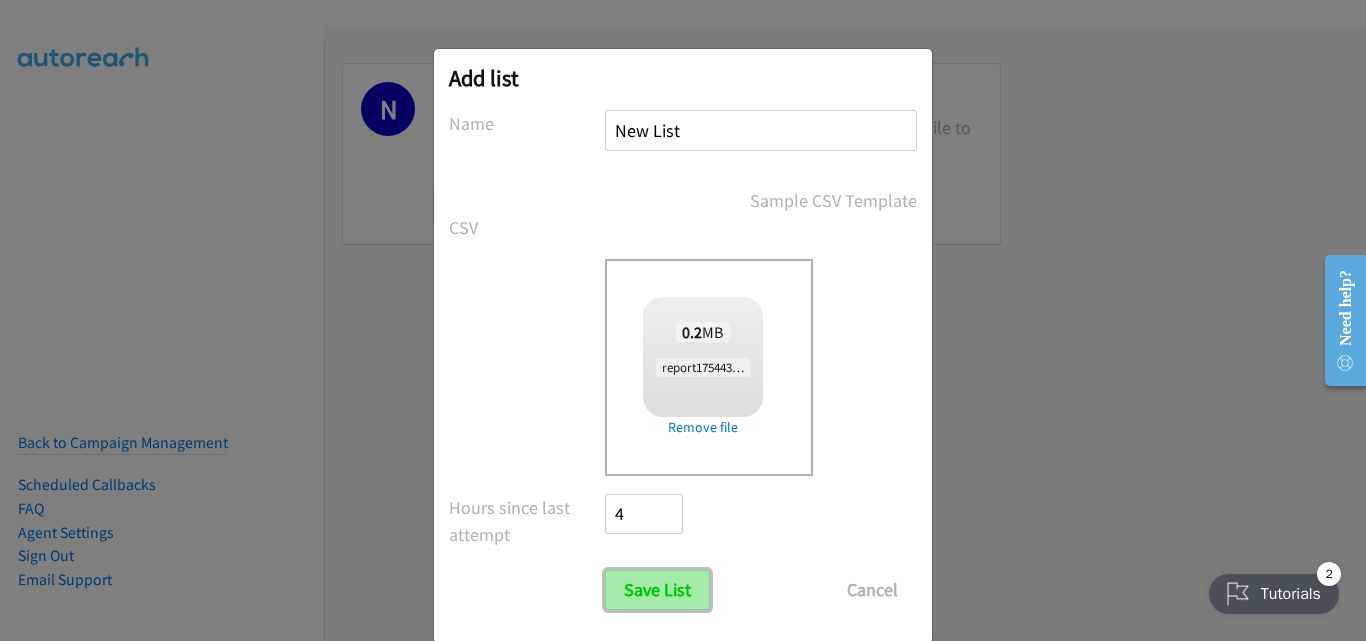 click on "Save List" at bounding box center [657, 590] 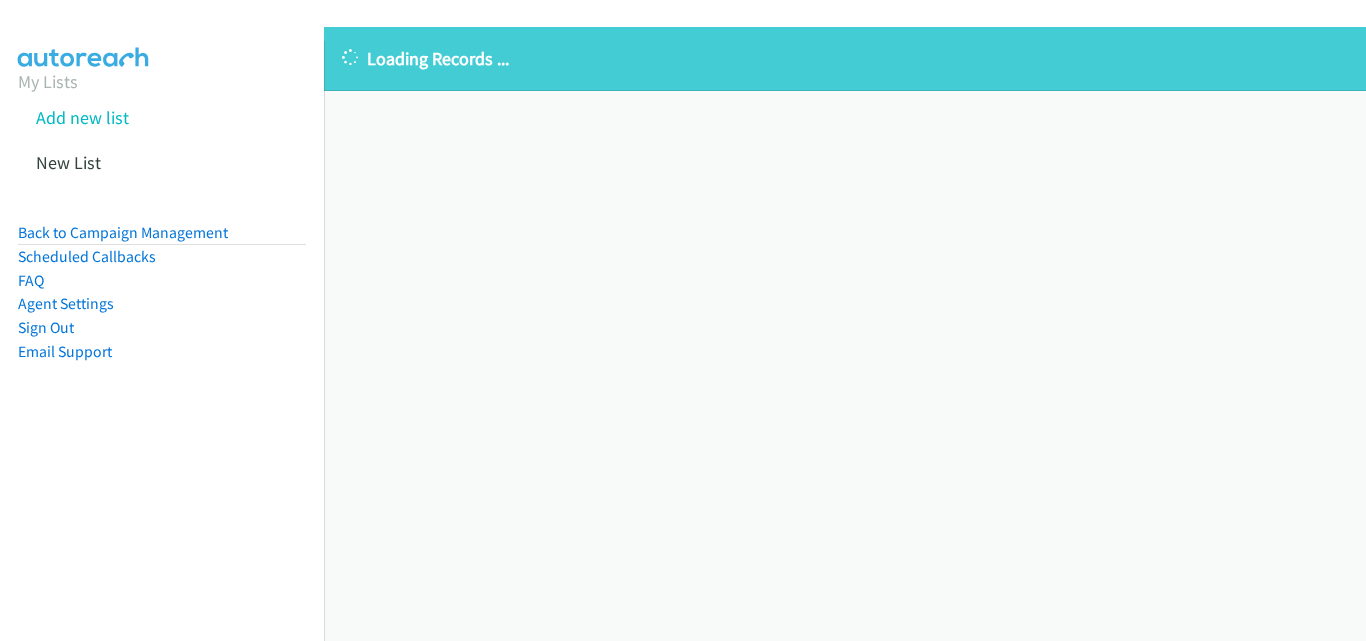 scroll, scrollTop: 0, scrollLeft: 0, axis: both 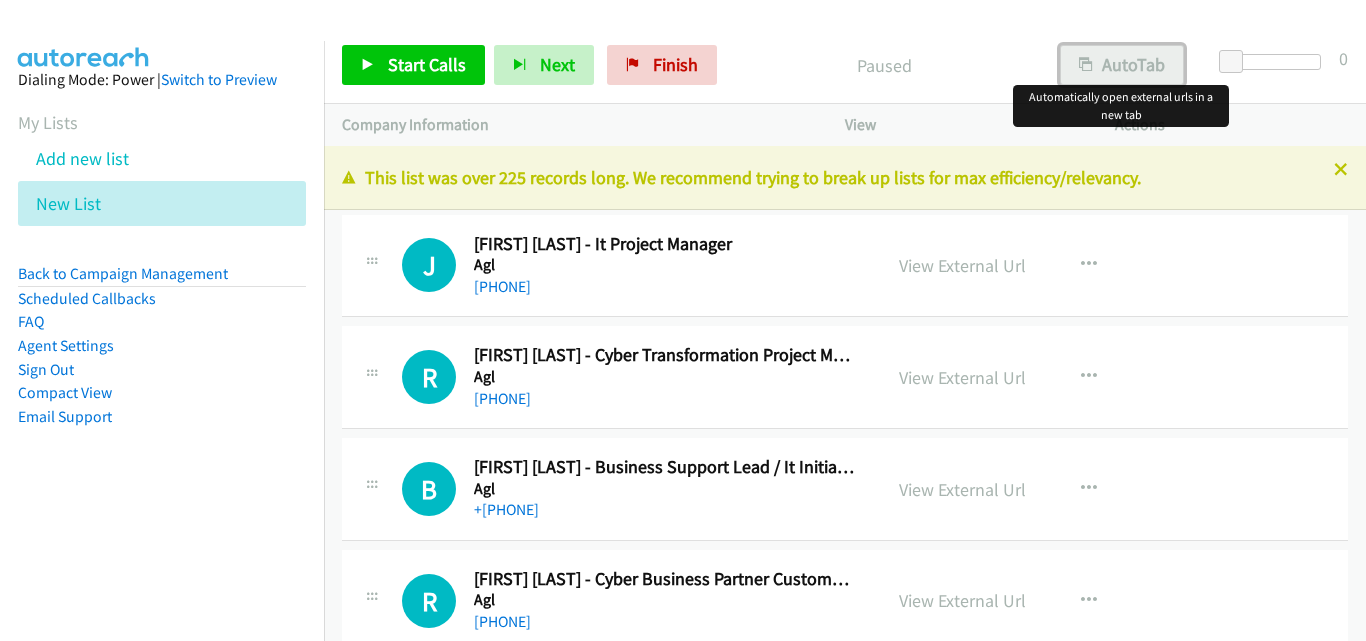 click at bounding box center [1086, 66] 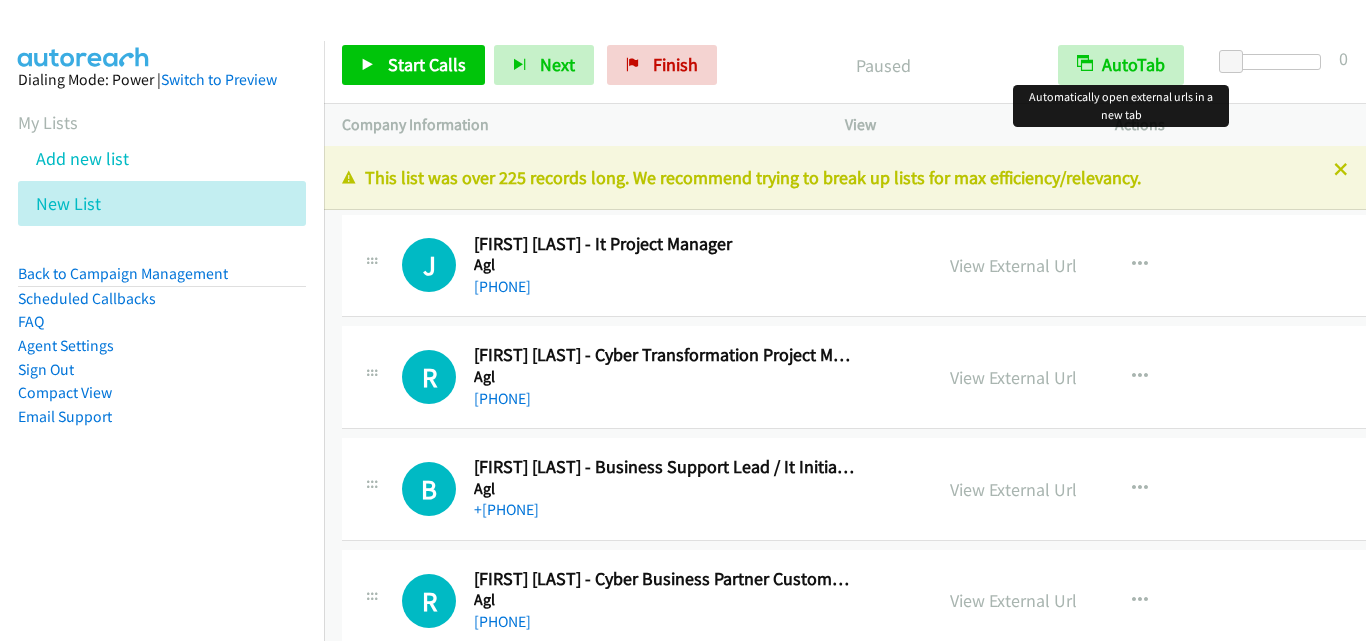 scroll, scrollTop: 0, scrollLeft: 0, axis: both 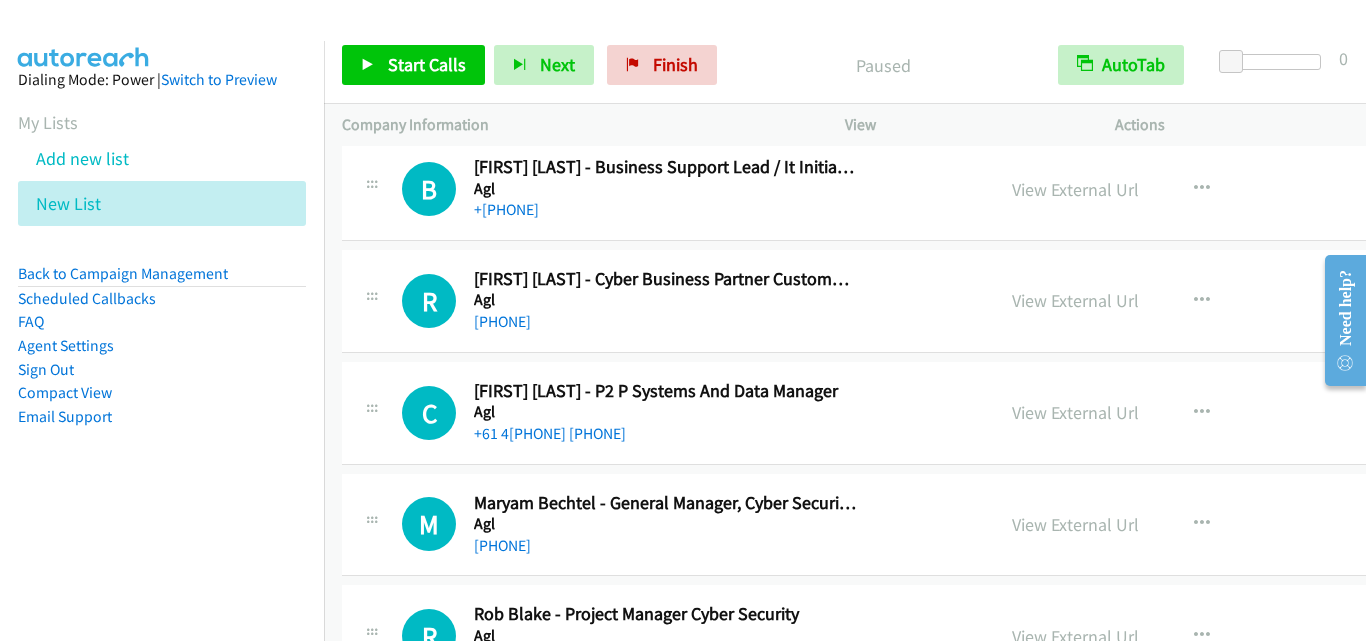 click on "Start Calls
Pause
Next
Finish
Paused
AutoTab
AutoTab
0" at bounding box center [845, 65] 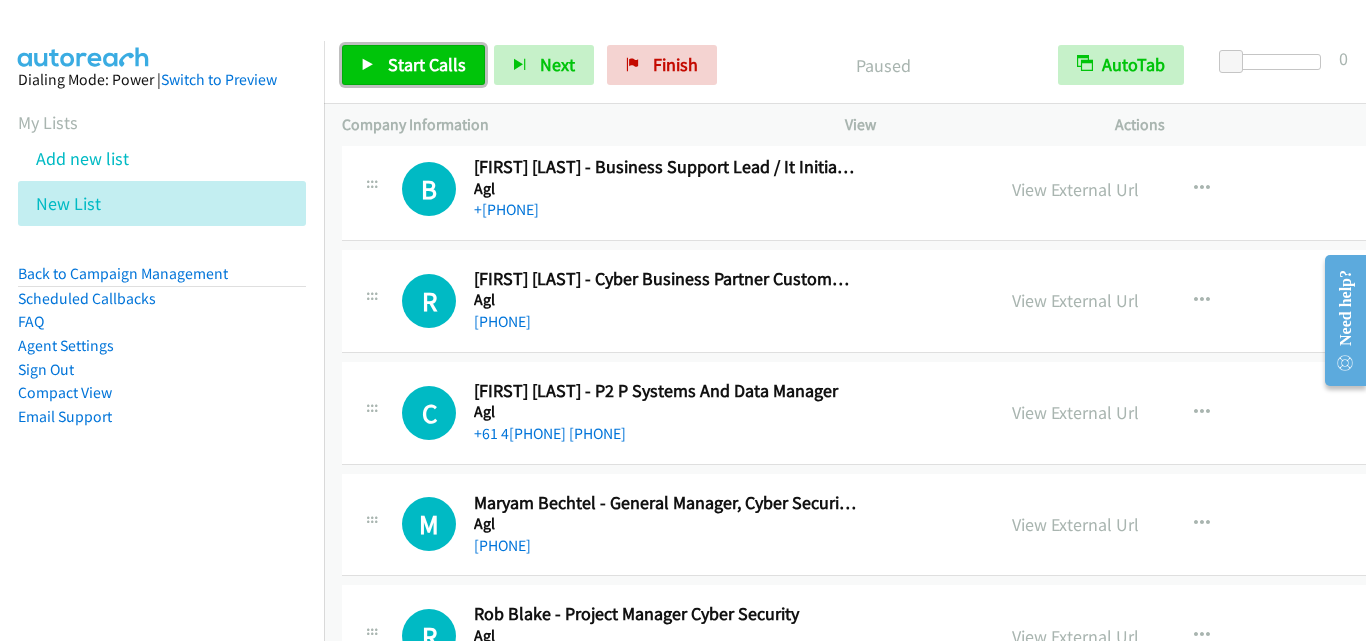click on "Start Calls" at bounding box center [413, 65] 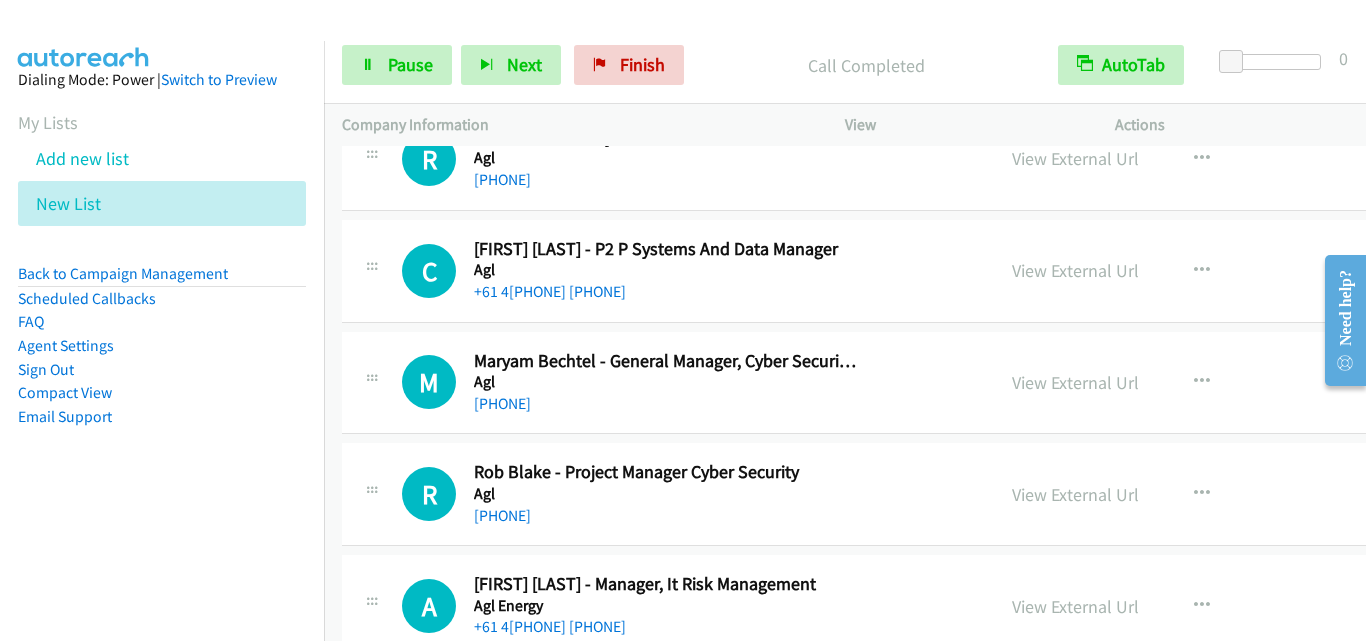 scroll, scrollTop: 500, scrollLeft: 0, axis: vertical 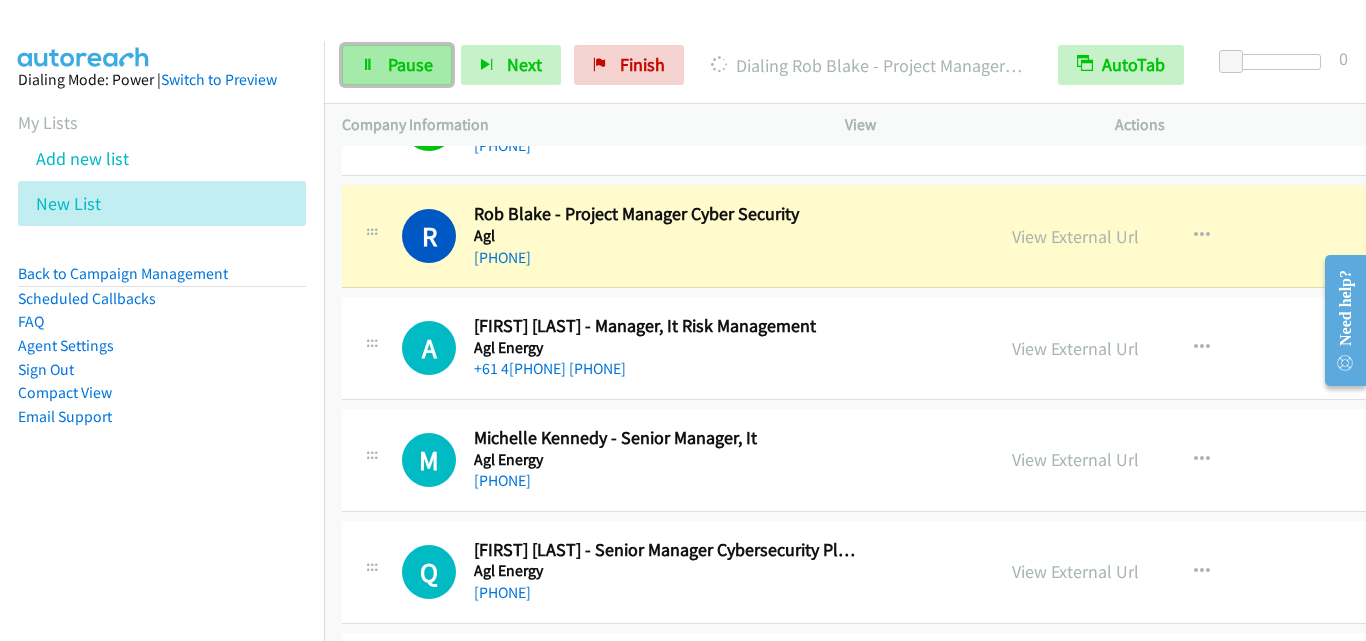 click on "Pause" at bounding box center [397, 65] 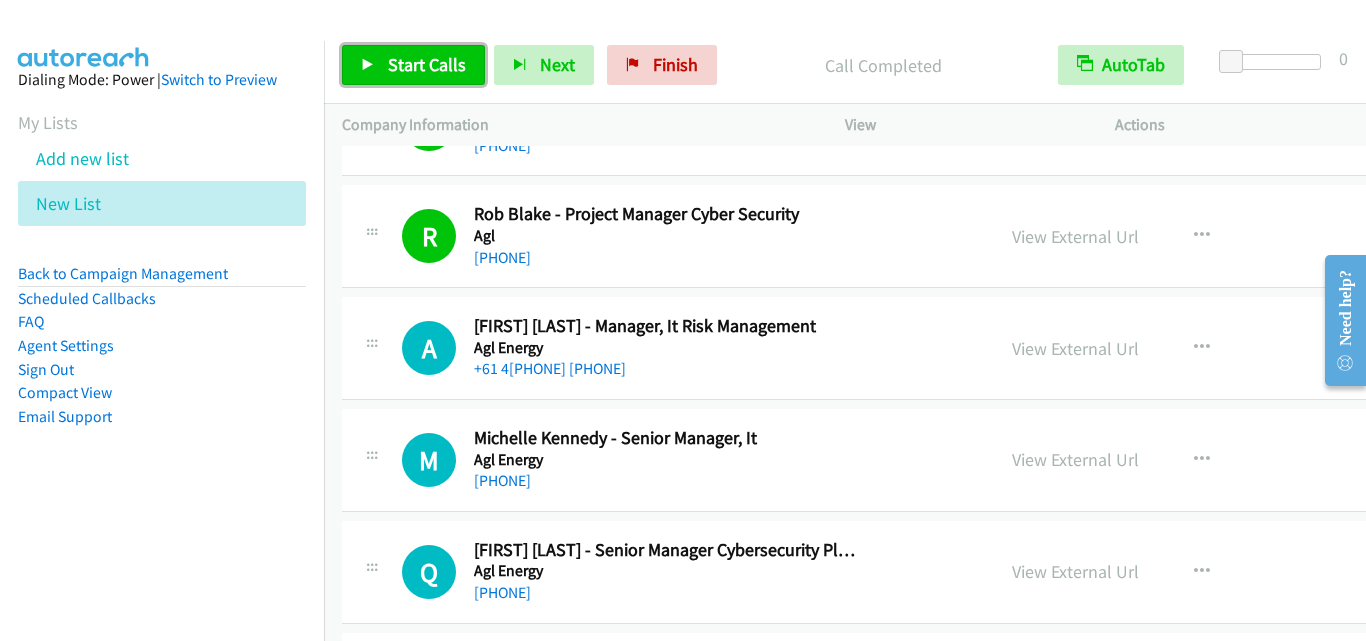 click on "Start Calls" at bounding box center [427, 64] 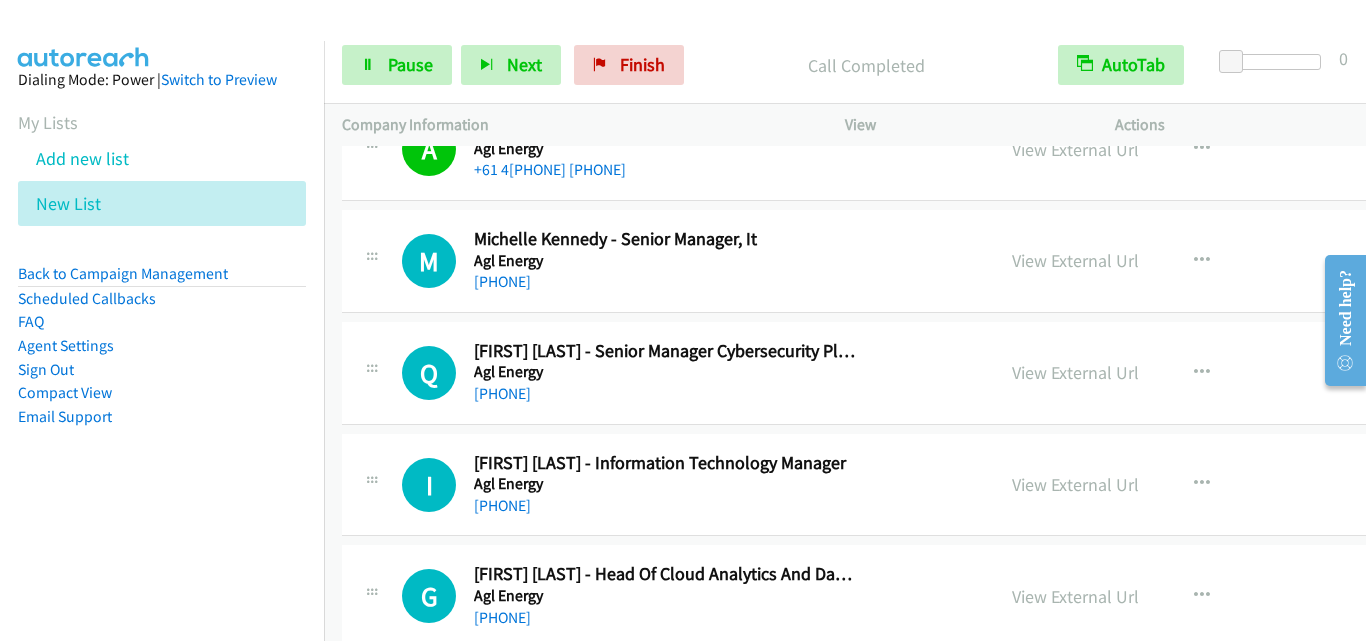 scroll, scrollTop: 900, scrollLeft: 0, axis: vertical 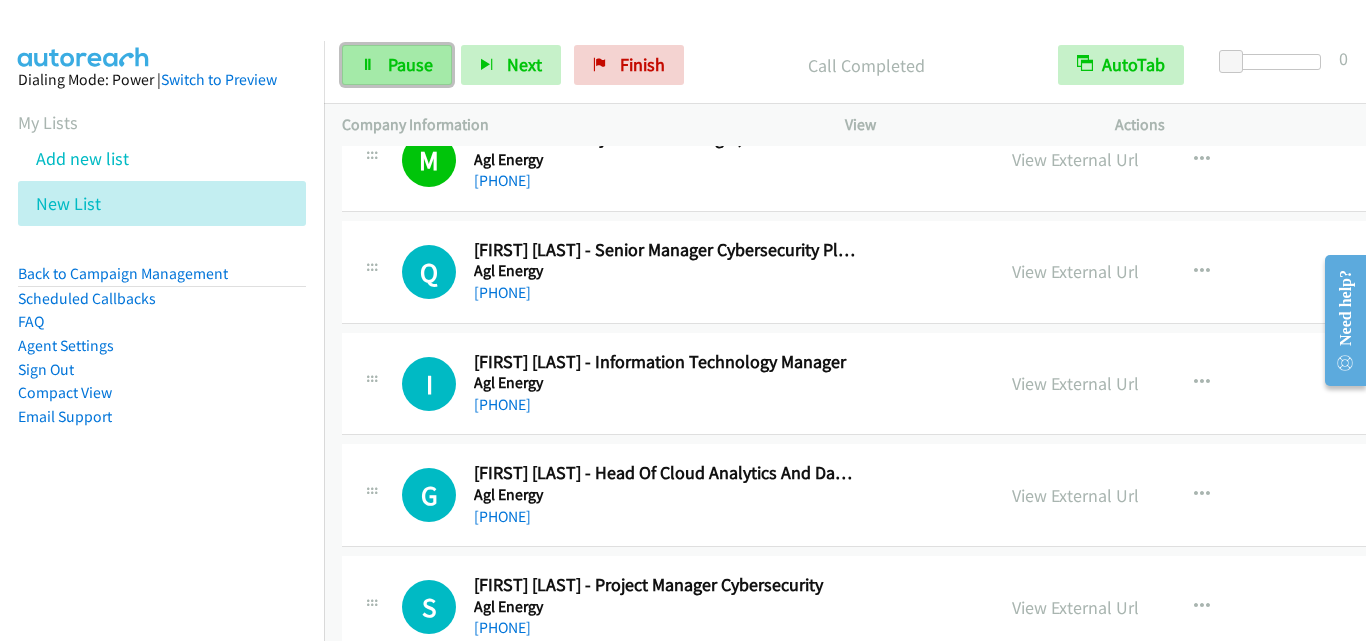 click on "Pause" at bounding box center [410, 64] 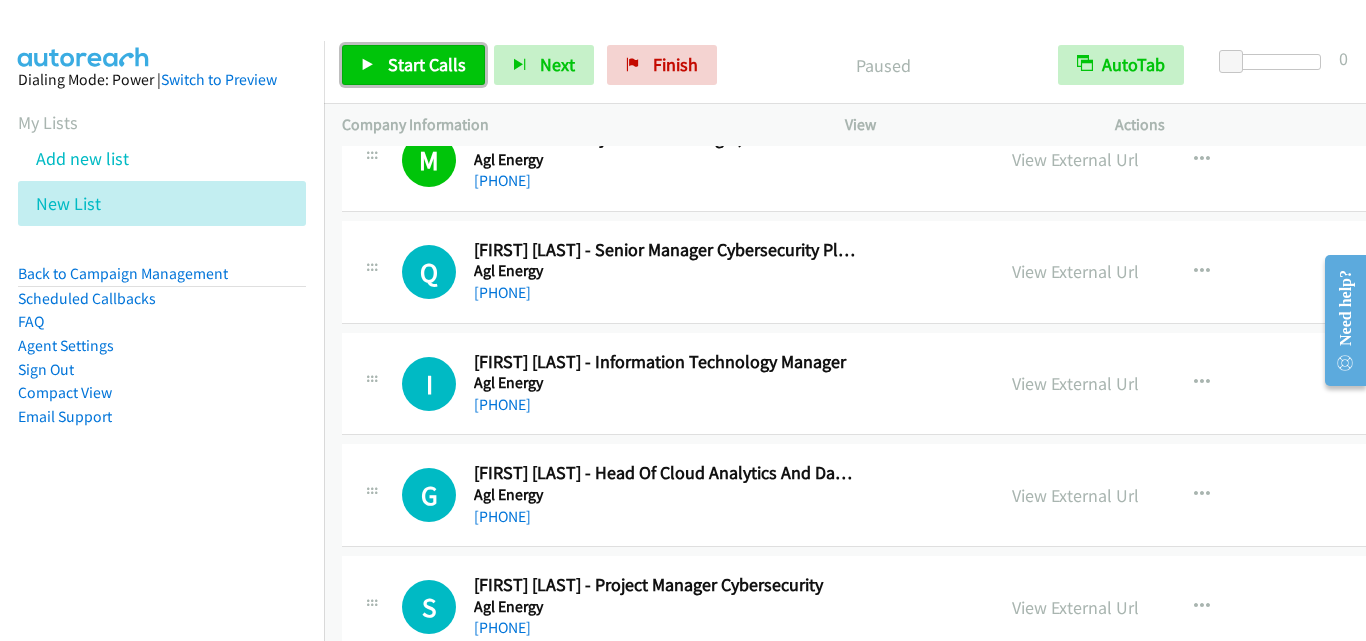 click on "Start Calls" at bounding box center (427, 64) 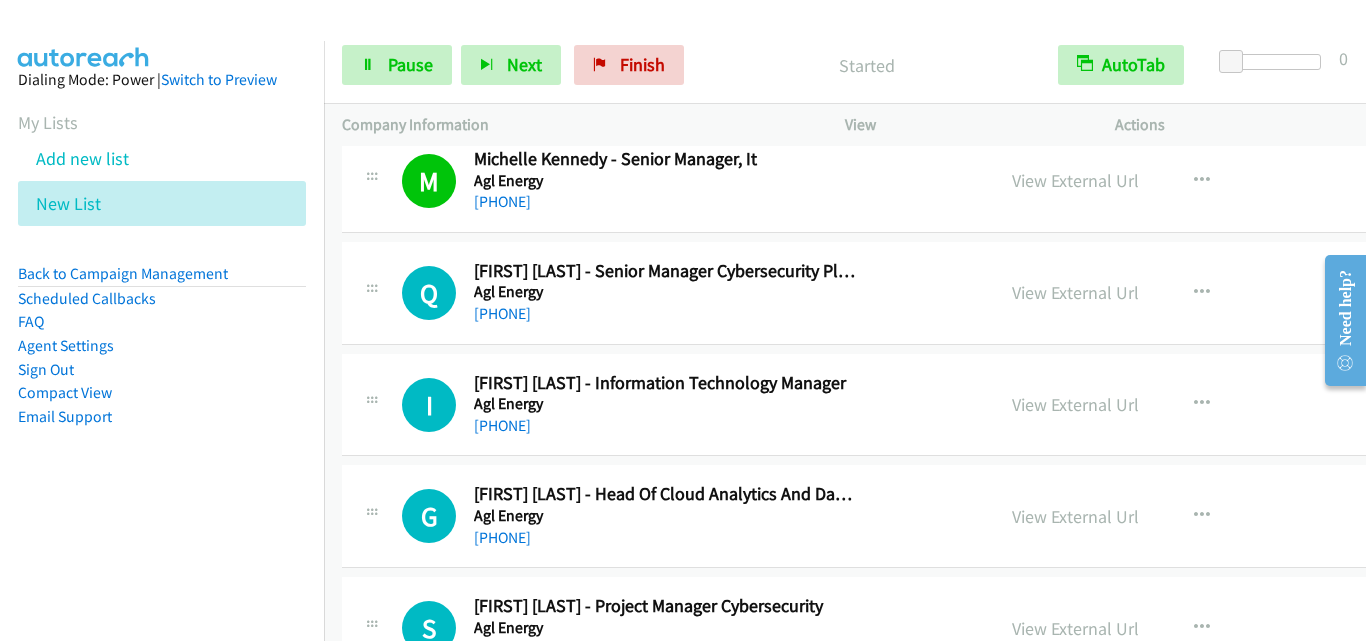 scroll, scrollTop: 1000, scrollLeft: 0, axis: vertical 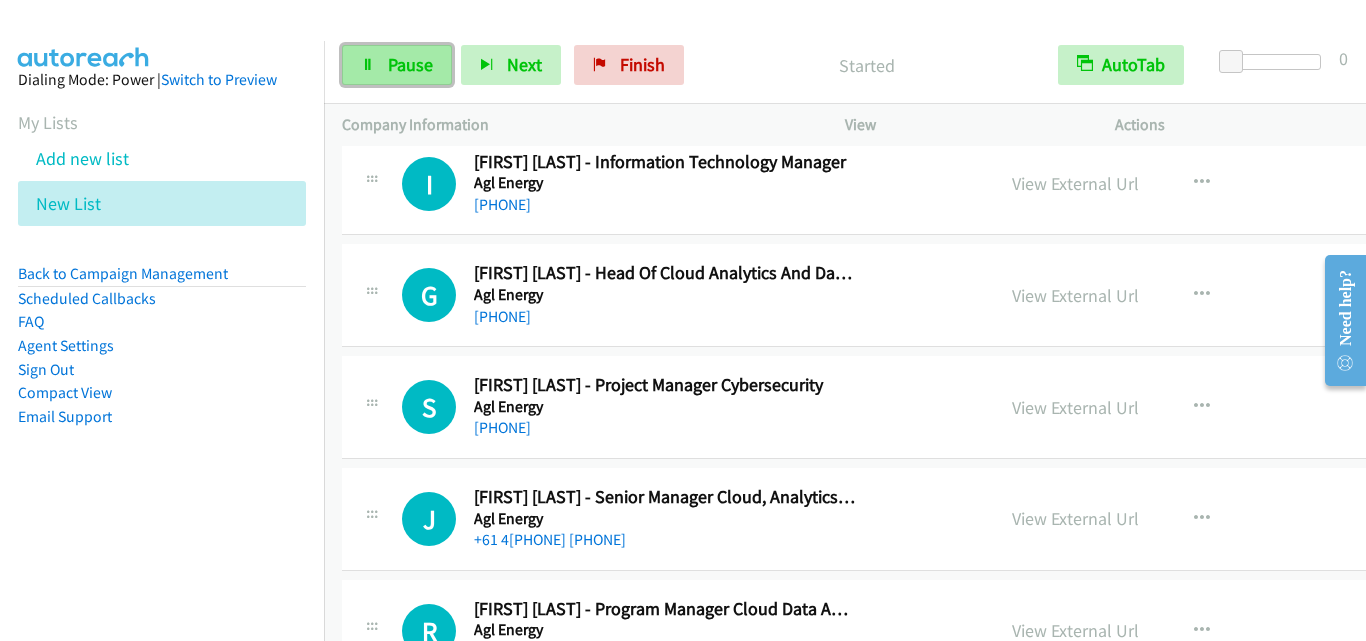 click on "Pause" at bounding box center [397, 65] 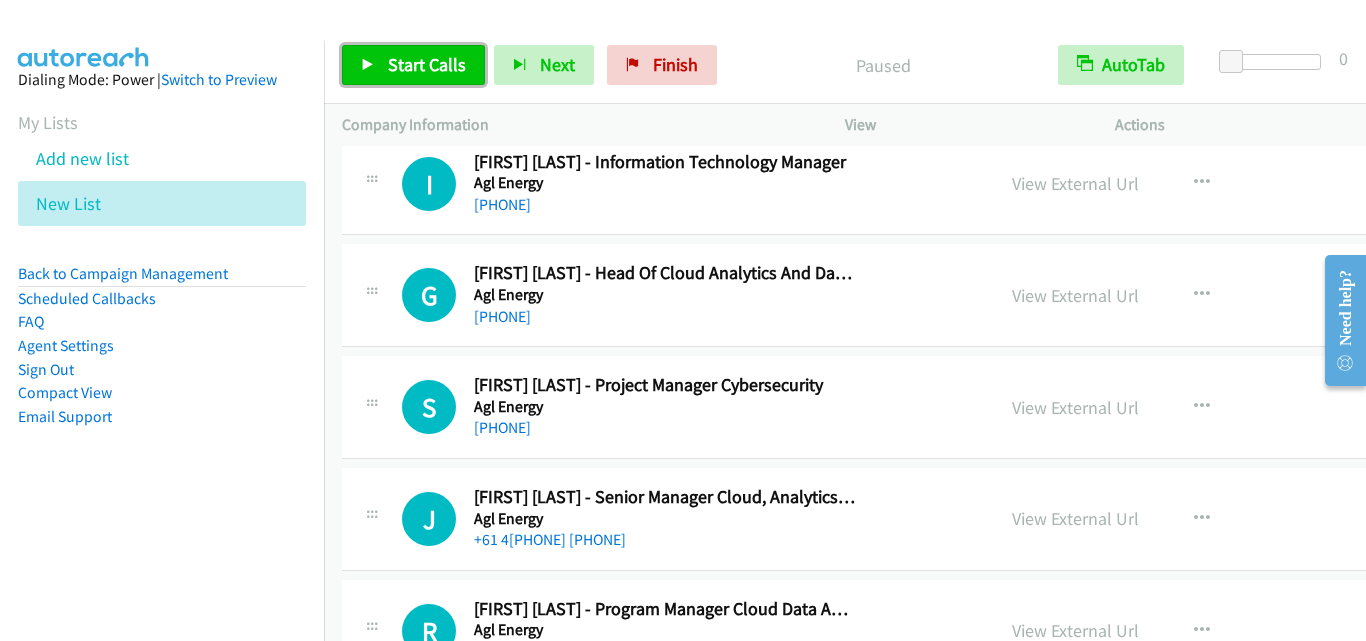 click on "Start Calls" at bounding box center (413, 65) 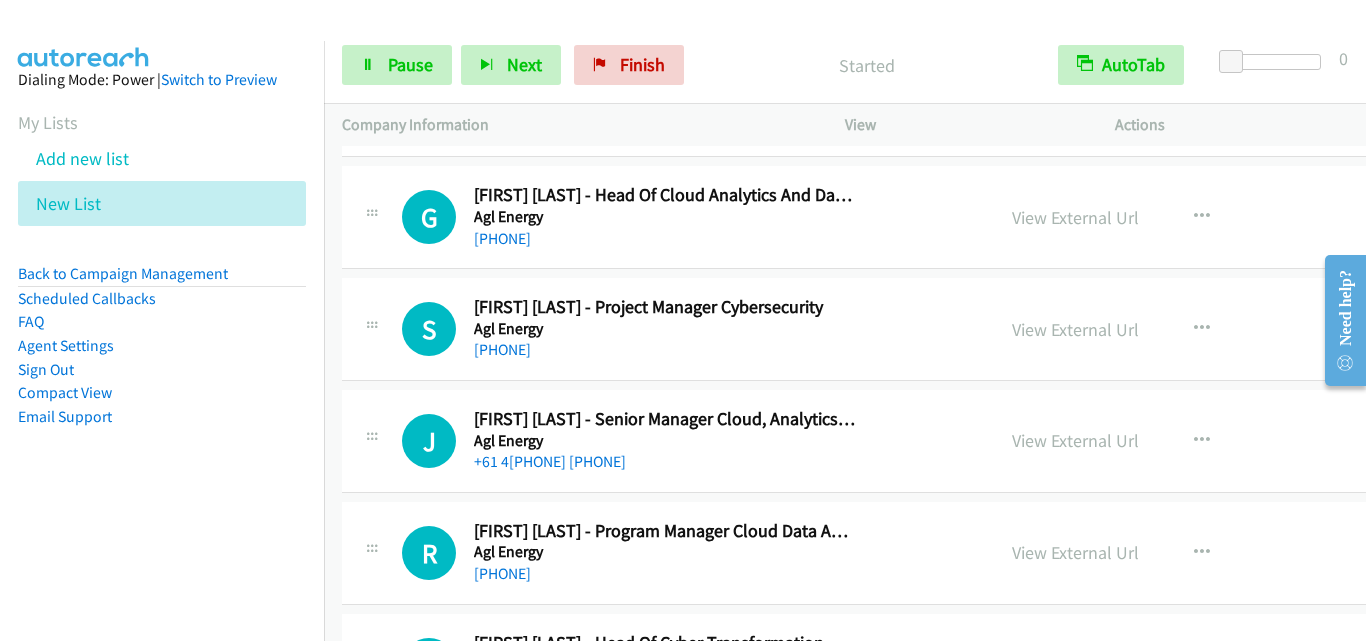 scroll, scrollTop: 1300, scrollLeft: 0, axis: vertical 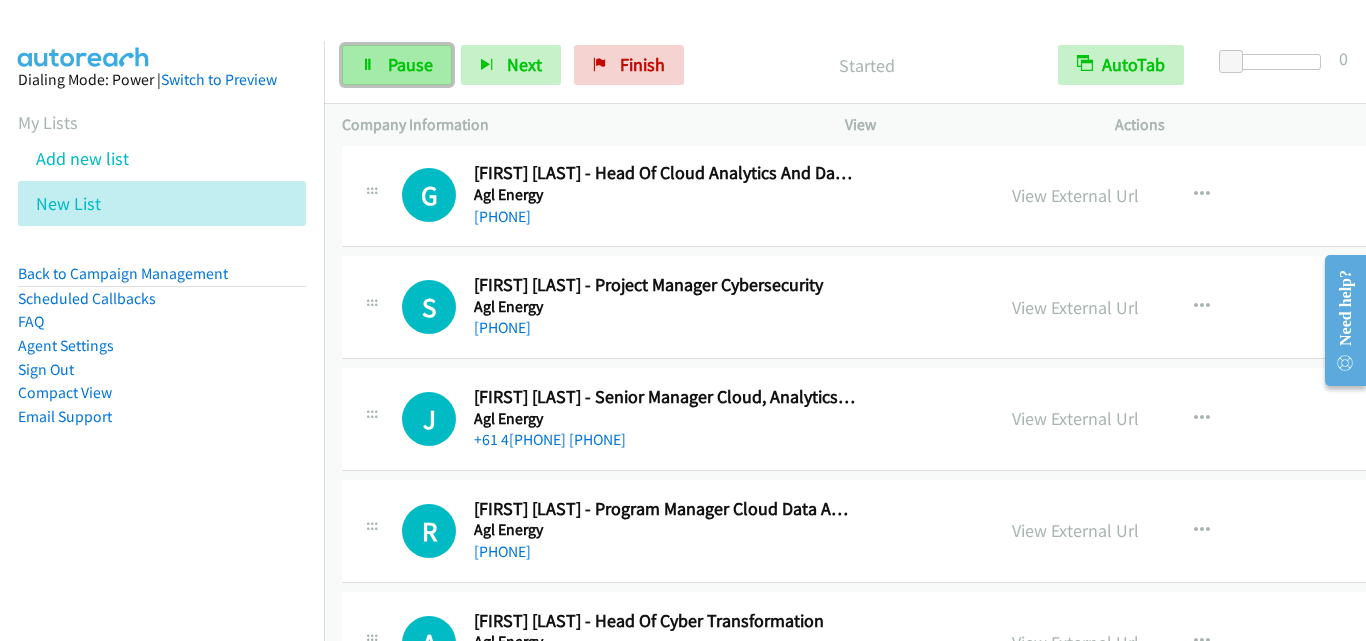 click on "Pause" at bounding box center [410, 64] 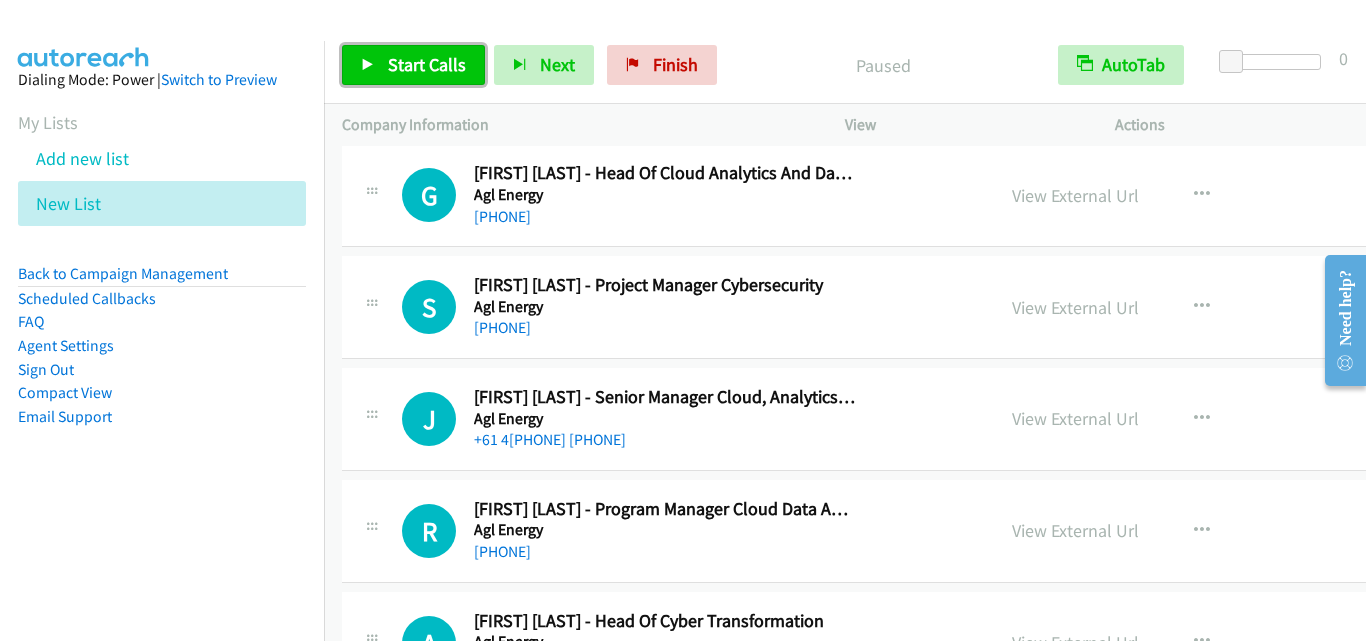 click on "Start Calls" at bounding box center [427, 64] 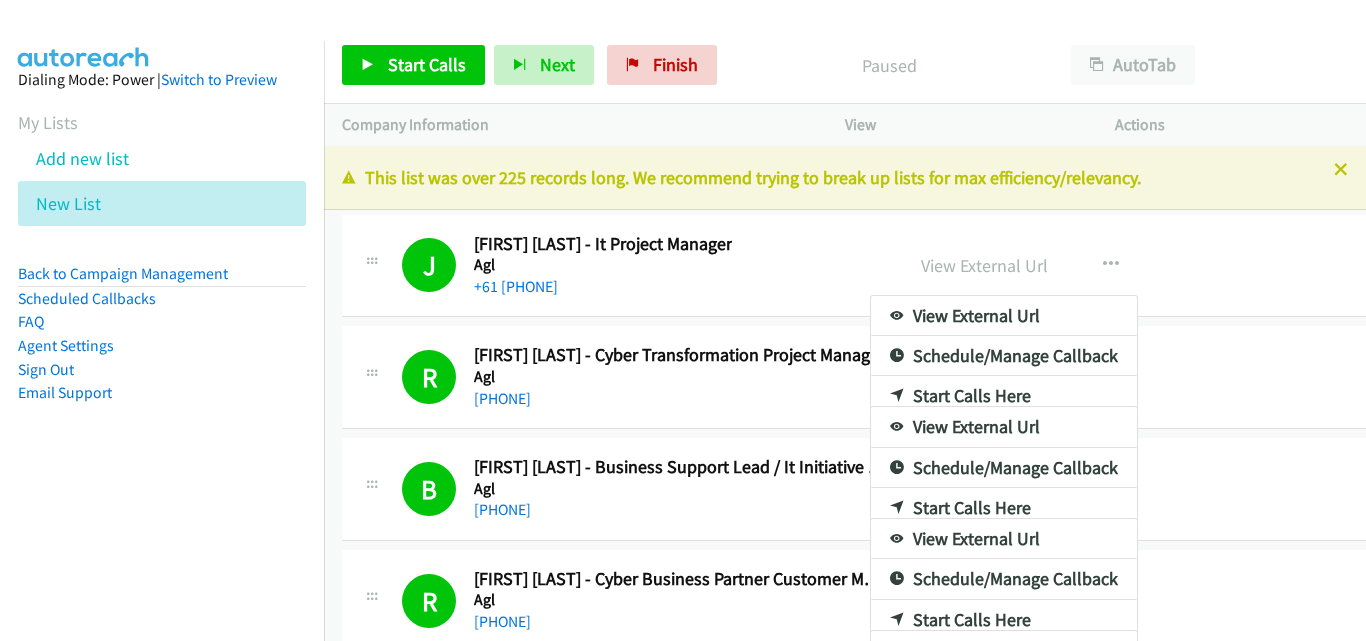 scroll, scrollTop: 0, scrollLeft: 0, axis: both 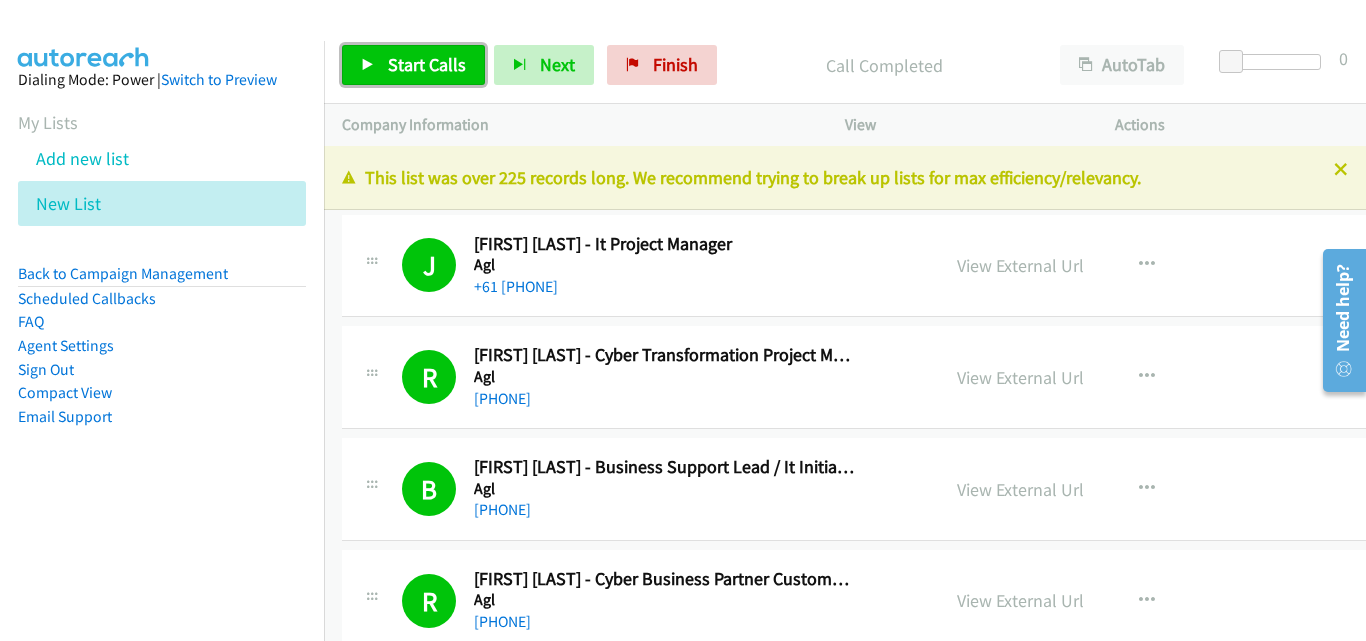 click on "Start Calls" at bounding box center (427, 64) 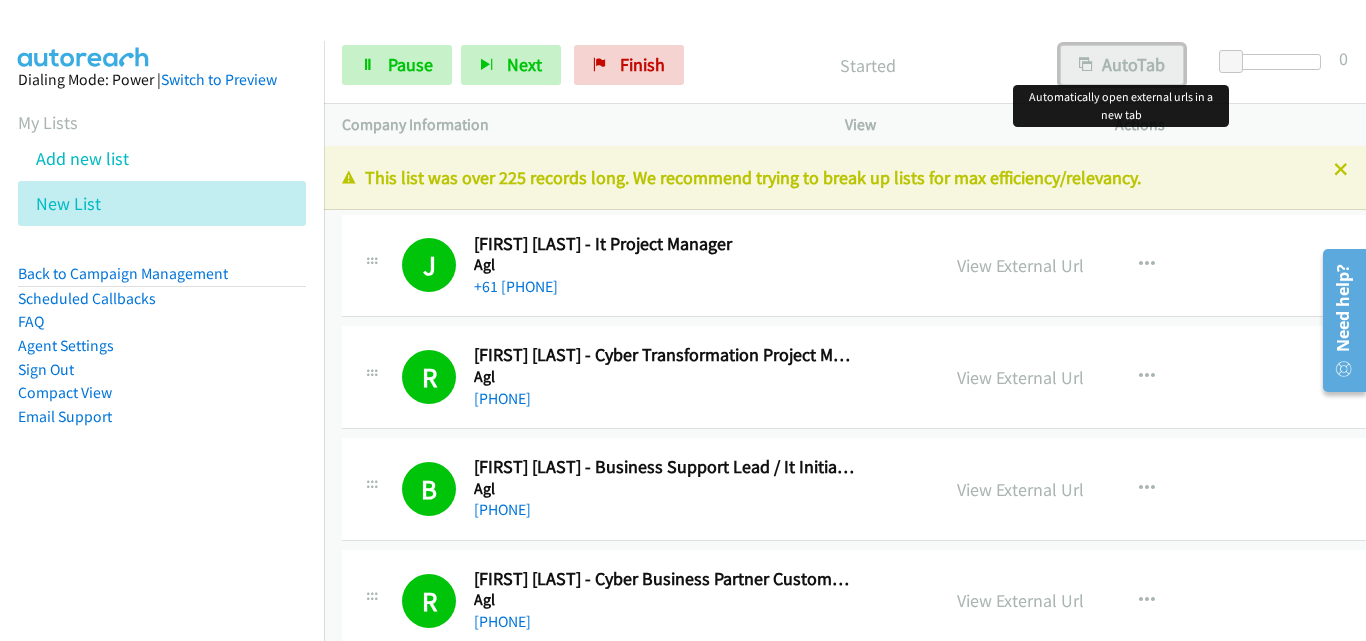 click on "AutoTab" at bounding box center (1122, 65) 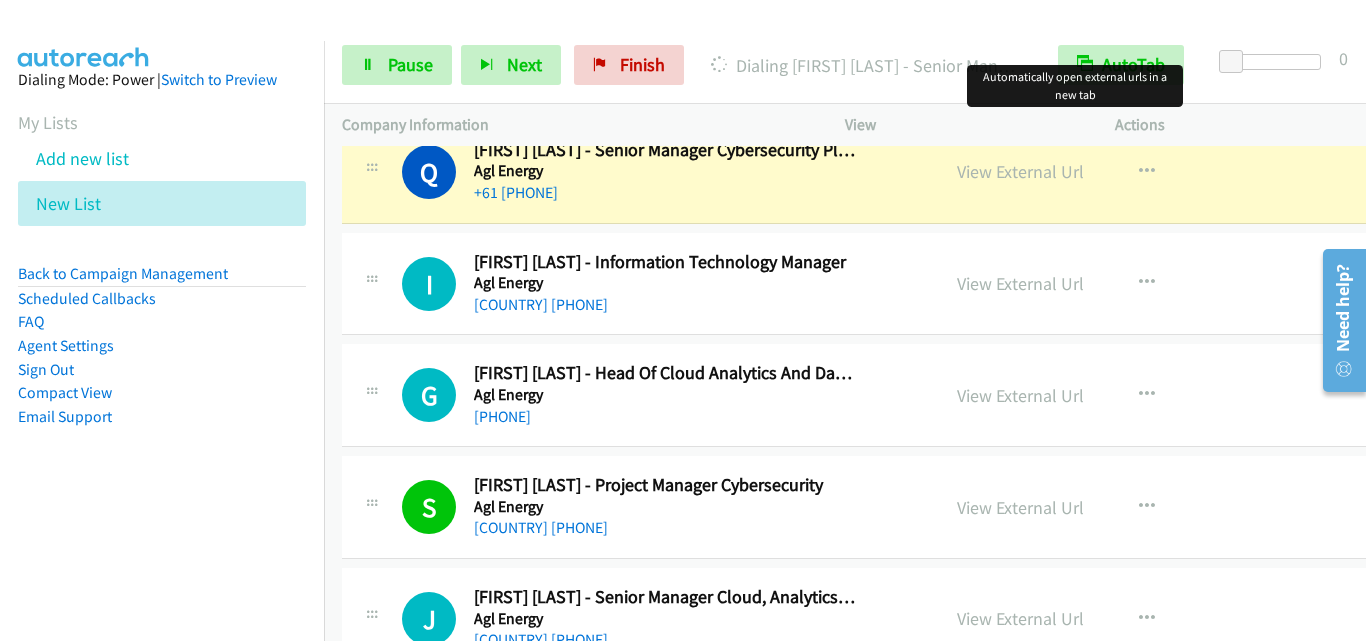 scroll, scrollTop: 1000, scrollLeft: 0, axis: vertical 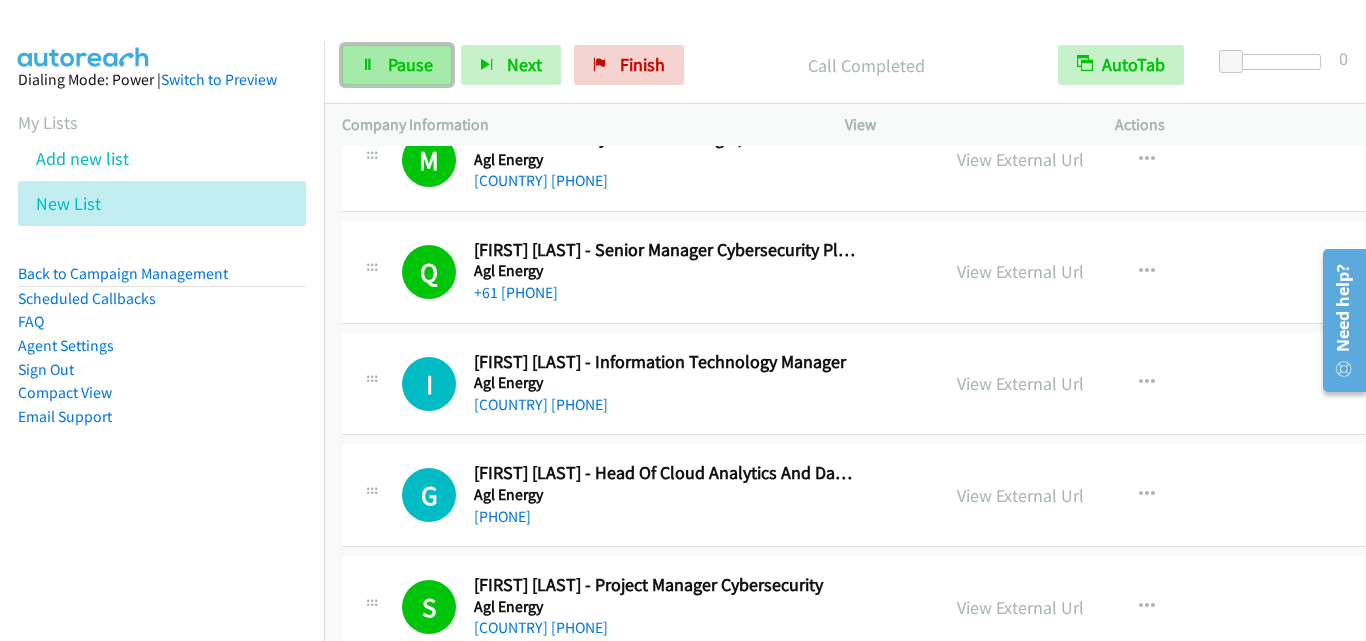 click on "Pause" at bounding box center (410, 64) 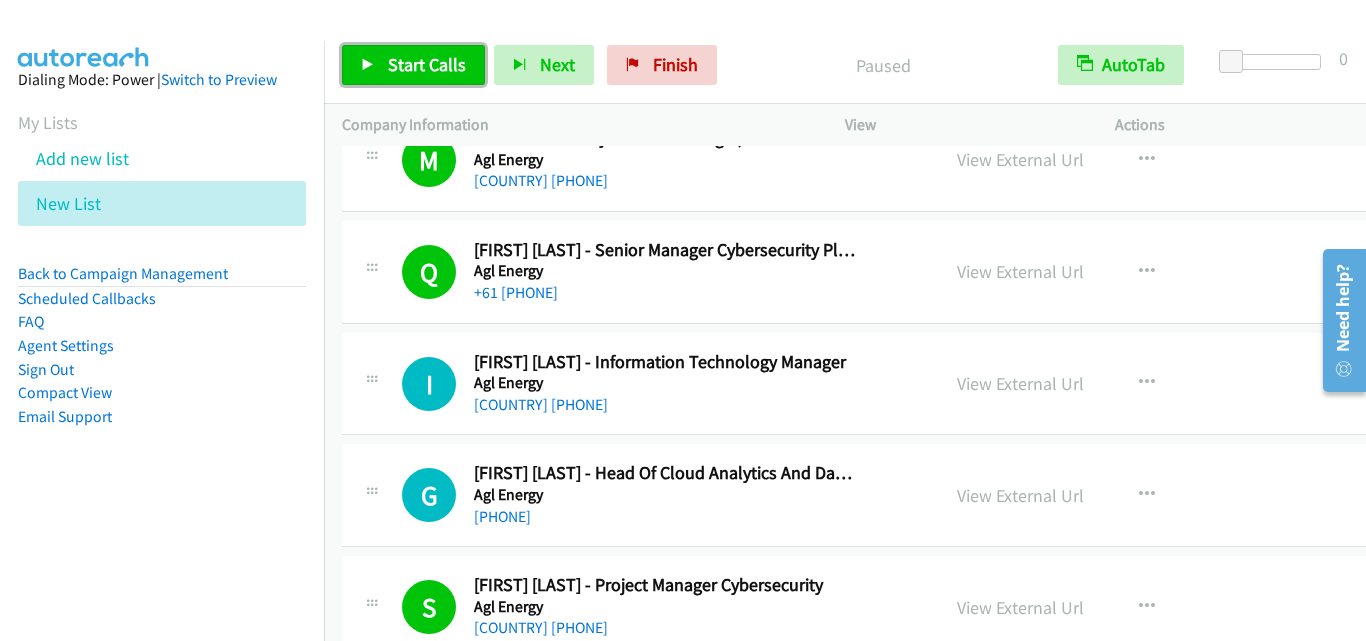 click on "Start Calls" at bounding box center [427, 64] 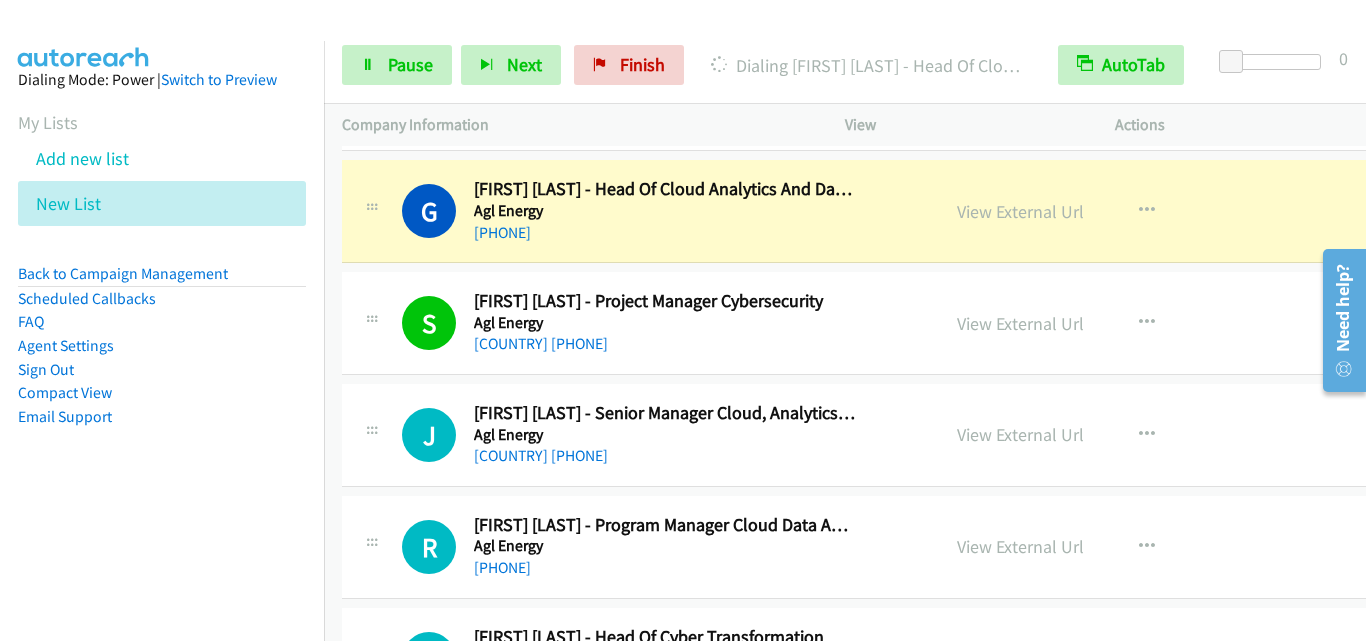 scroll, scrollTop: 1300, scrollLeft: 0, axis: vertical 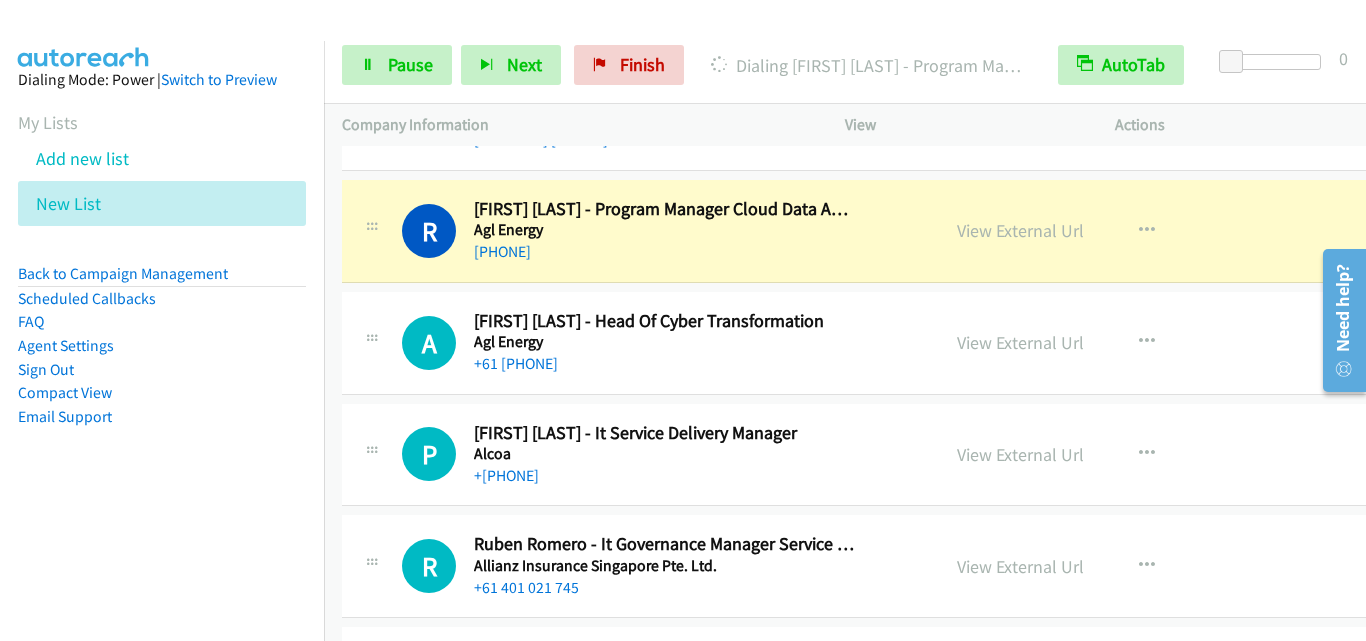 click on "Allianz Insurance Singapore Pte. Ltd." at bounding box center (665, 566) 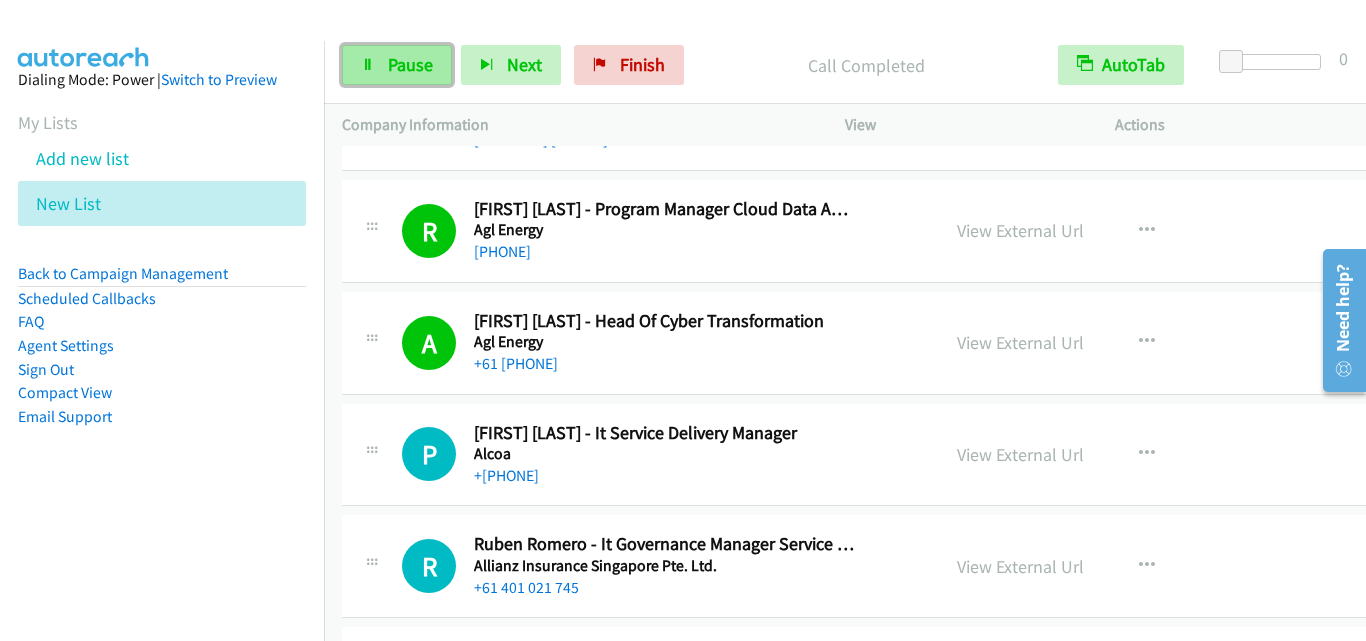 click on "Pause" at bounding box center (410, 64) 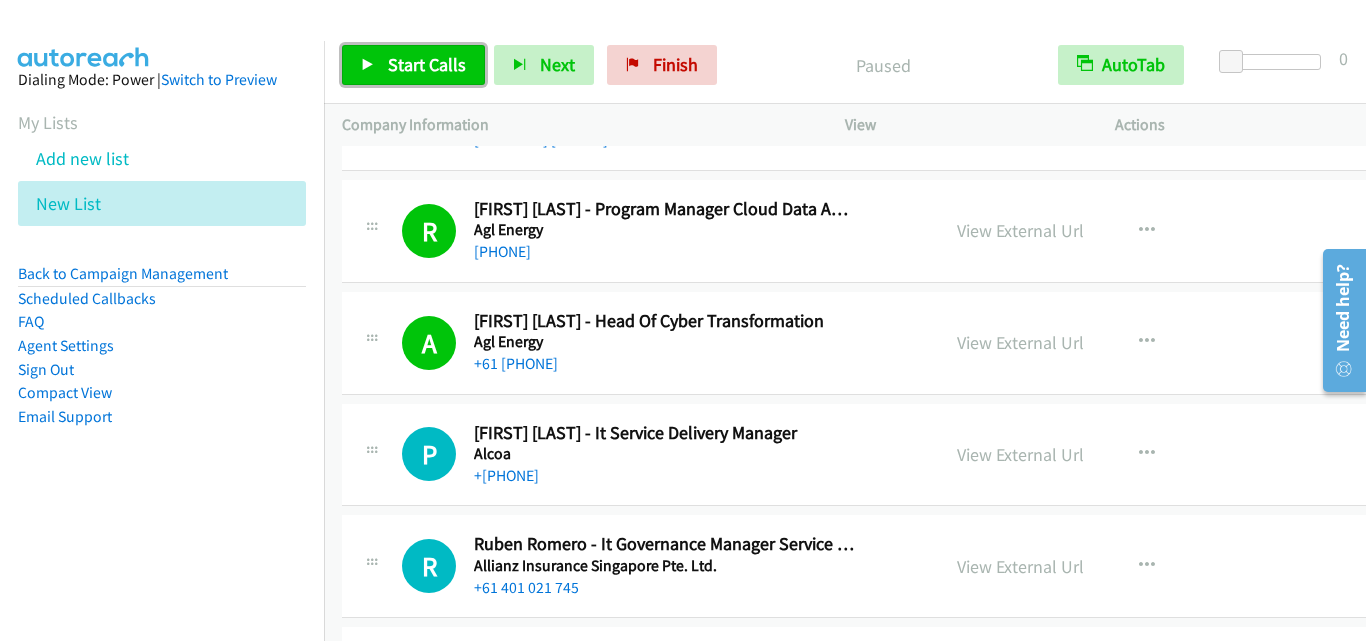 click on "Start Calls" at bounding box center [427, 64] 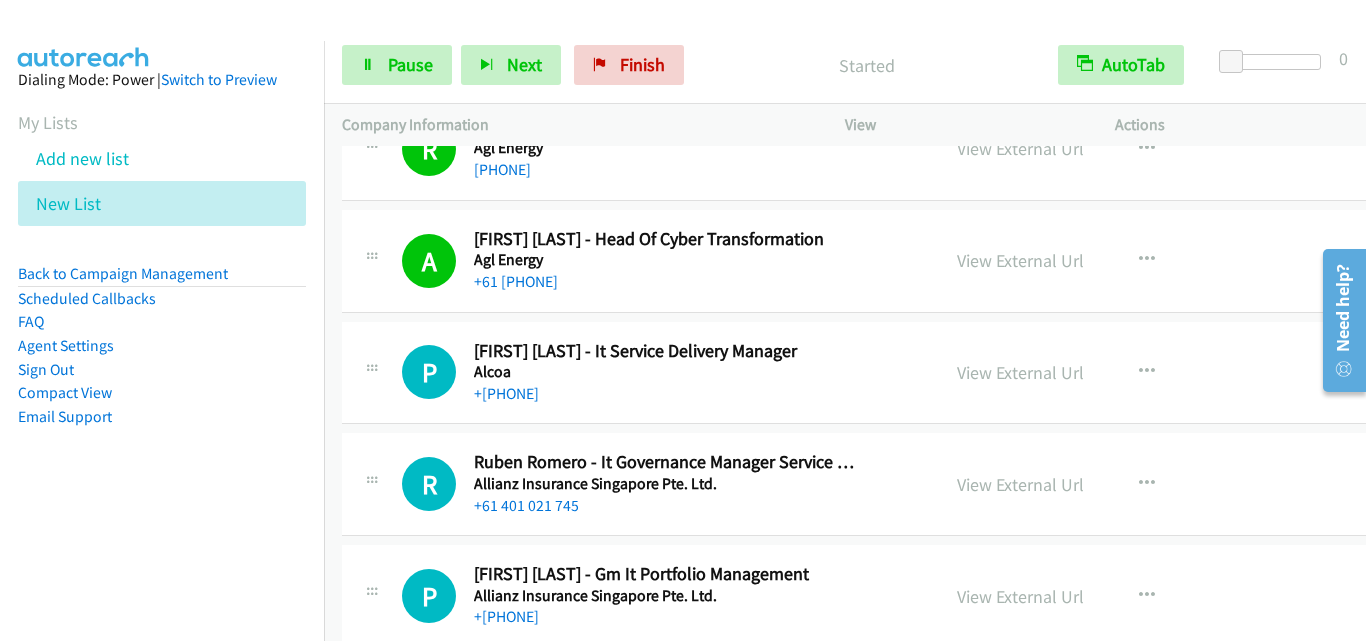 scroll, scrollTop: 1700, scrollLeft: 0, axis: vertical 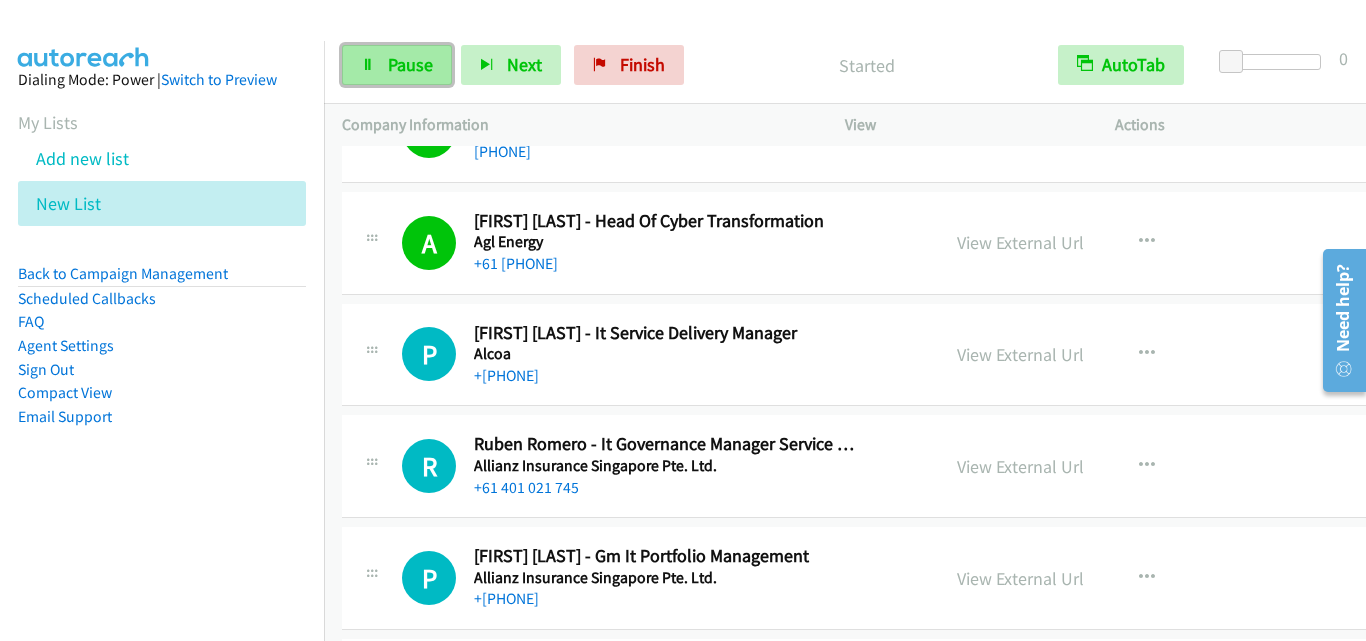click on "Pause" at bounding box center (397, 65) 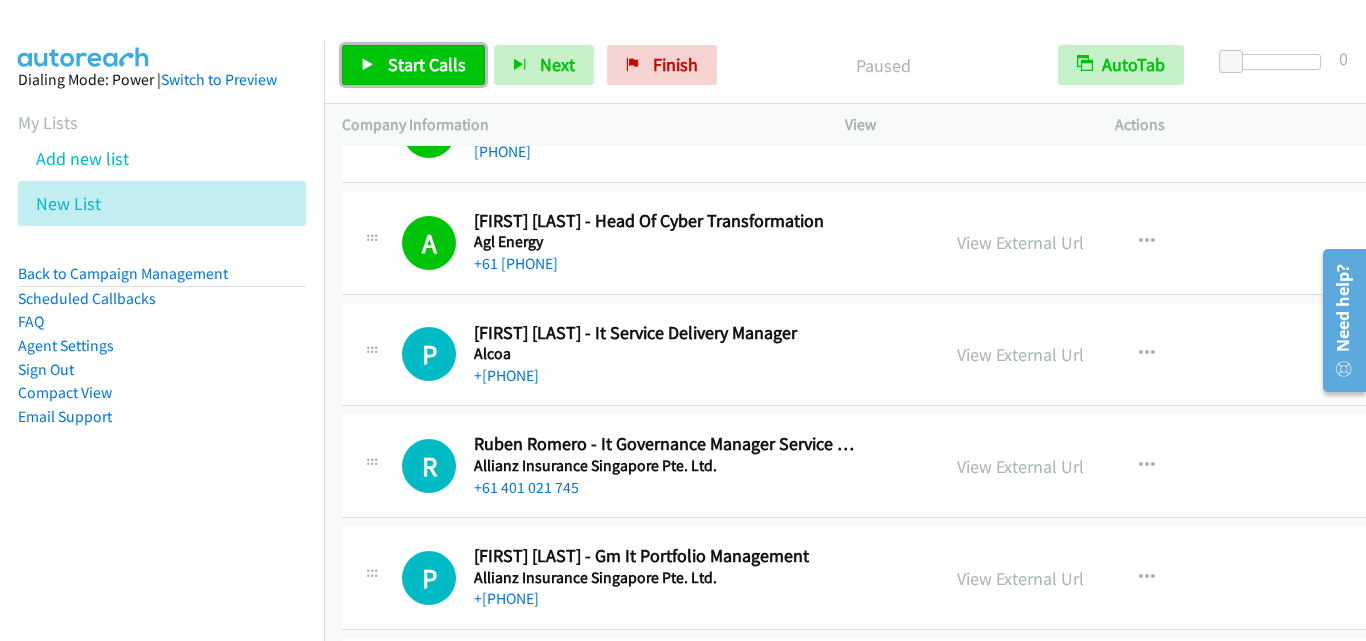 click on "Start Calls" at bounding box center (413, 65) 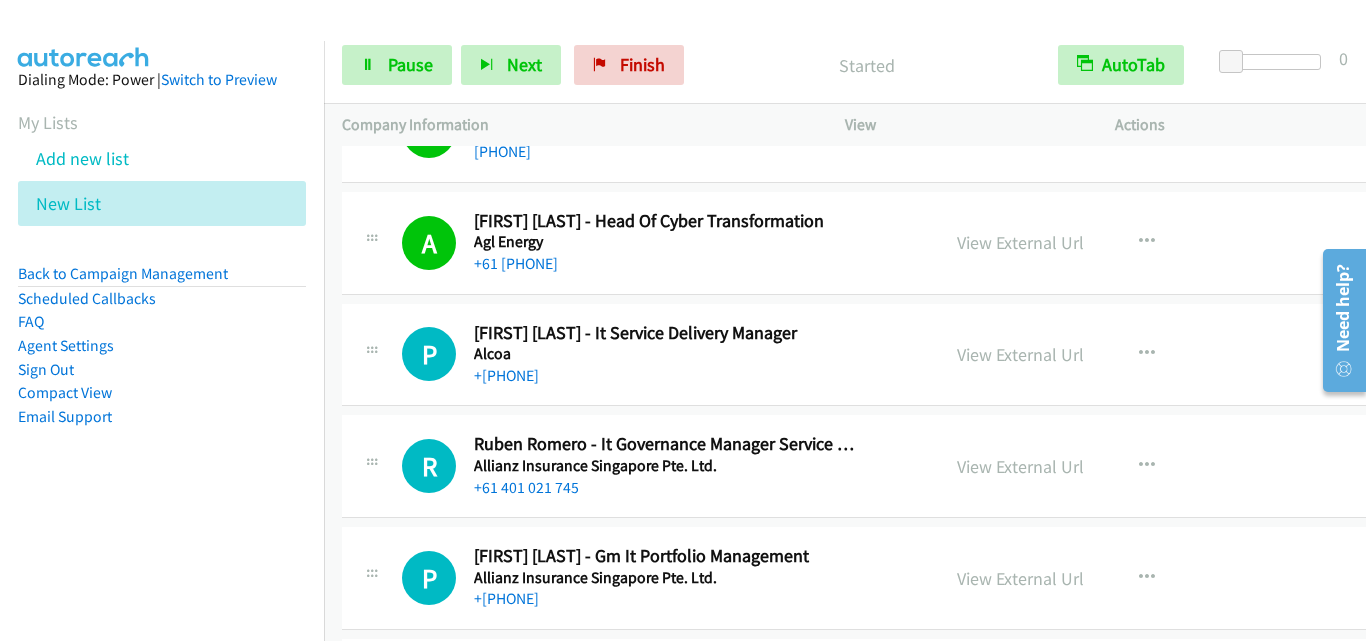 scroll, scrollTop: 1800, scrollLeft: 0, axis: vertical 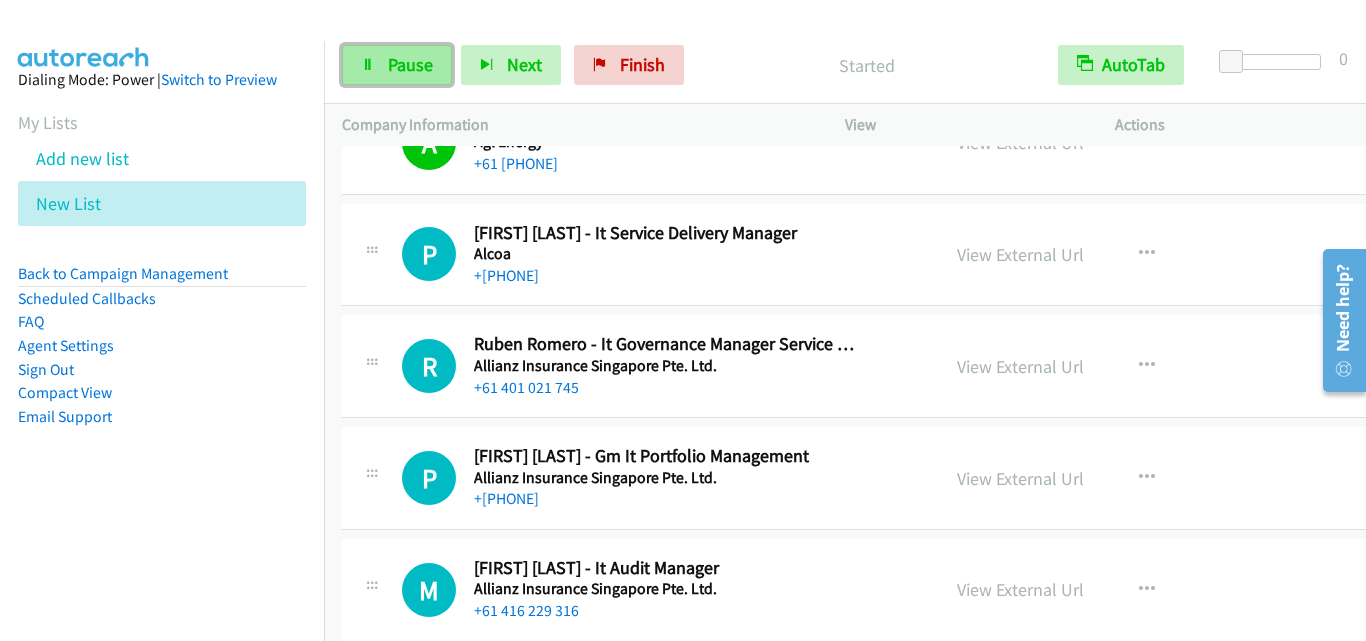 click on "Pause" at bounding box center [410, 64] 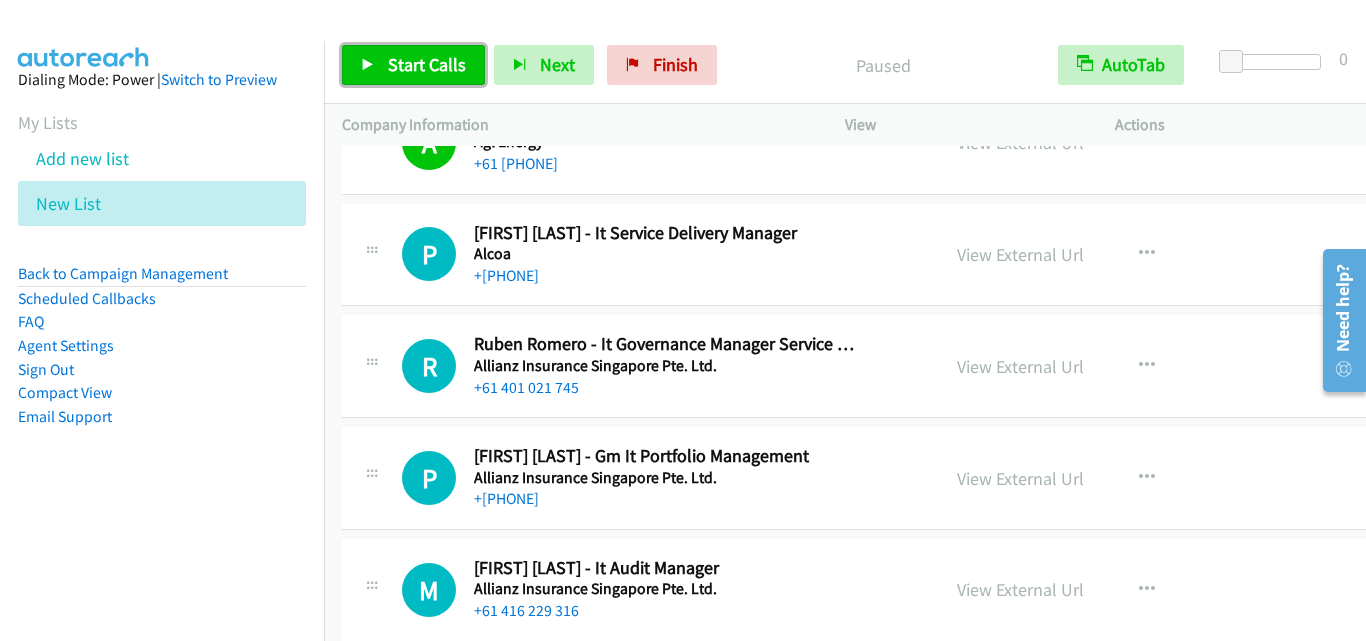 click on "Start Calls" at bounding box center (427, 64) 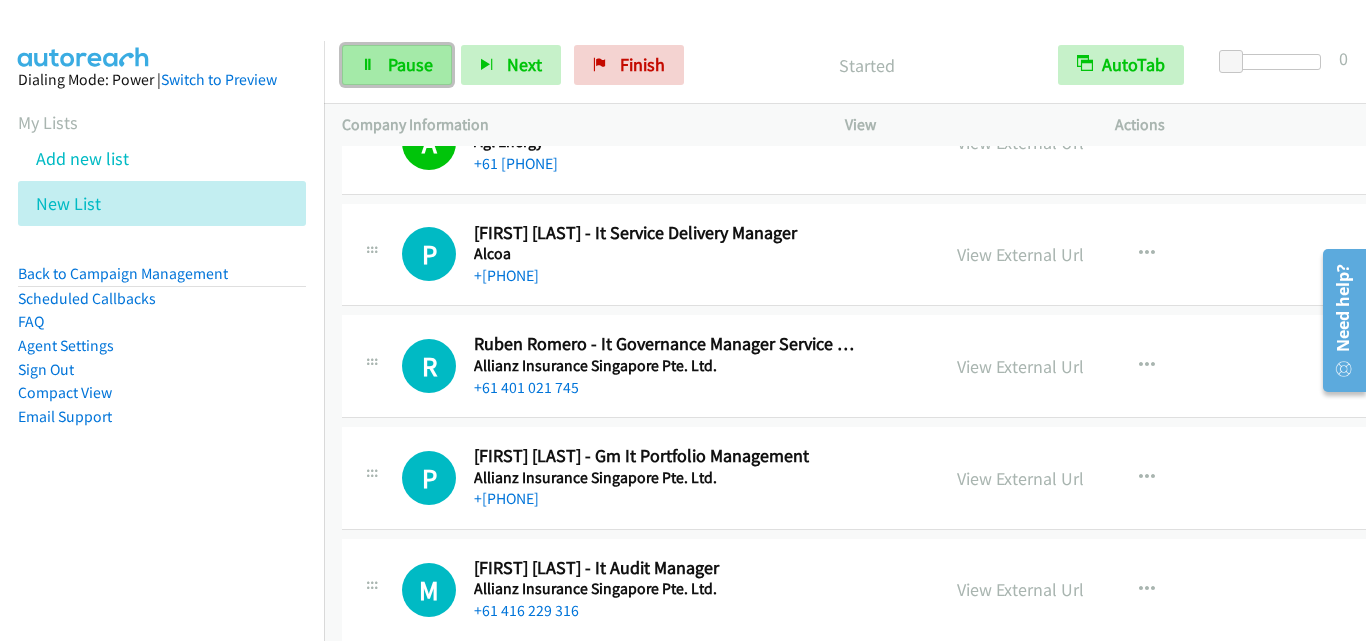 click on "Pause" at bounding box center (397, 65) 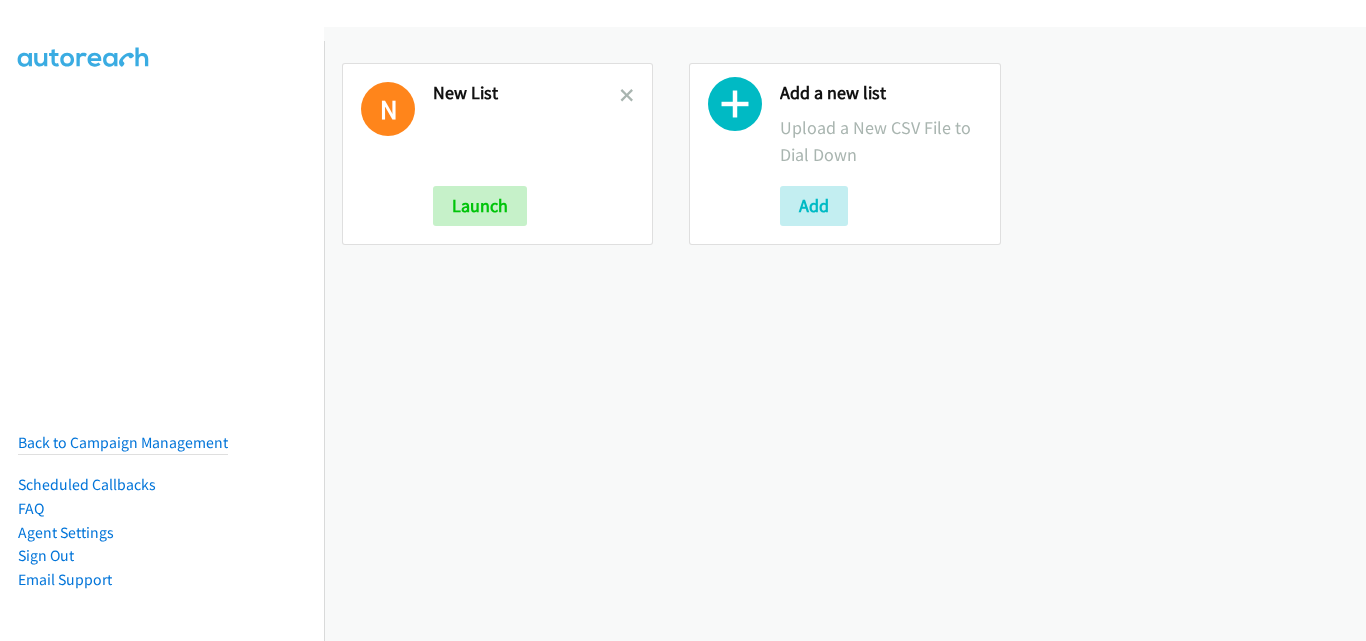 scroll, scrollTop: 0, scrollLeft: 0, axis: both 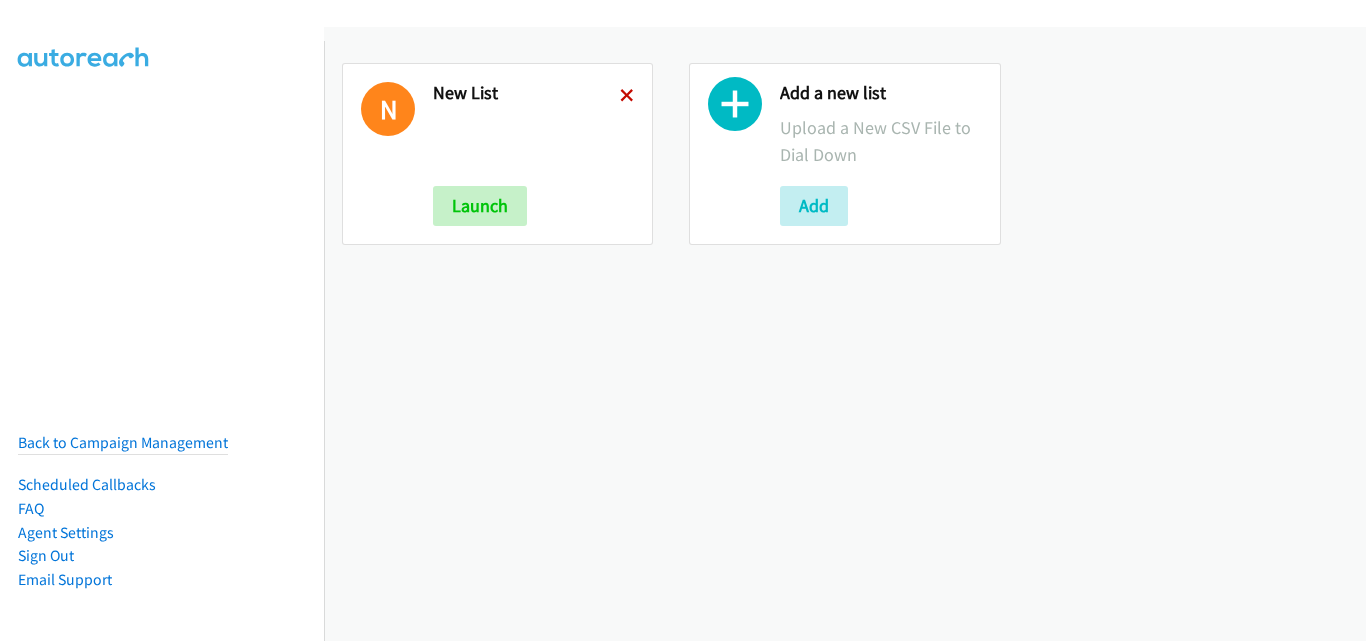 click at bounding box center (627, 97) 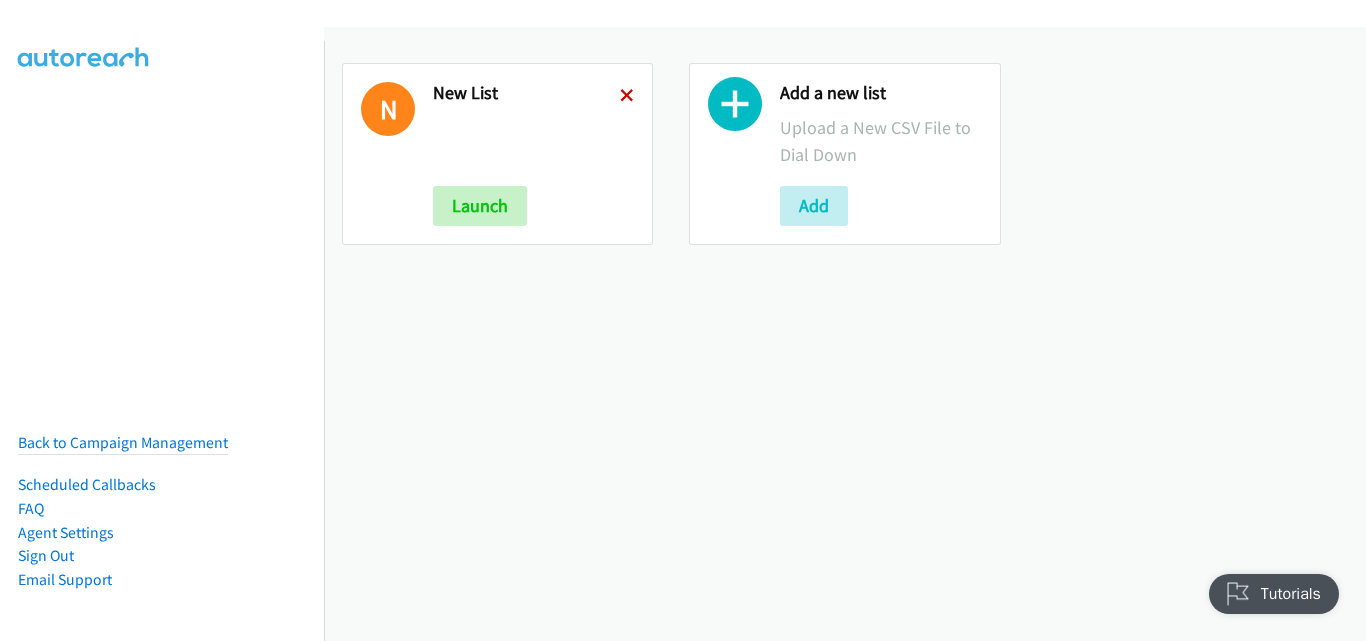 scroll, scrollTop: 0, scrollLeft: 0, axis: both 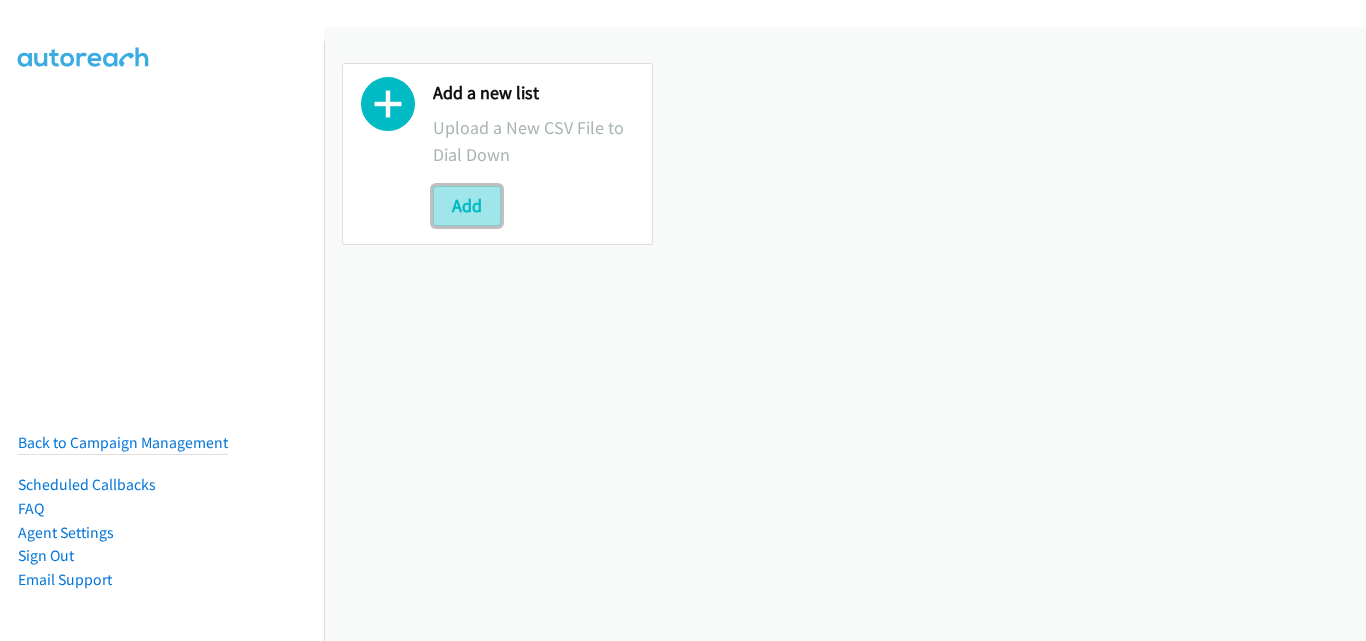 click on "Add" at bounding box center (467, 206) 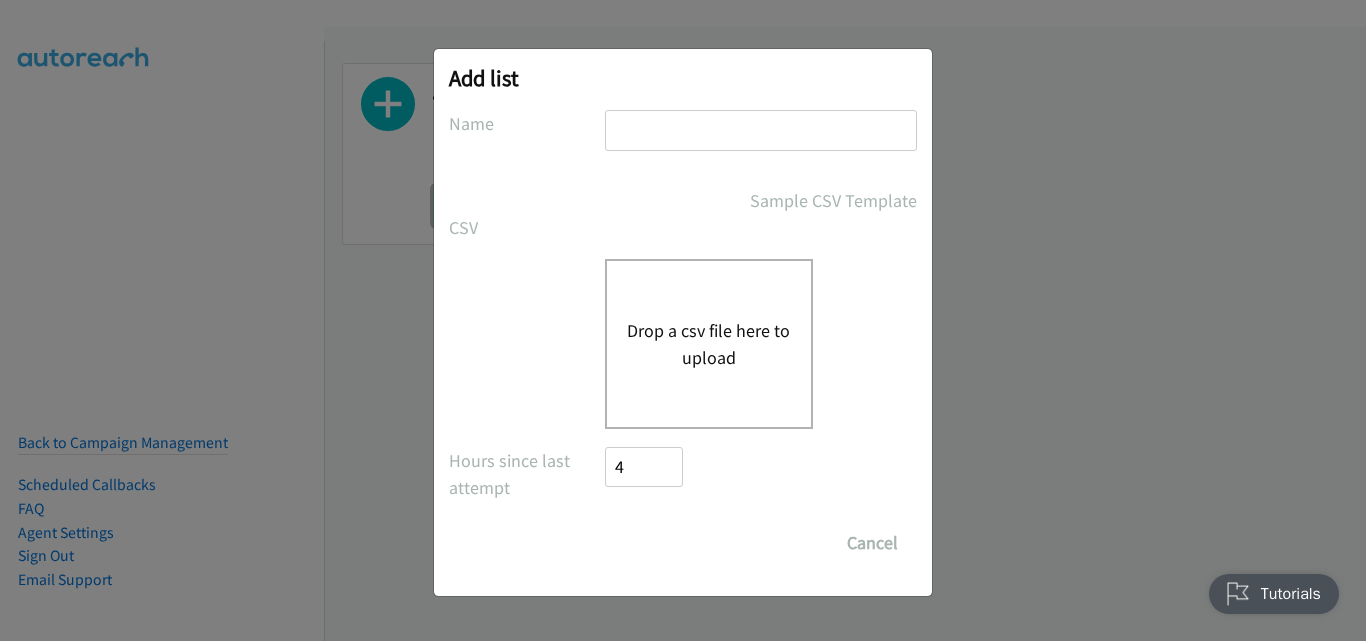 scroll, scrollTop: 0, scrollLeft: 0, axis: both 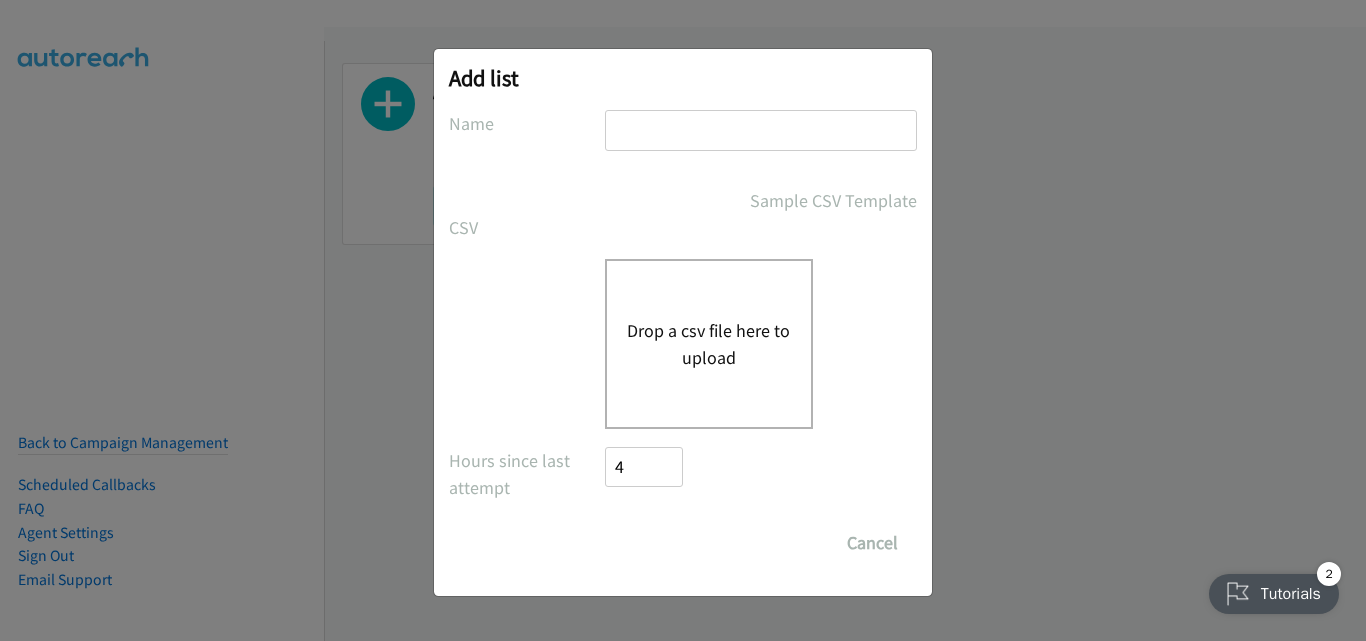 click on "Drop a csv file here to upload" at bounding box center (709, 344) 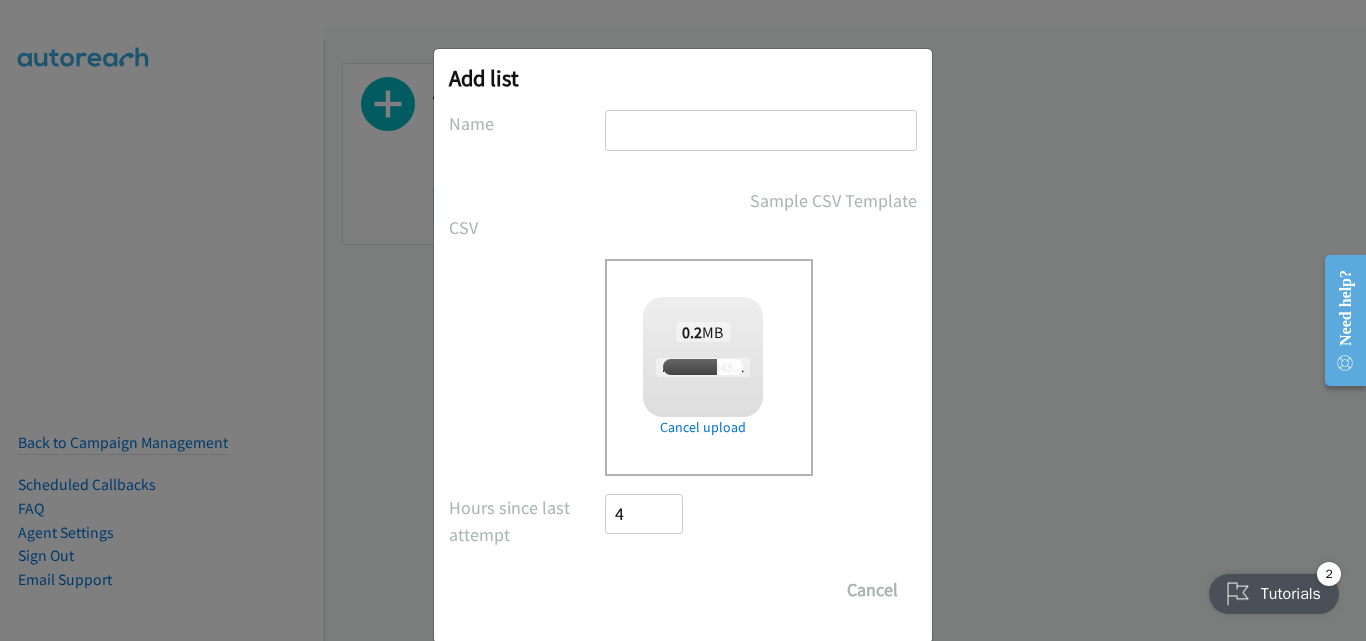 click at bounding box center (761, 130) 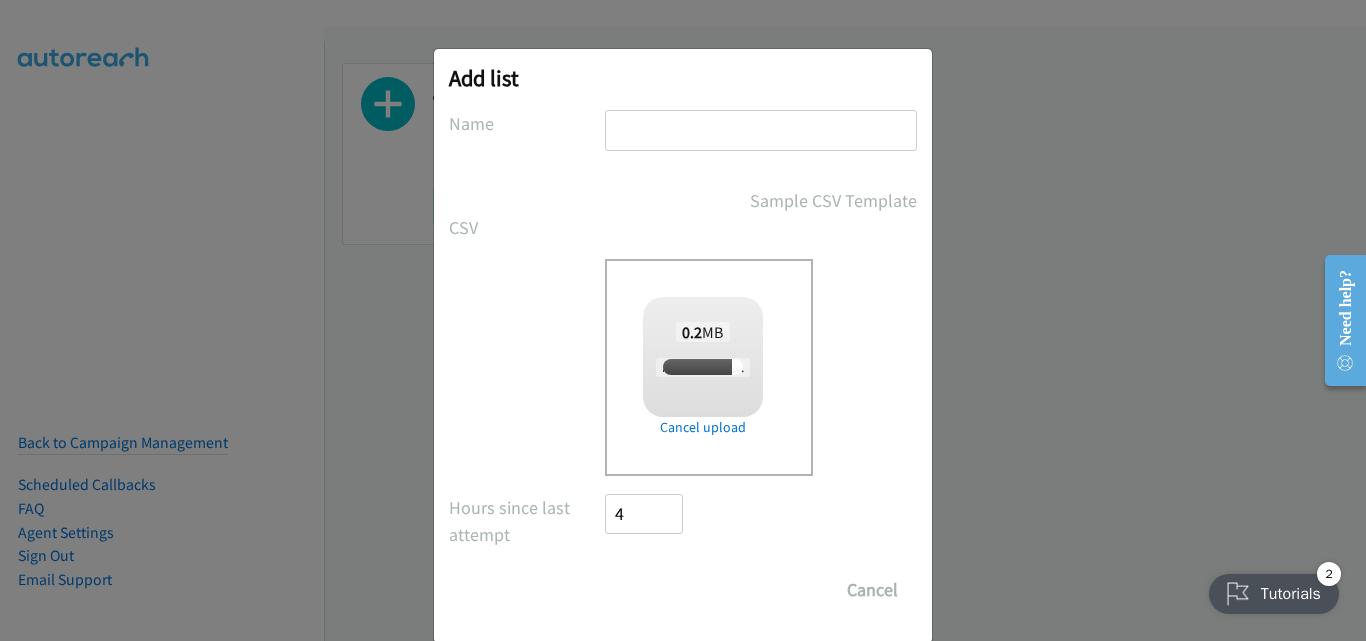 type on "New List" 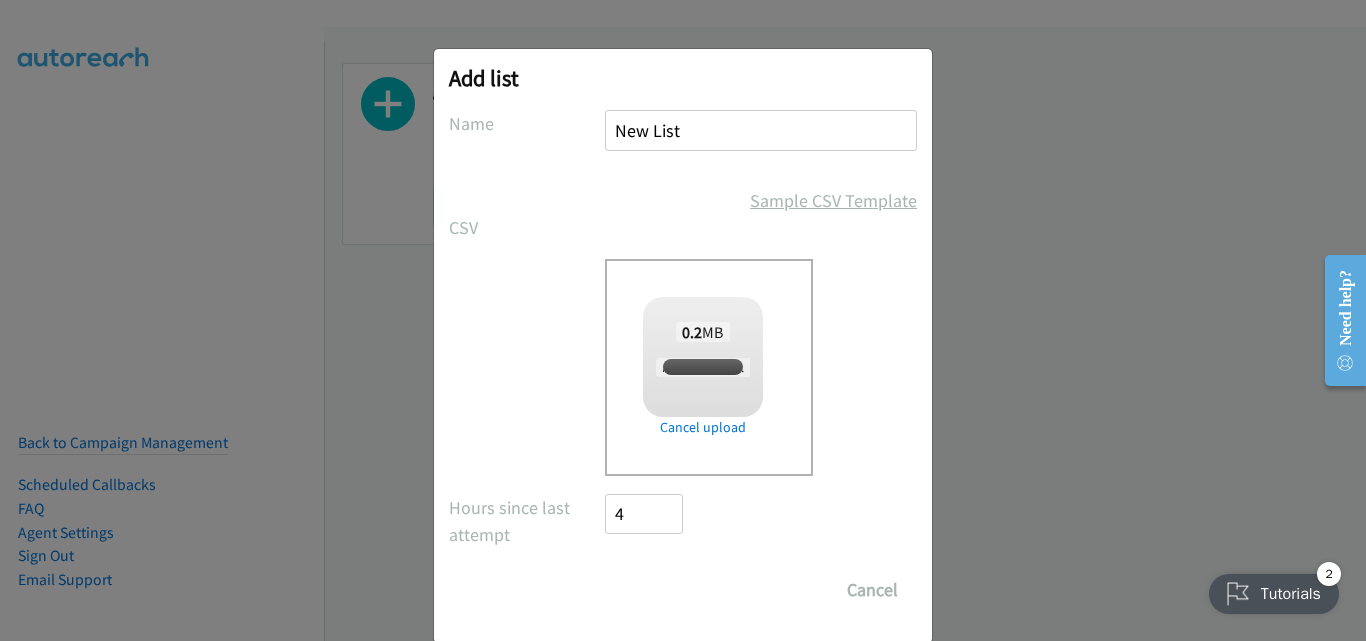 checkbox on "true" 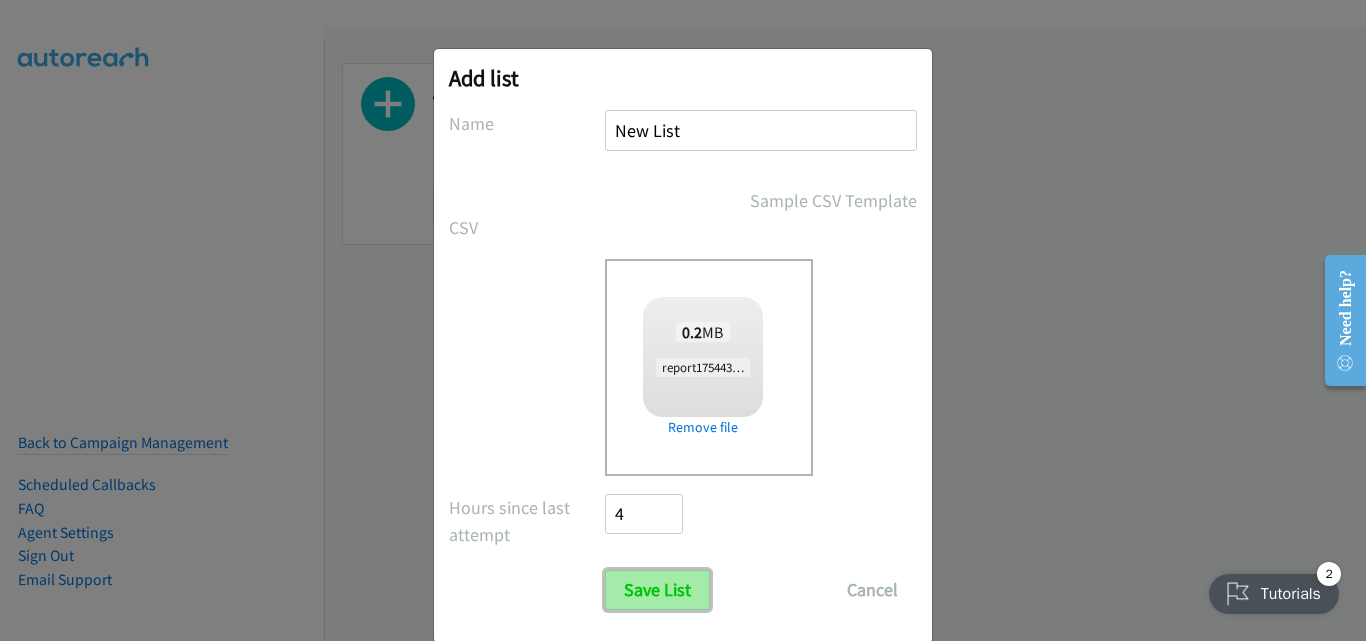 click on "Save List" at bounding box center (657, 590) 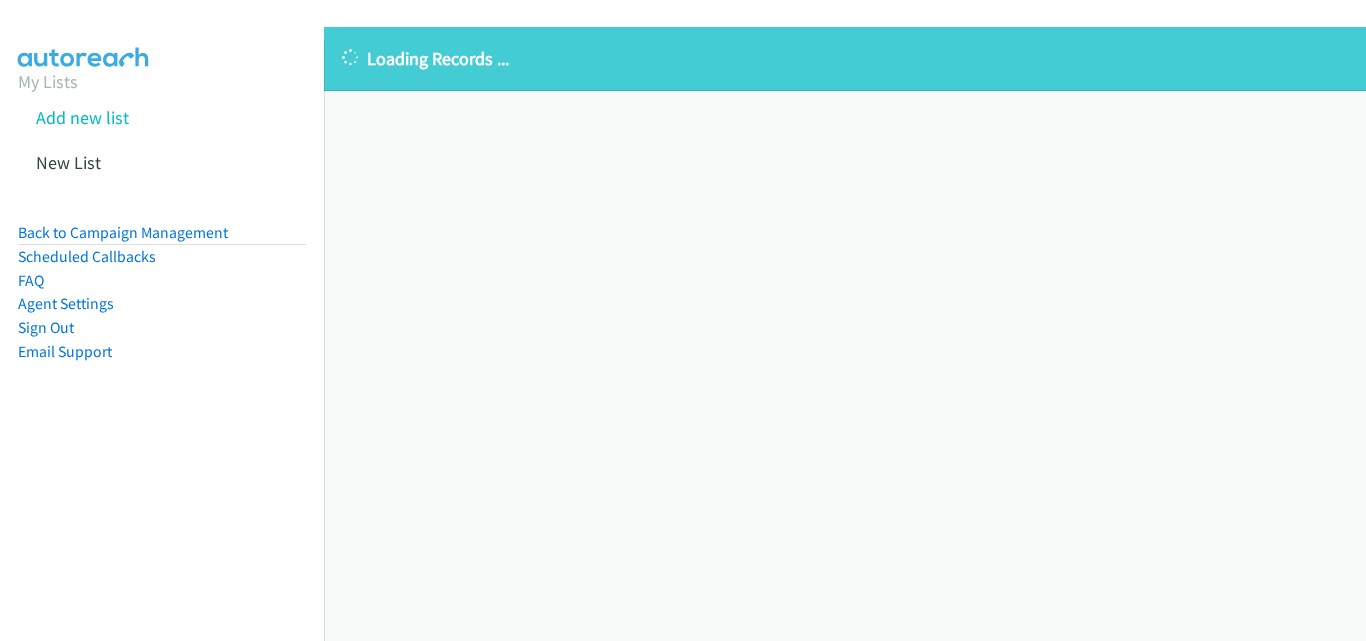 scroll, scrollTop: 0, scrollLeft: 0, axis: both 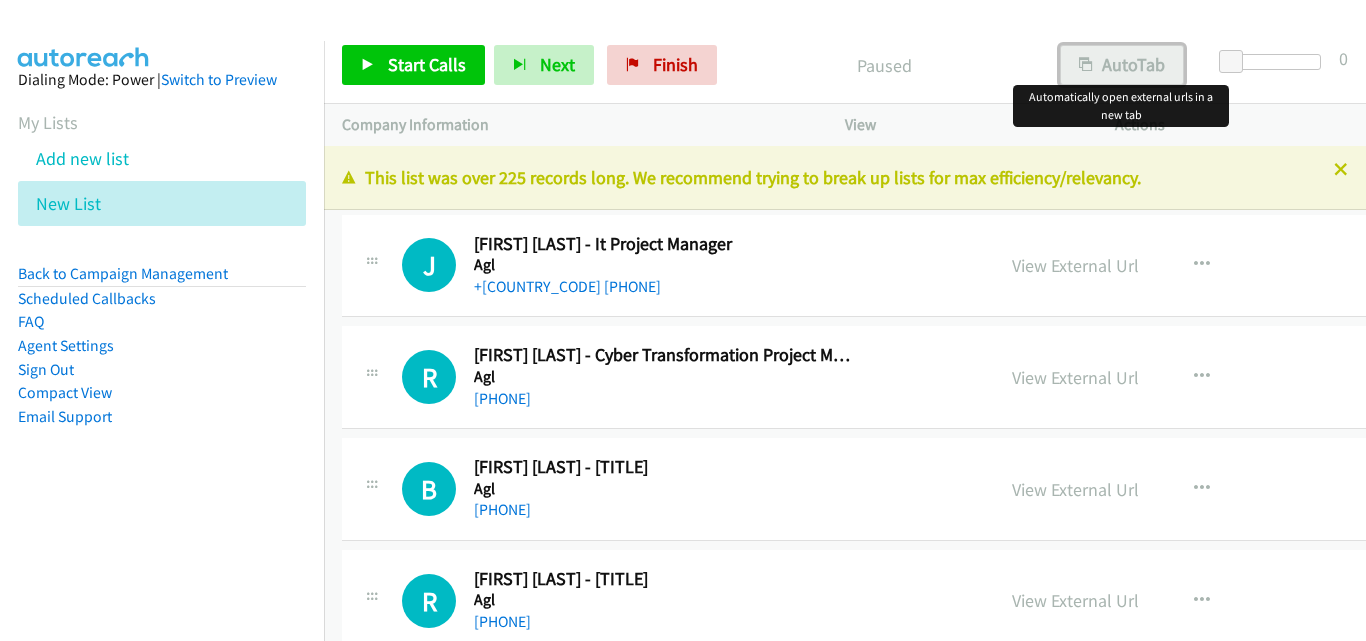 click on "AutoTab" at bounding box center (1122, 65) 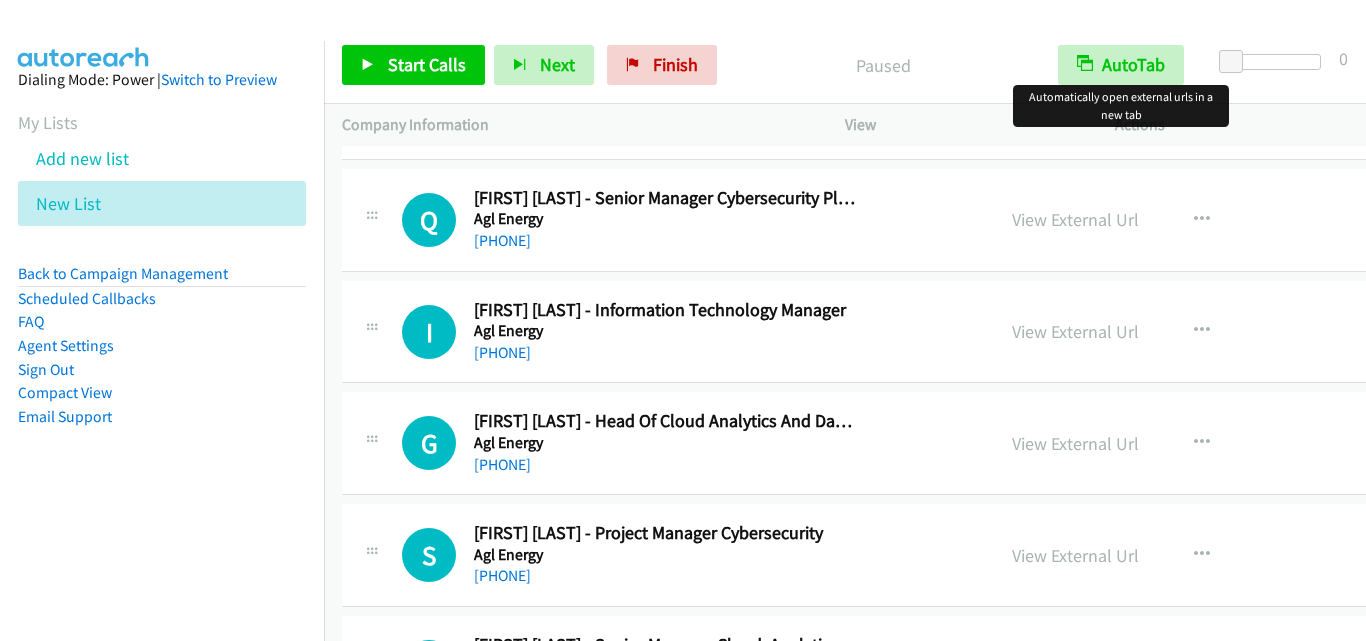 scroll, scrollTop: 1200, scrollLeft: 0, axis: vertical 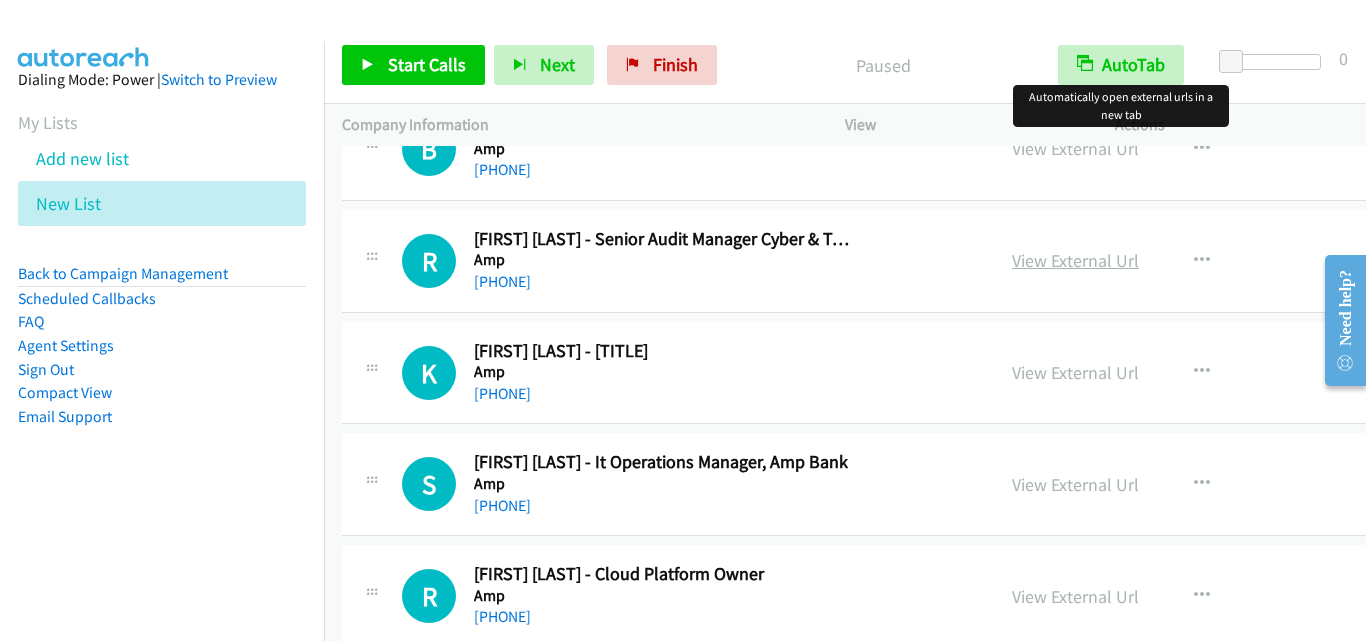 click on "View External Url" at bounding box center [1075, 260] 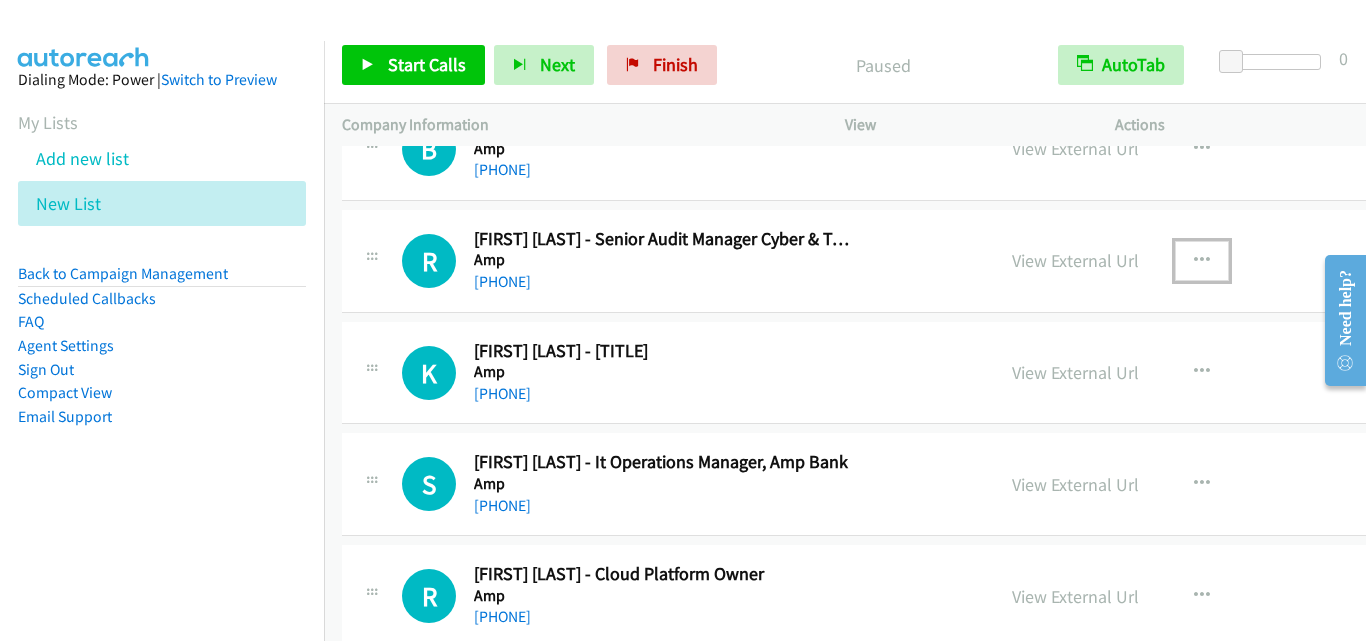 click at bounding box center (1202, 261) 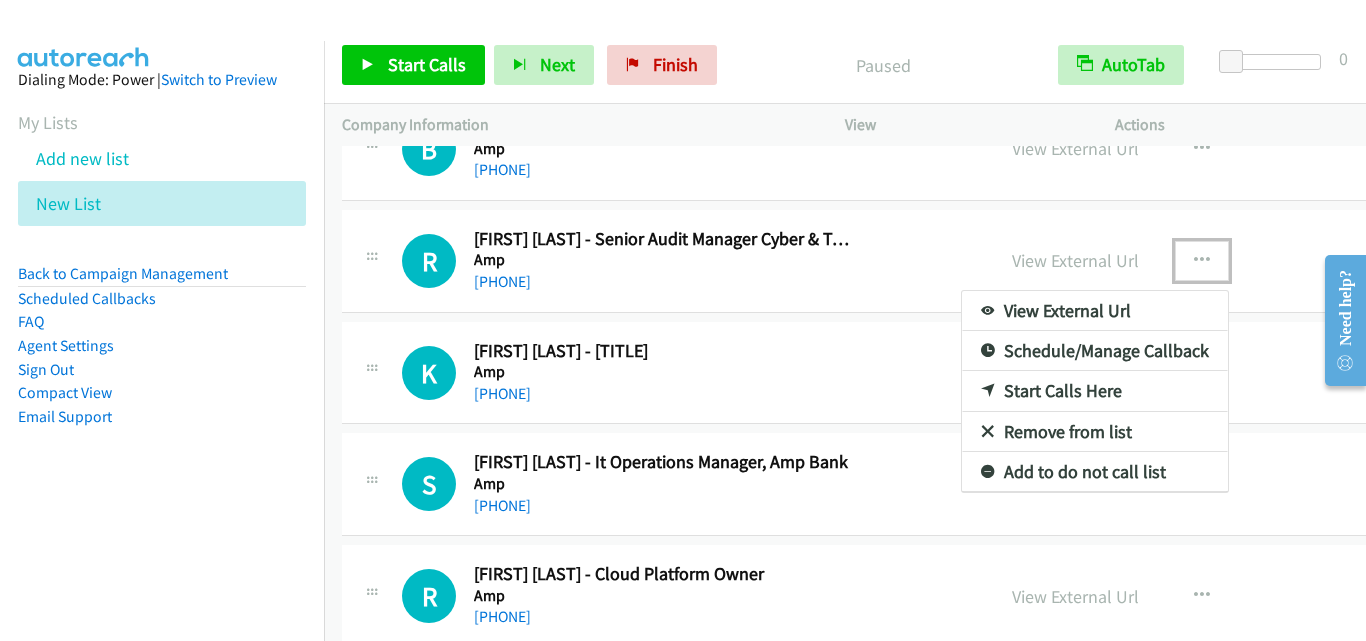 click on "Start Calls Here" at bounding box center [1095, 391] 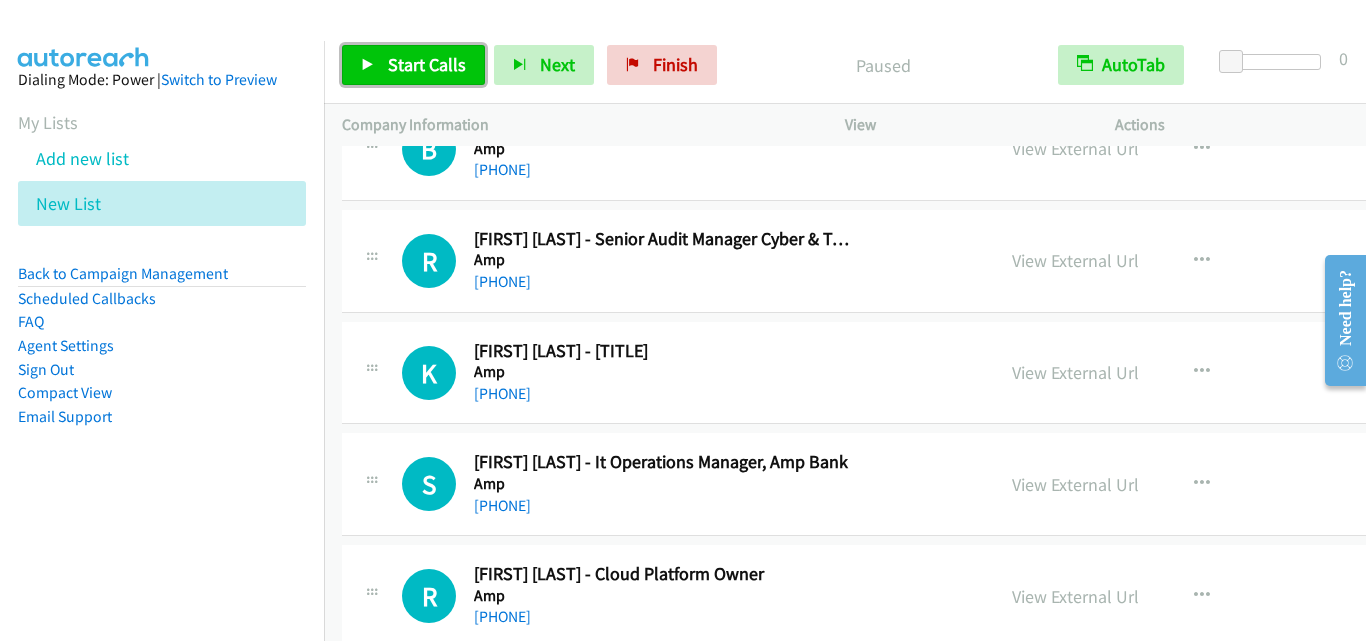 click on "Start Calls" at bounding box center [427, 64] 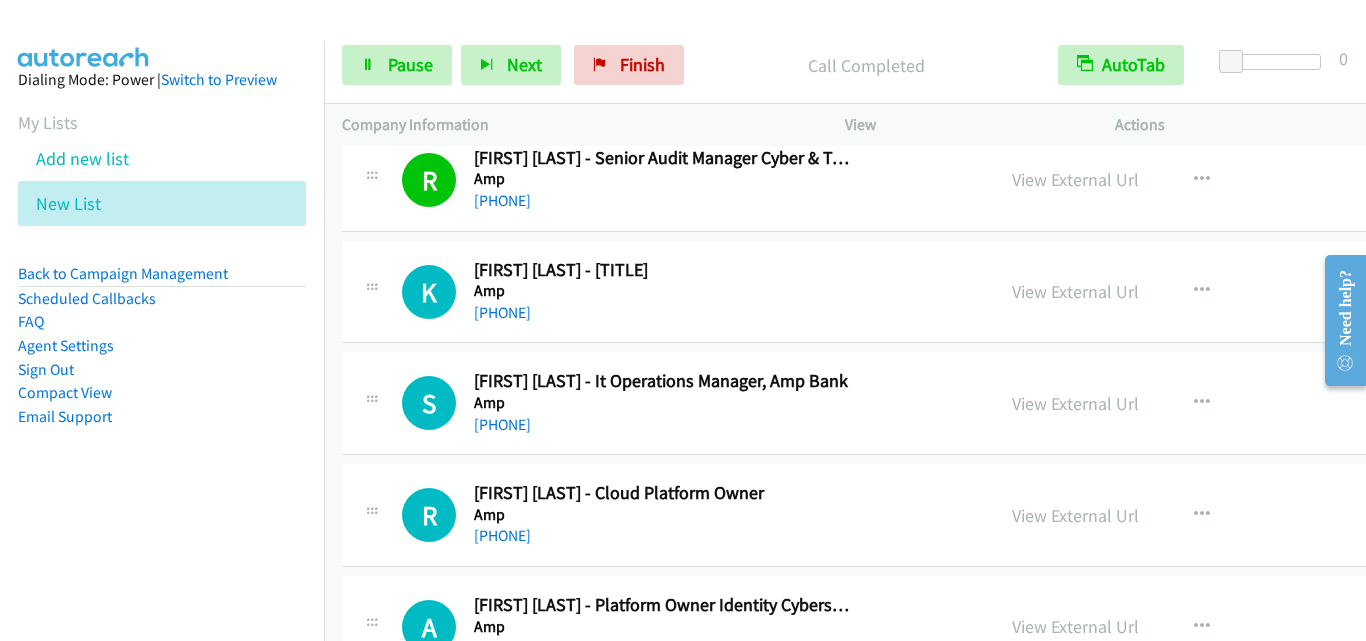scroll, scrollTop: 2900, scrollLeft: 0, axis: vertical 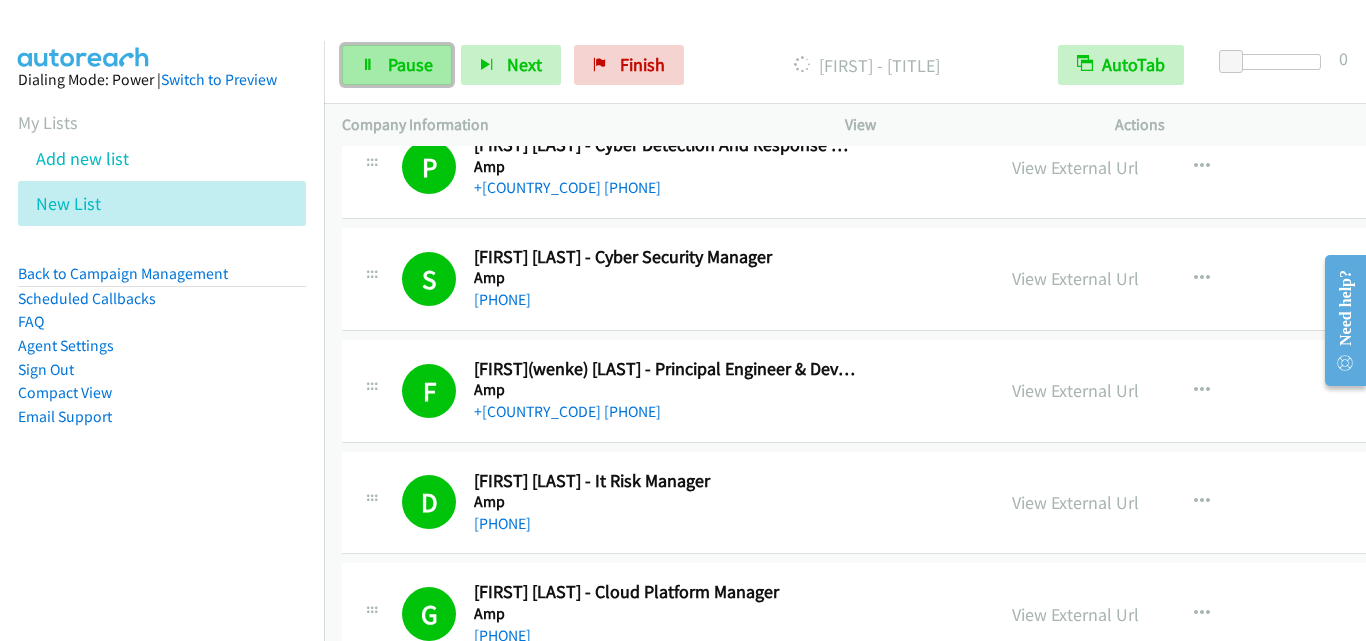 click on "Pause" at bounding box center [410, 64] 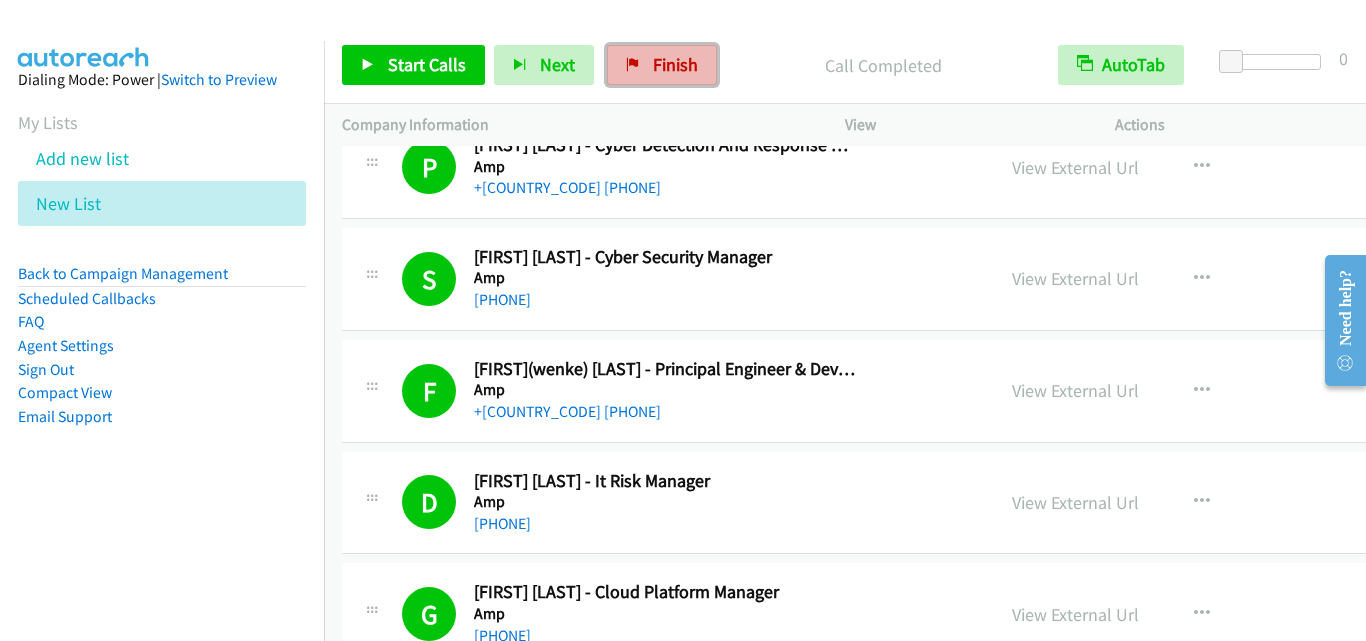 click on "Finish" at bounding box center (675, 64) 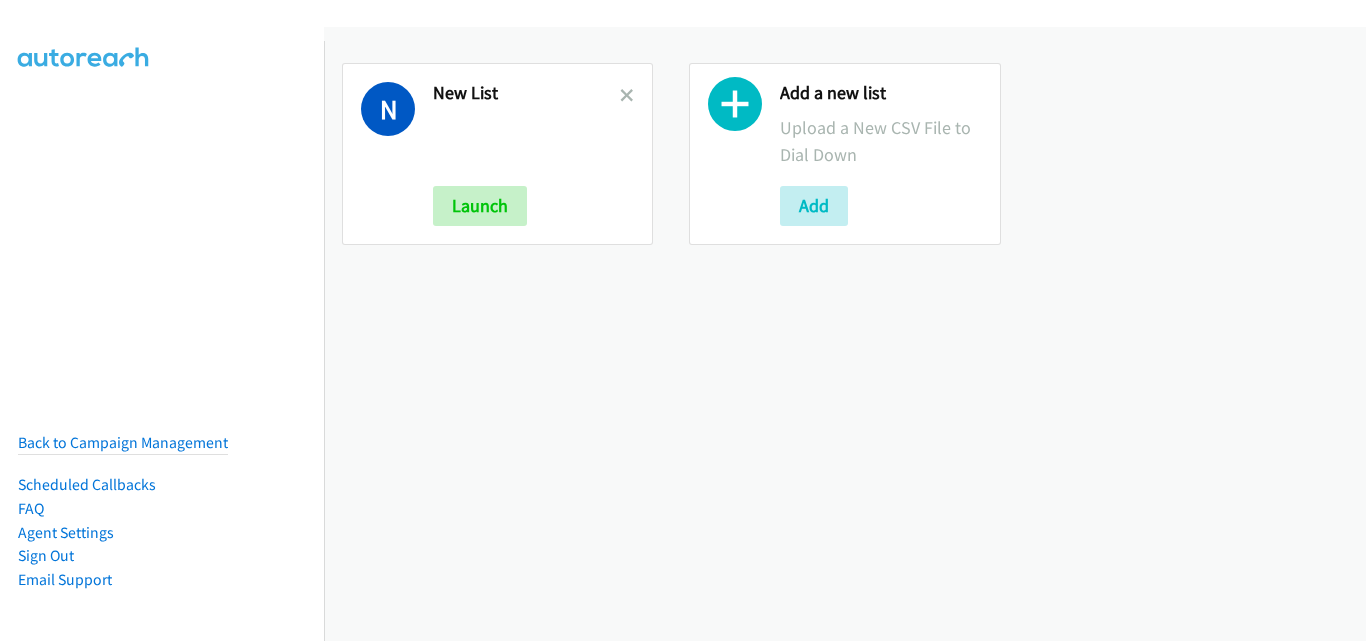 scroll, scrollTop: 0, scrollLeft: 0, axis: both 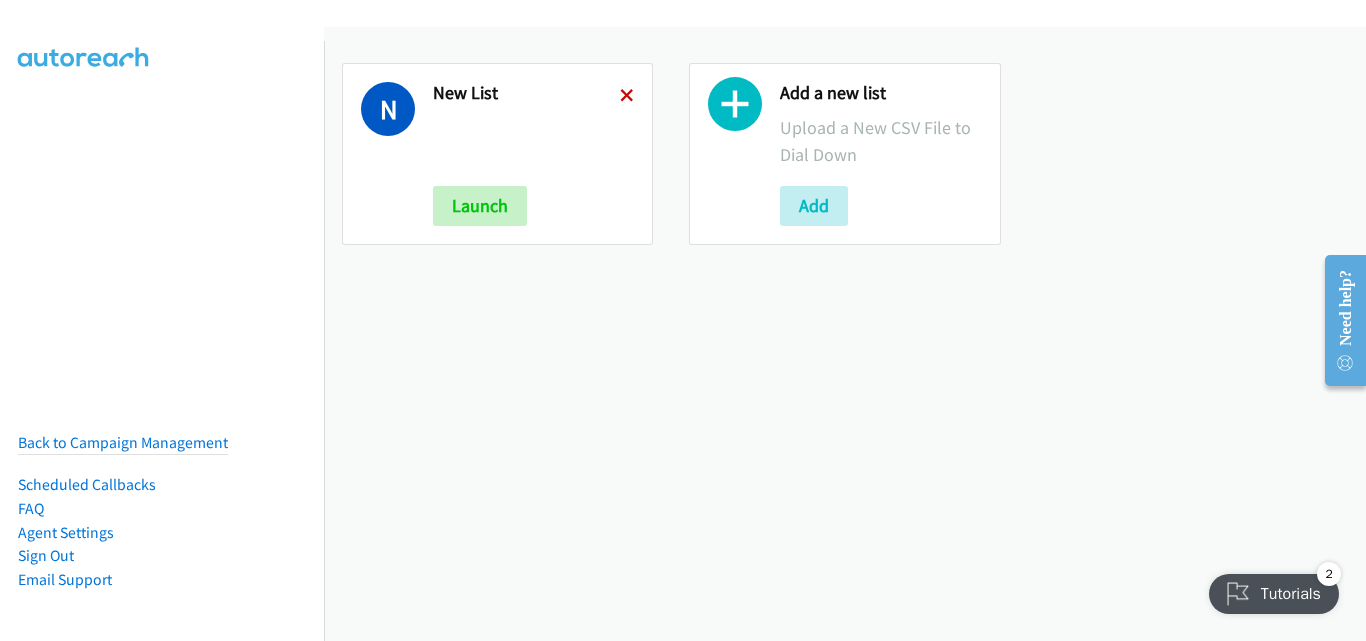 click at bounding box center (627, 97) 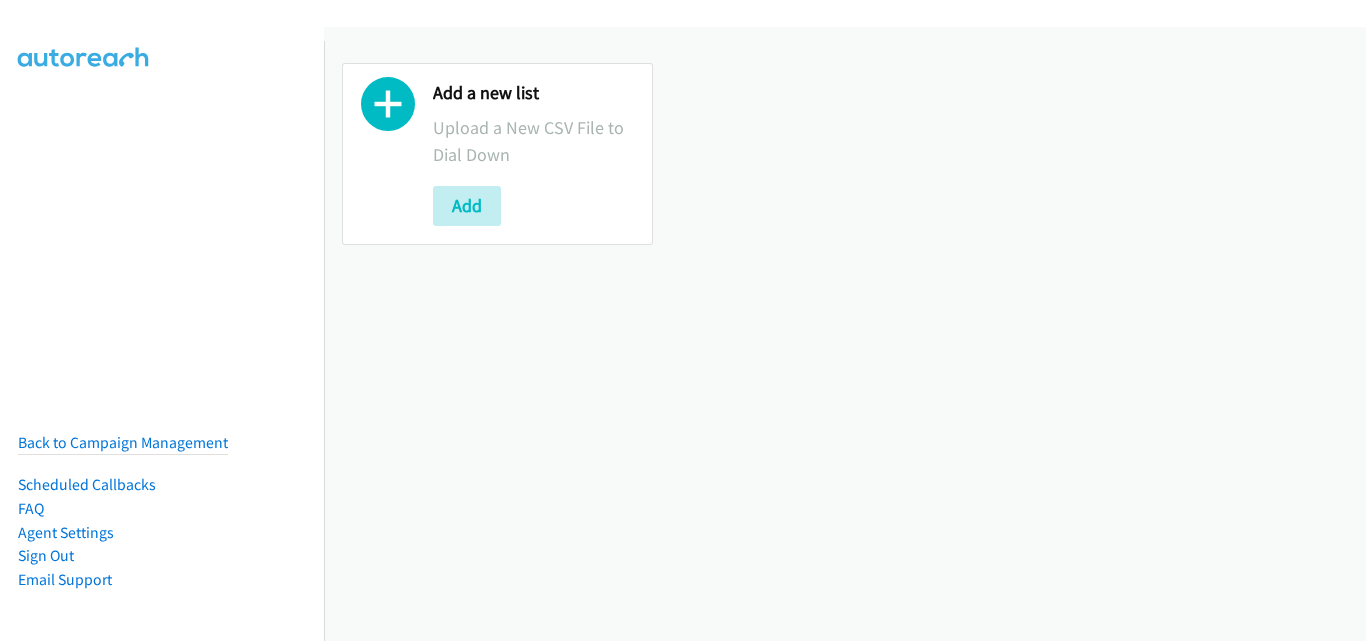 scroll, scrollTop: 0, scrollLeft: 0, axis: both 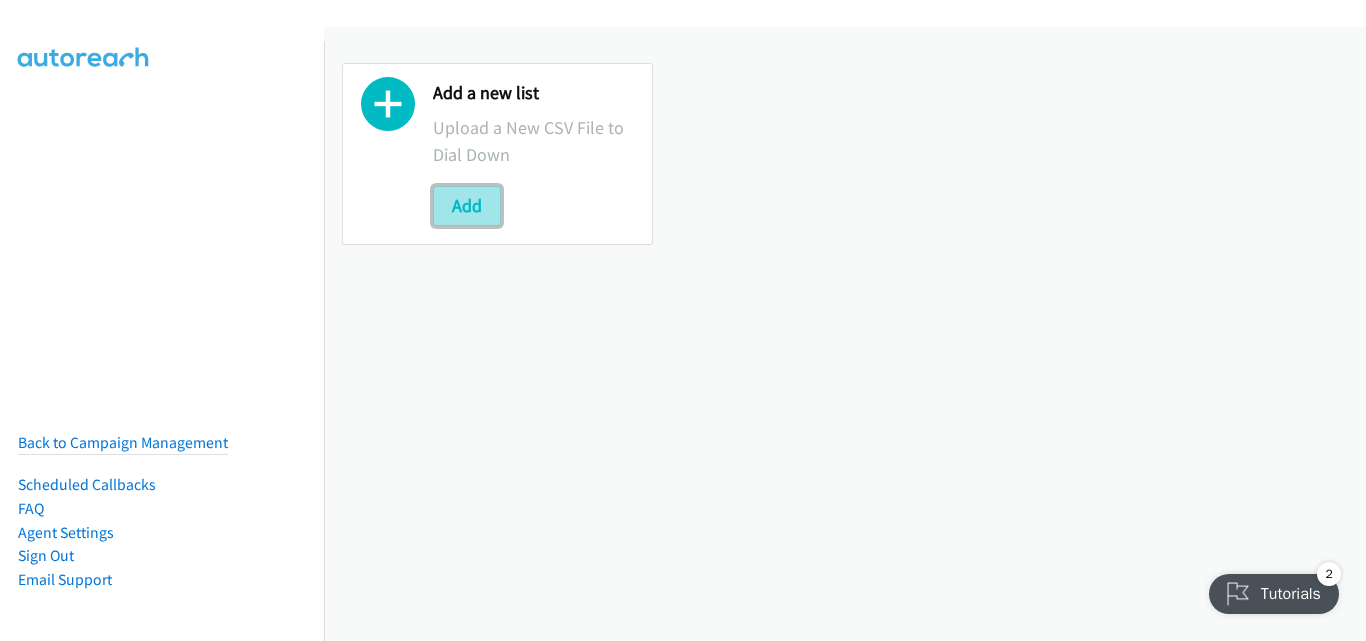 click on "Add" at bounding box center (467, 206) 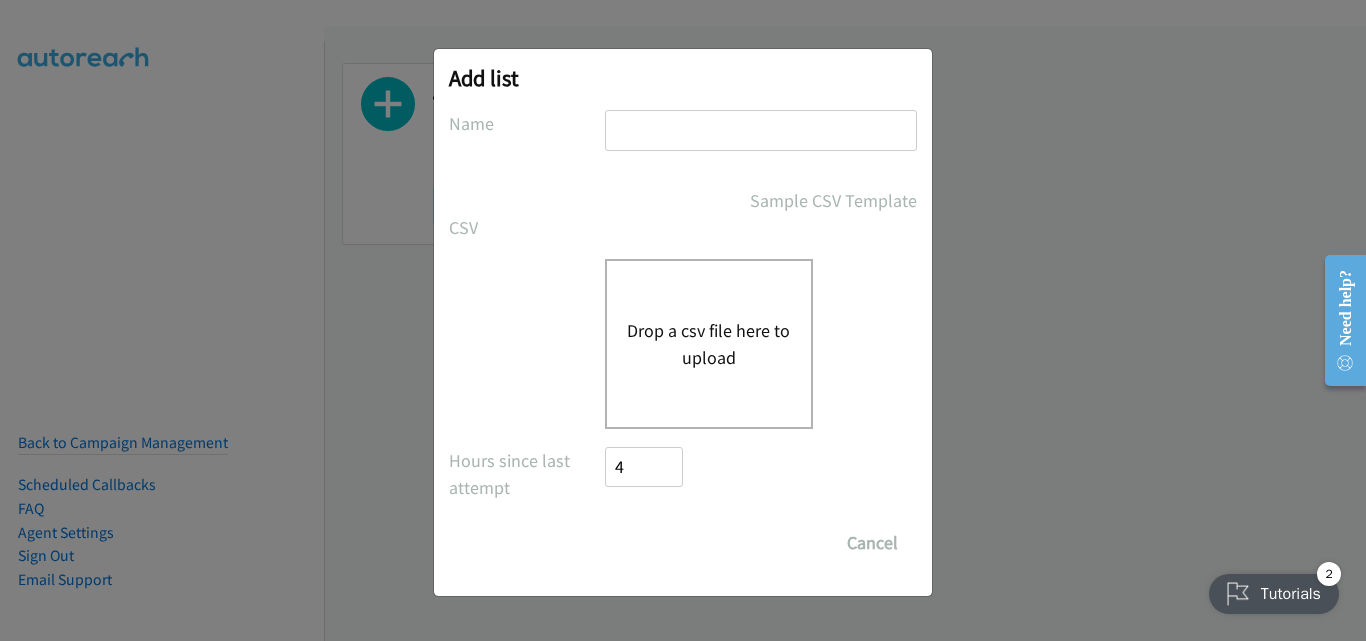 click on "Drop a csv file here to upload" at bounding box center (709, 344) 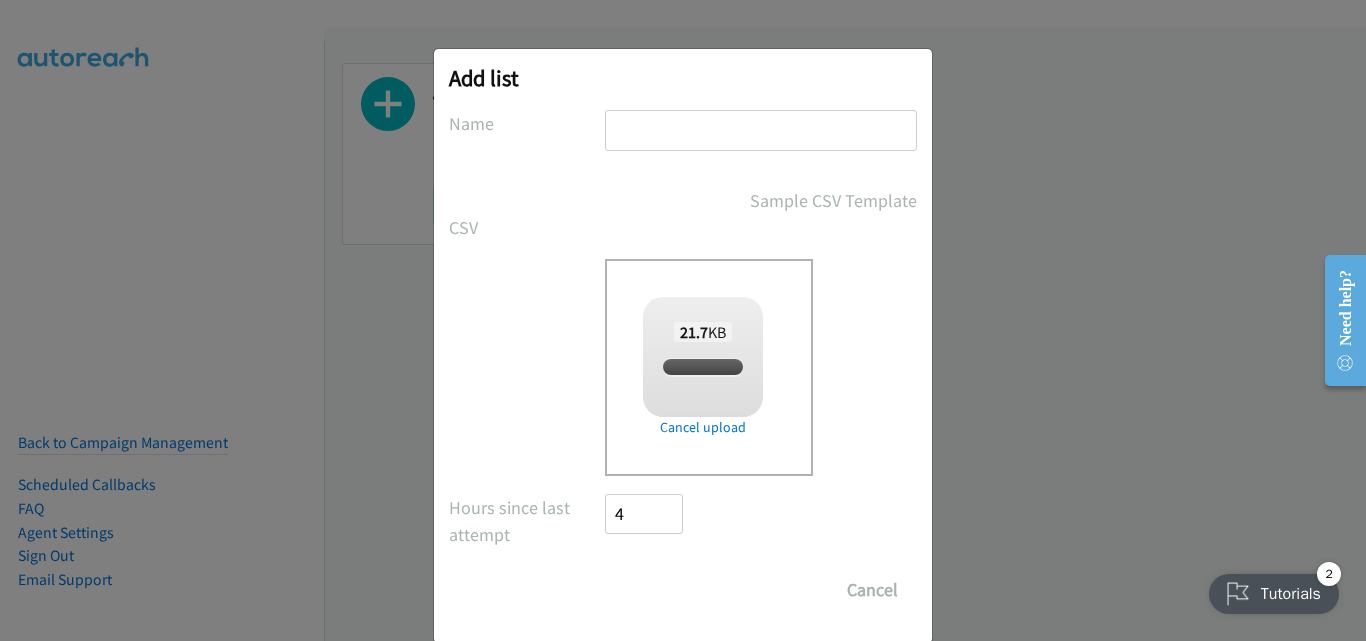 checkbox on "true" 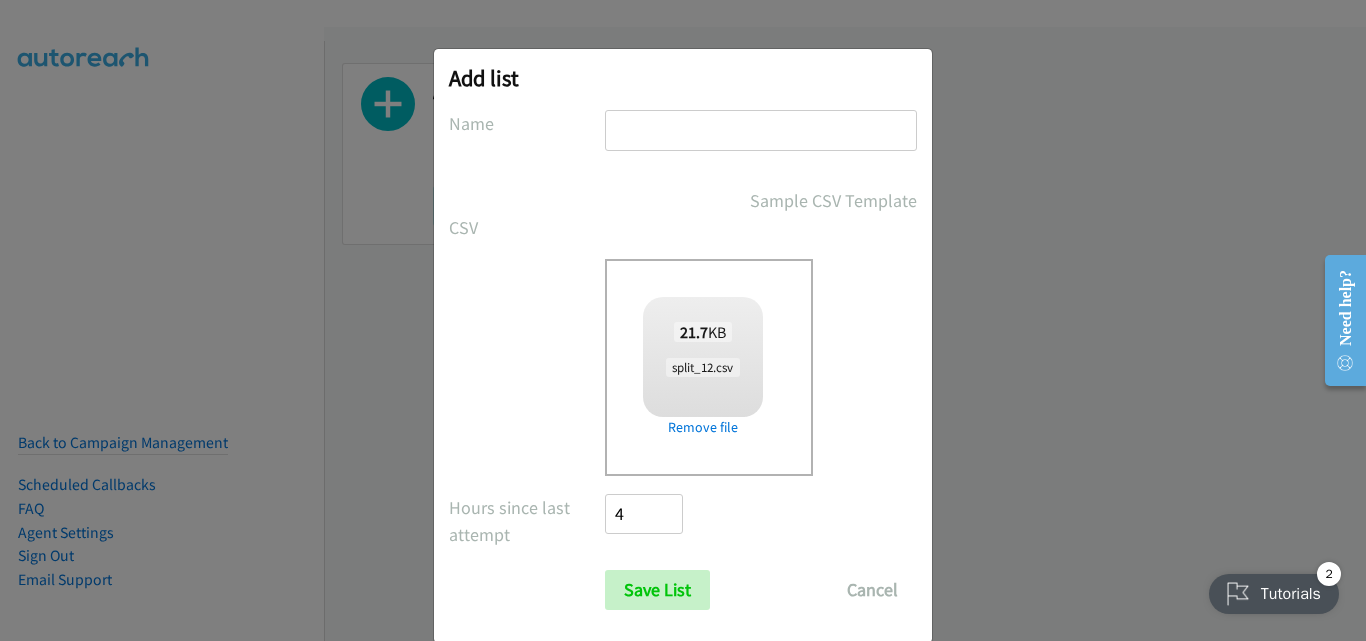 click at bounding box center [761, 130] 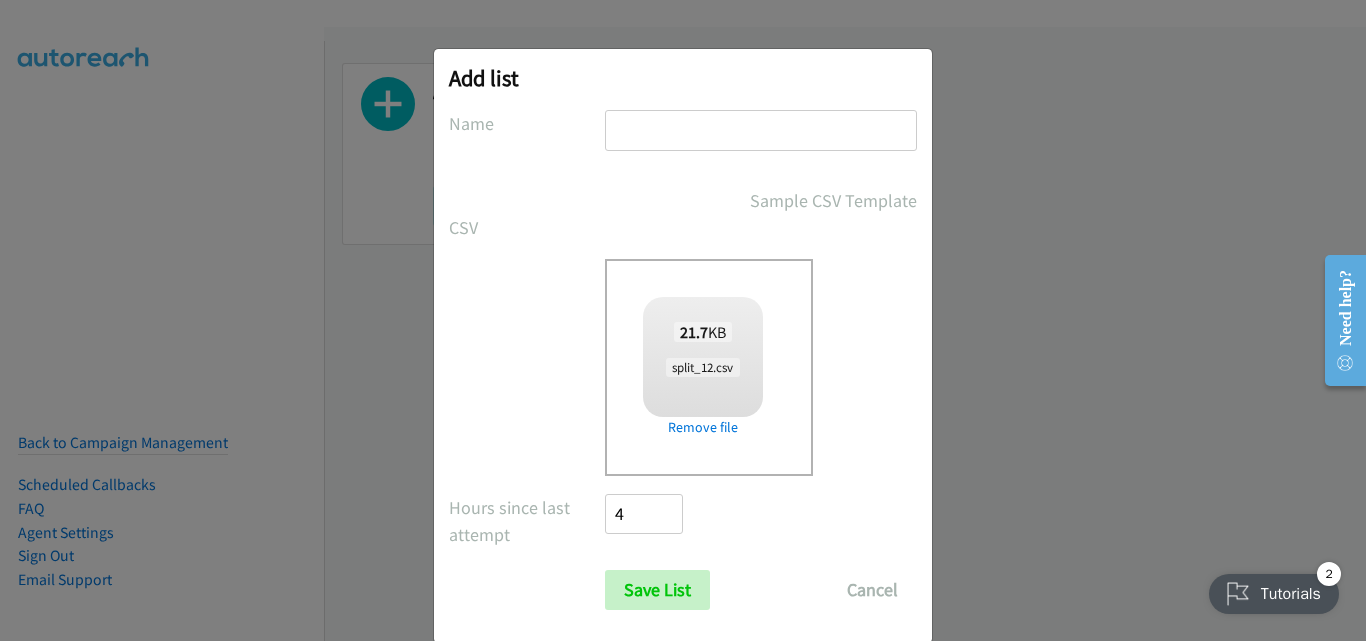 type on "New List" 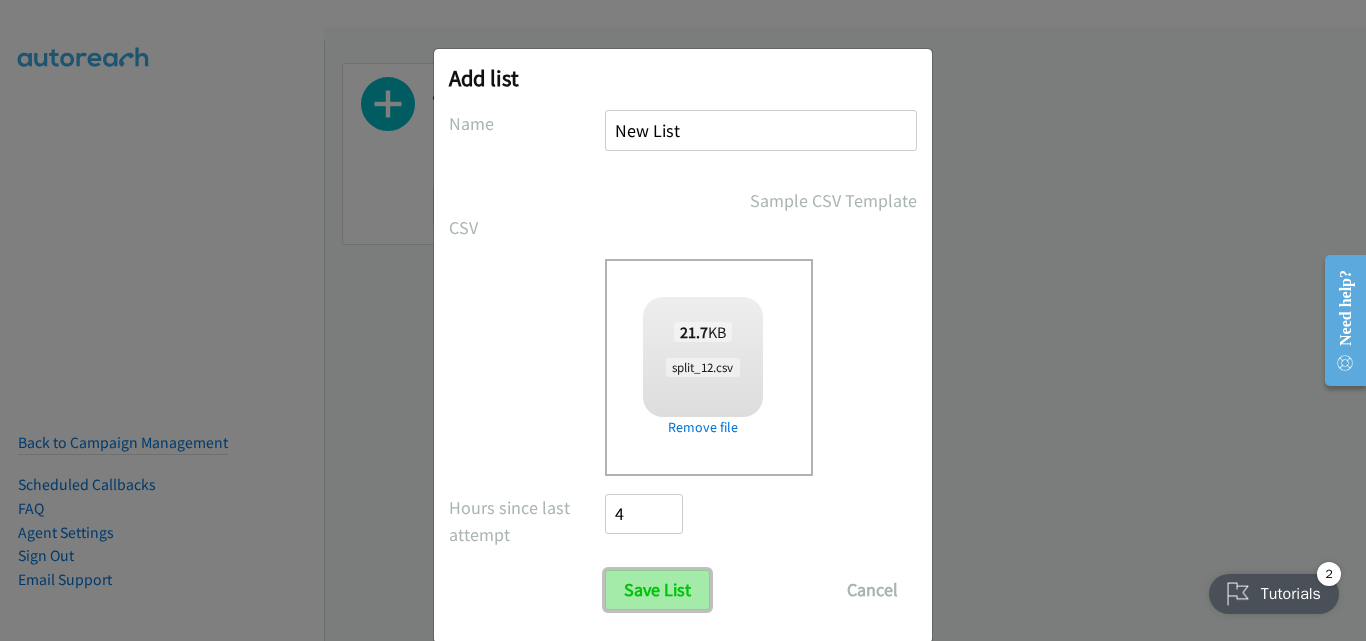 click on "Save List" at bounding box center [657, 590] 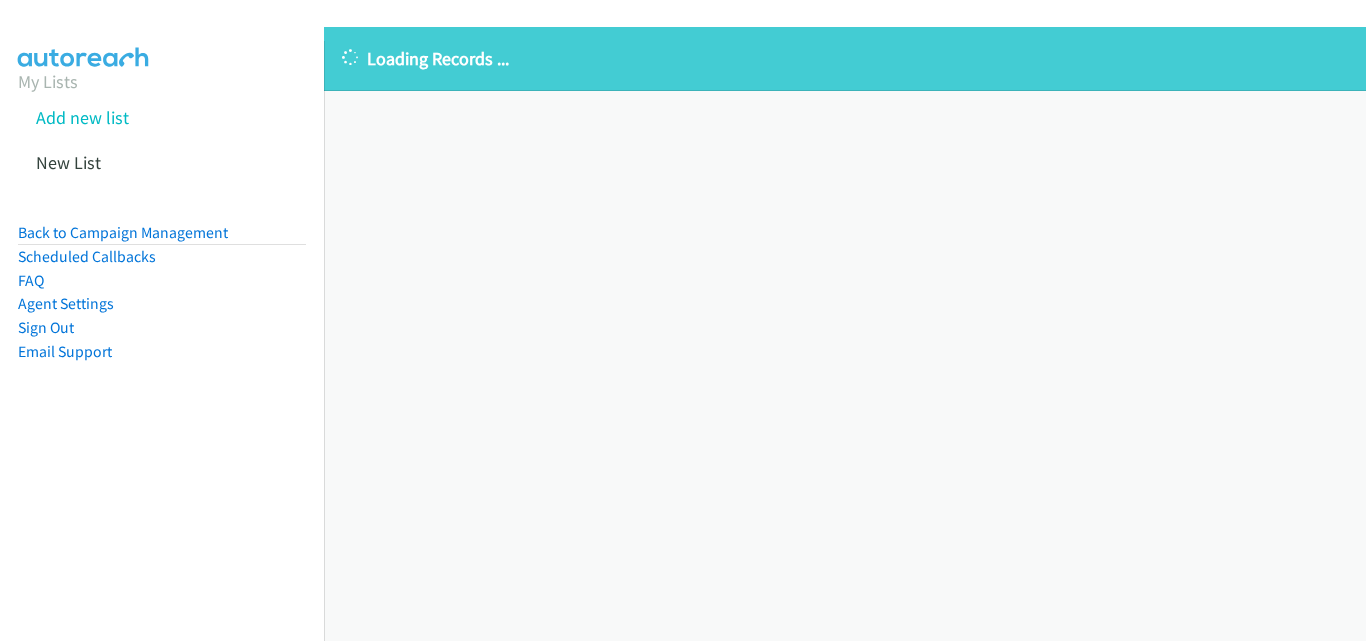 scroll, scrollTop: 0, scrollLeft: 0, axis: both 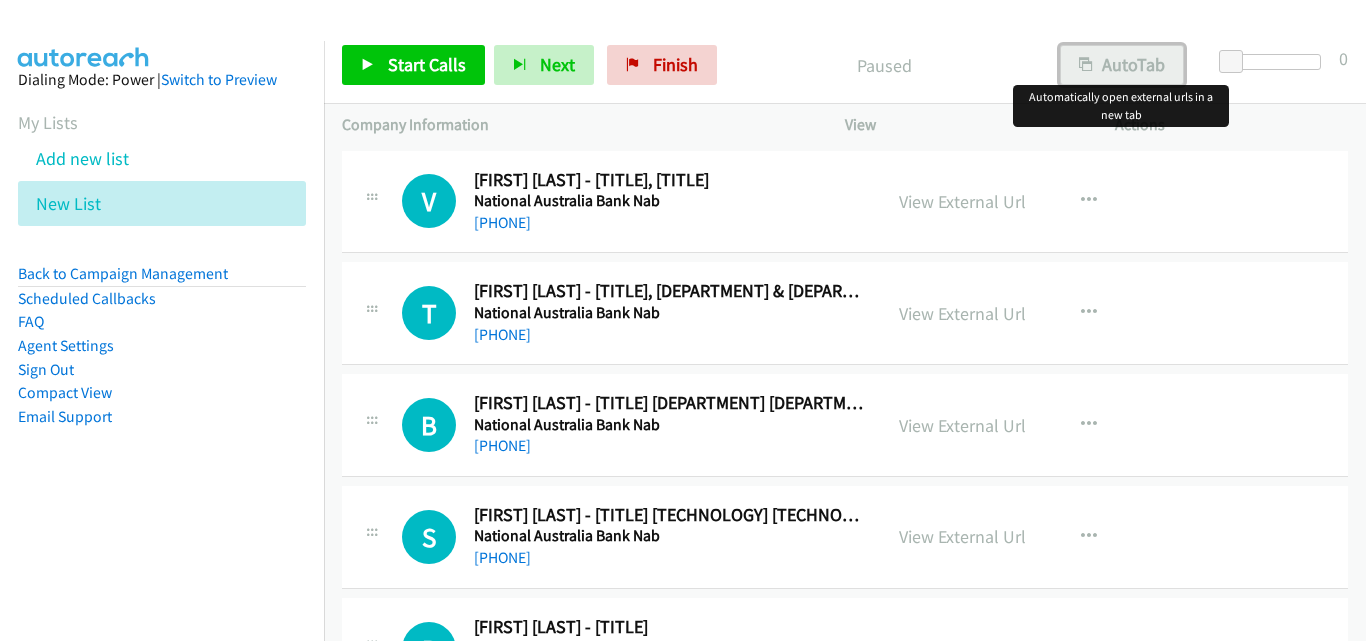 click on "AutoTab" at bounding box center [1122, 65] 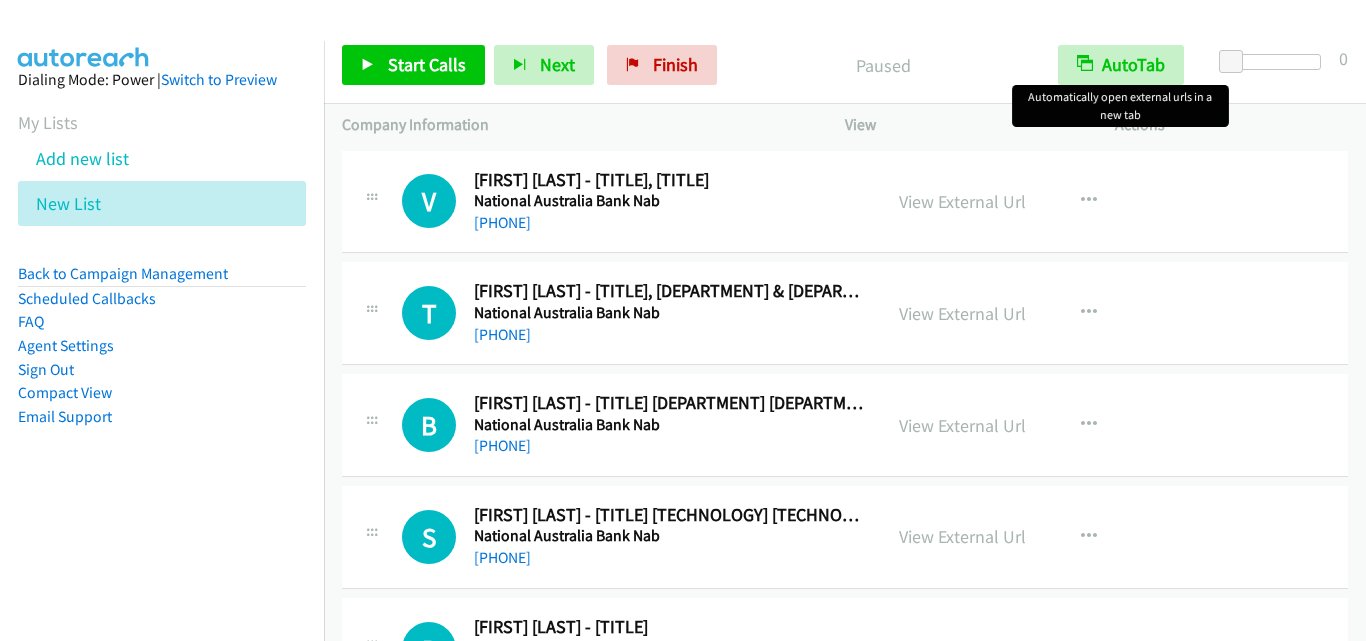 scroll, scrollTop: 0, scrollLeft: 0, axis: both 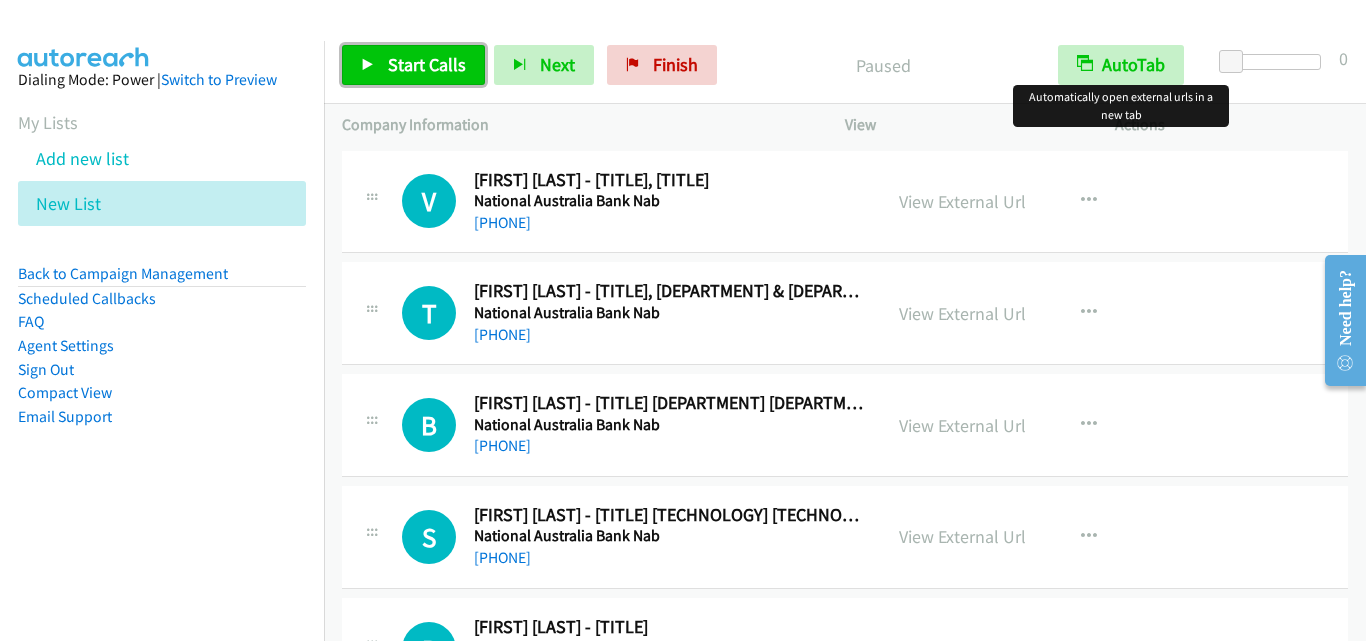 click on "Start Calls" at bounding box center [427, 64] 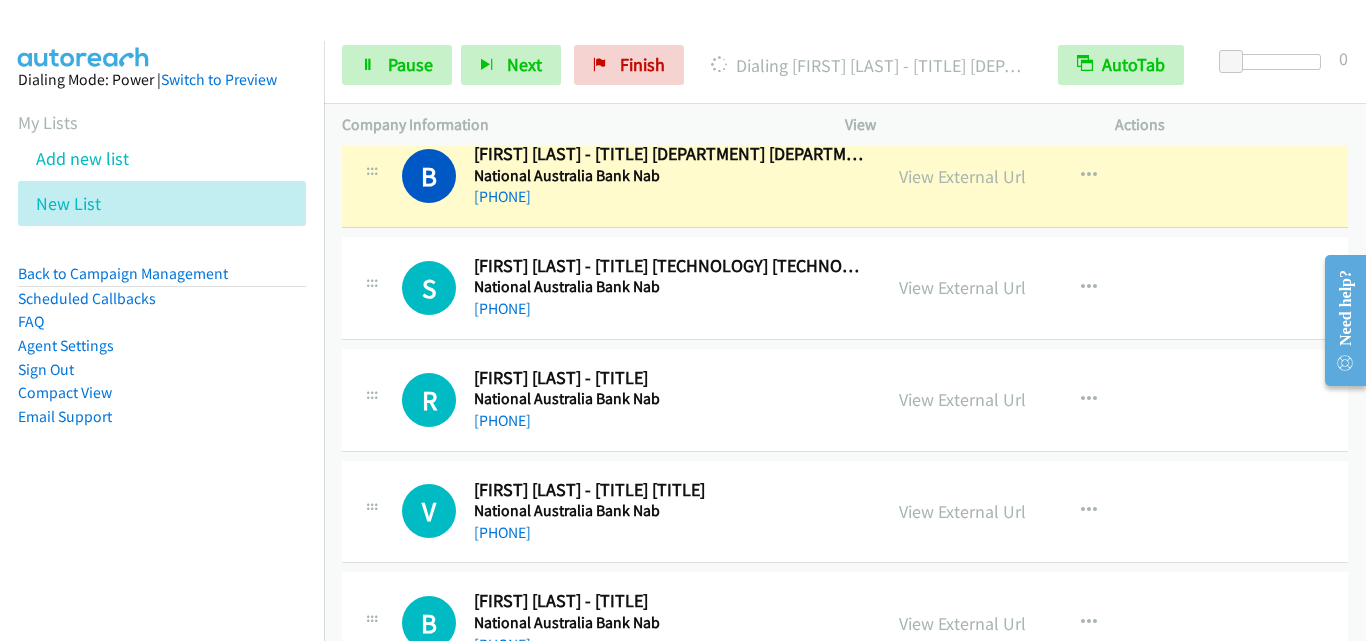 scroll, scrollTop: 200, scrollLeft: 0, axis: vertical 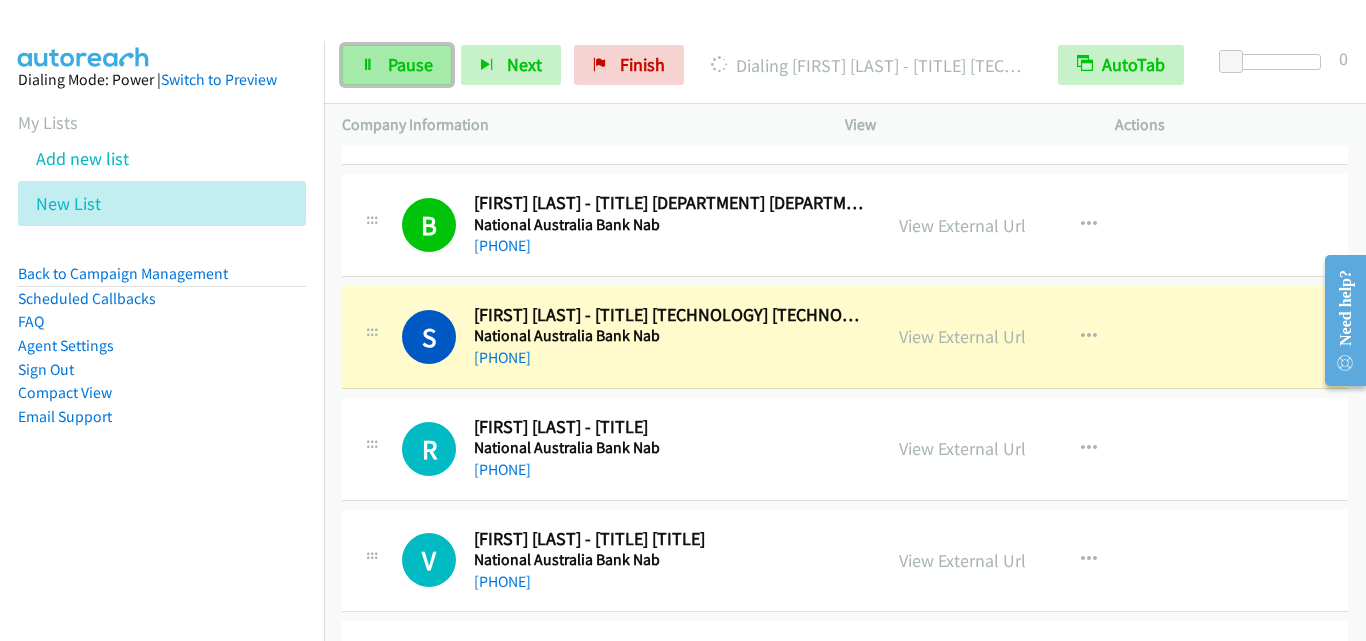 click on "Pause" at bounding box center (410, 64) 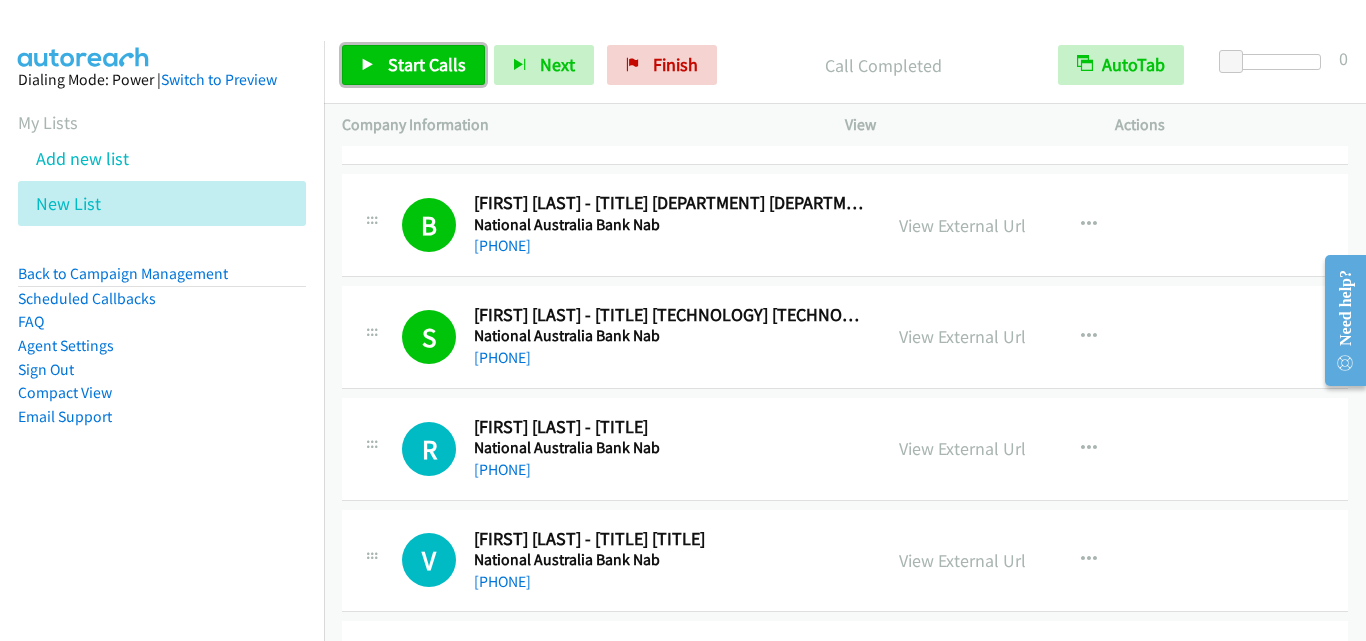 click on "Start Calls" at bounding box center [427, 64] 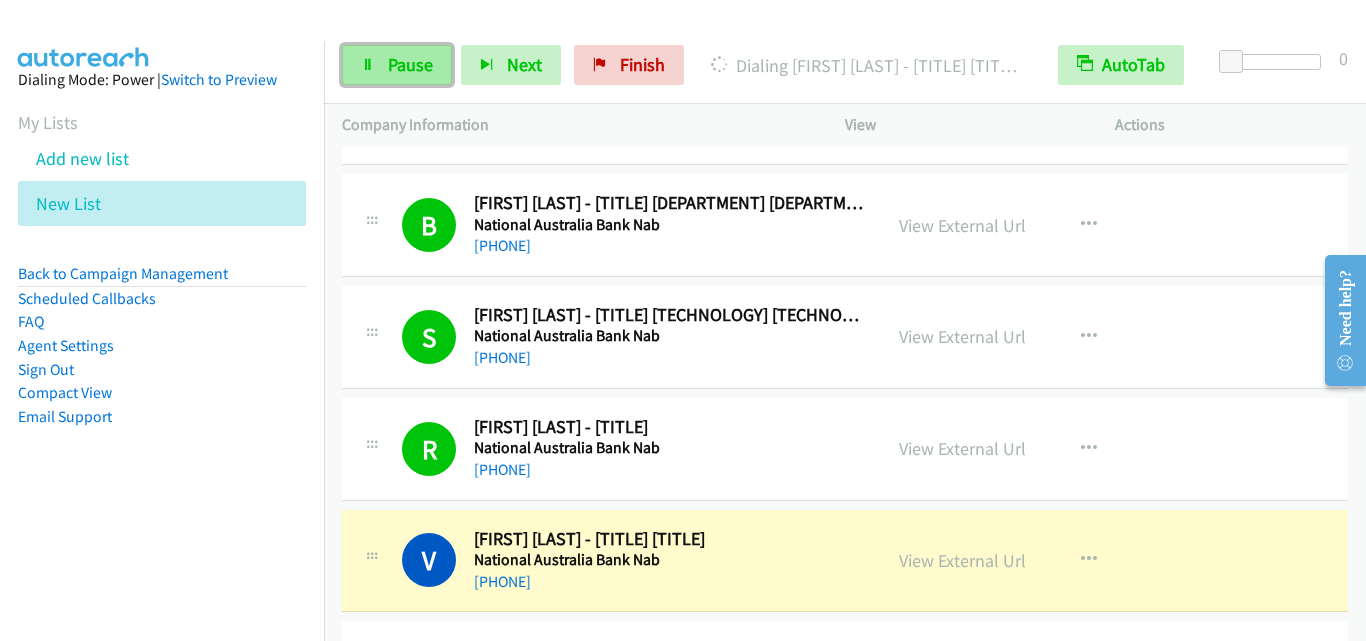 click on "Pause" at bounding box center [410, 64] 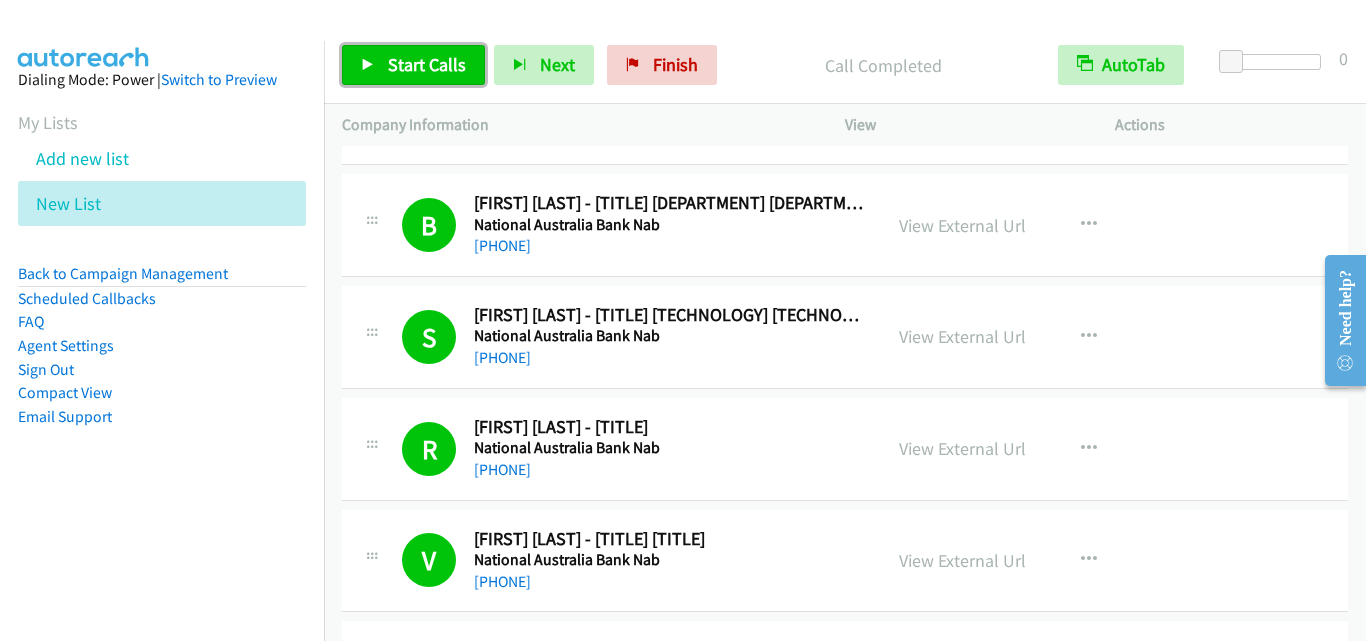 click on "Start Calls" at bounding box center [427, 64] 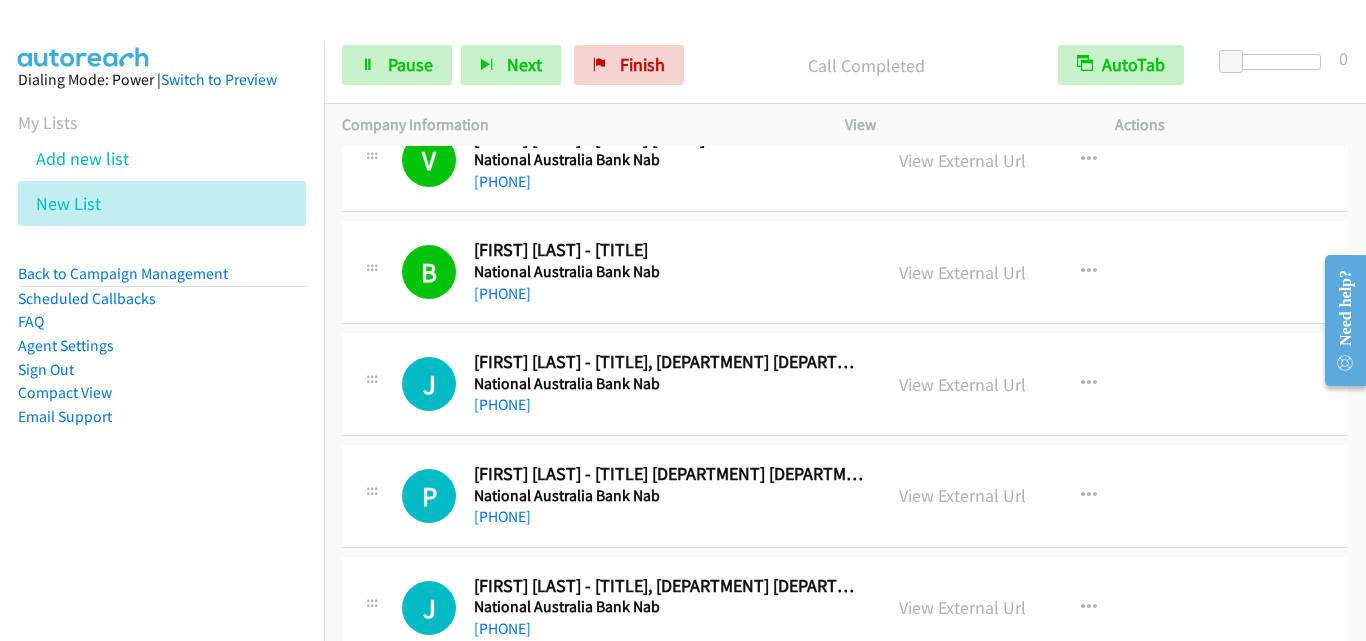 scroll, scrollTop: 700, scrollLeft: 0, axis: vertical 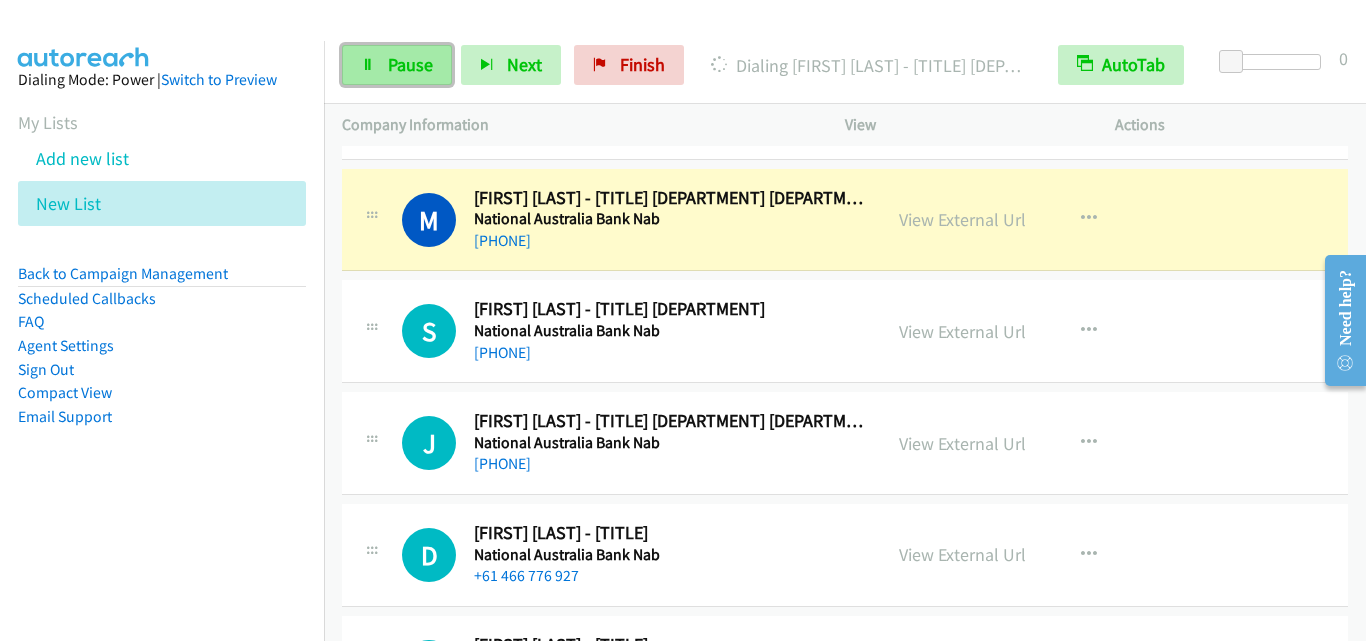 click on "Pause" at bounding box center (410, 64) 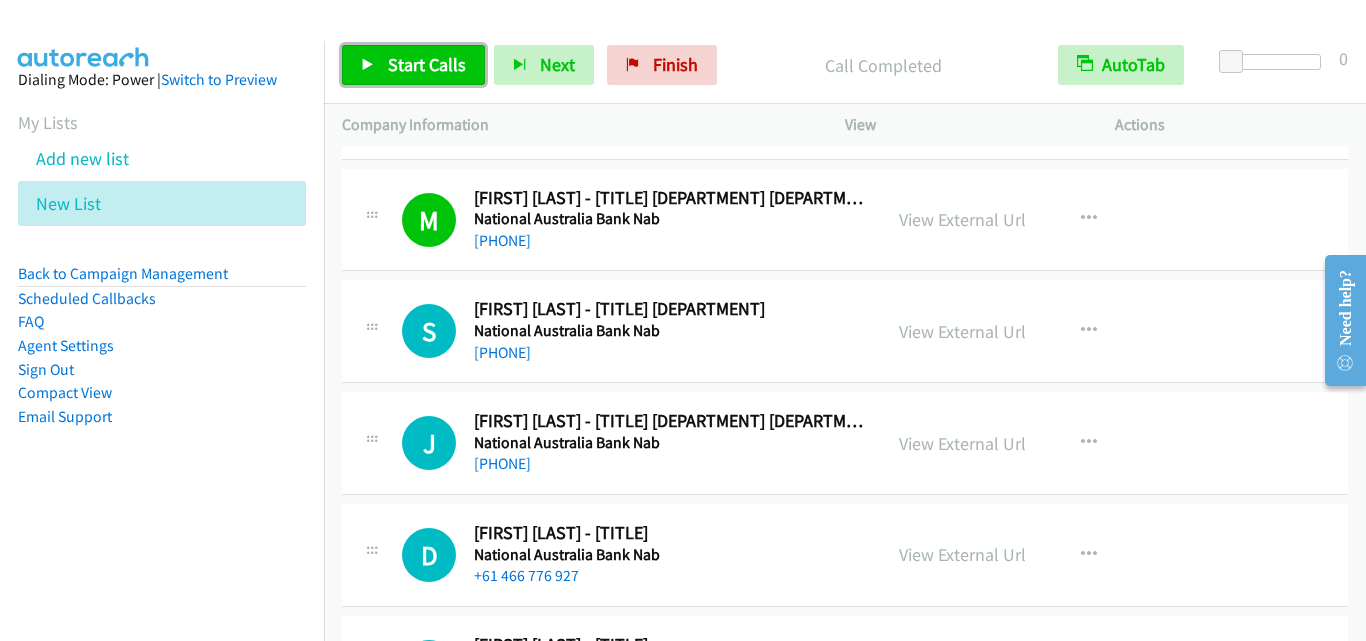 click on "Start Calls" at bounding box center [427, 64] 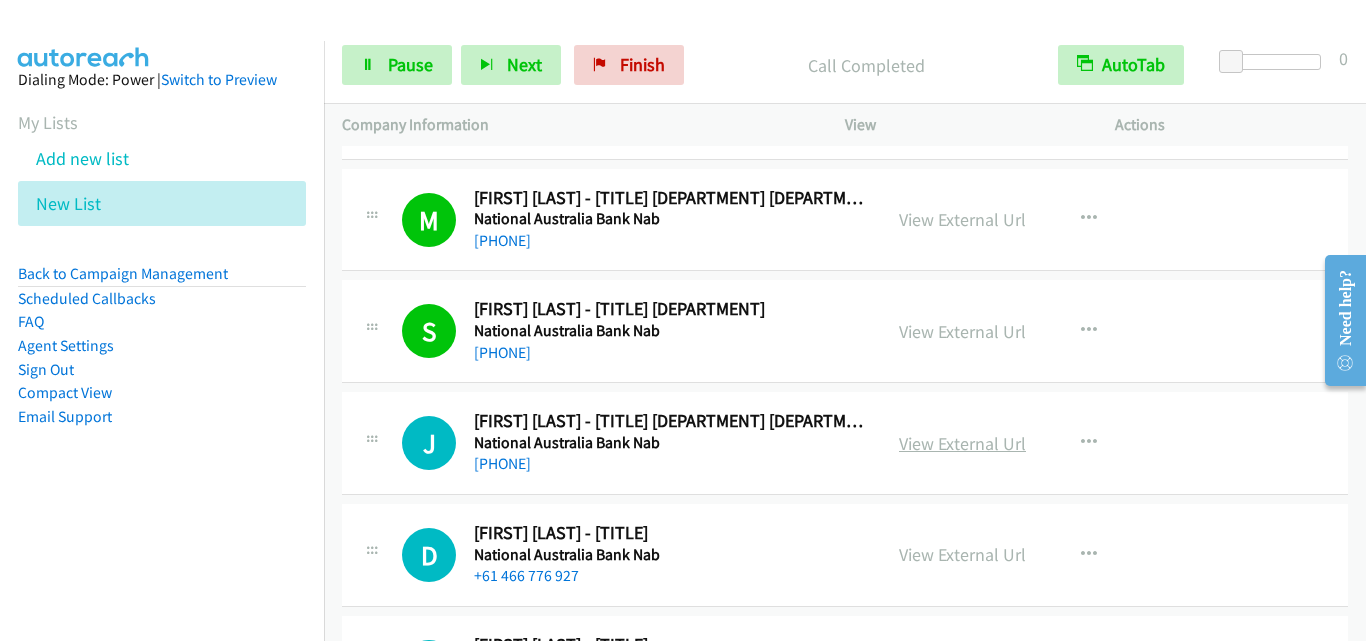 scroll, scrollTop: 1200, scrollLeft: 0, axis: vertical 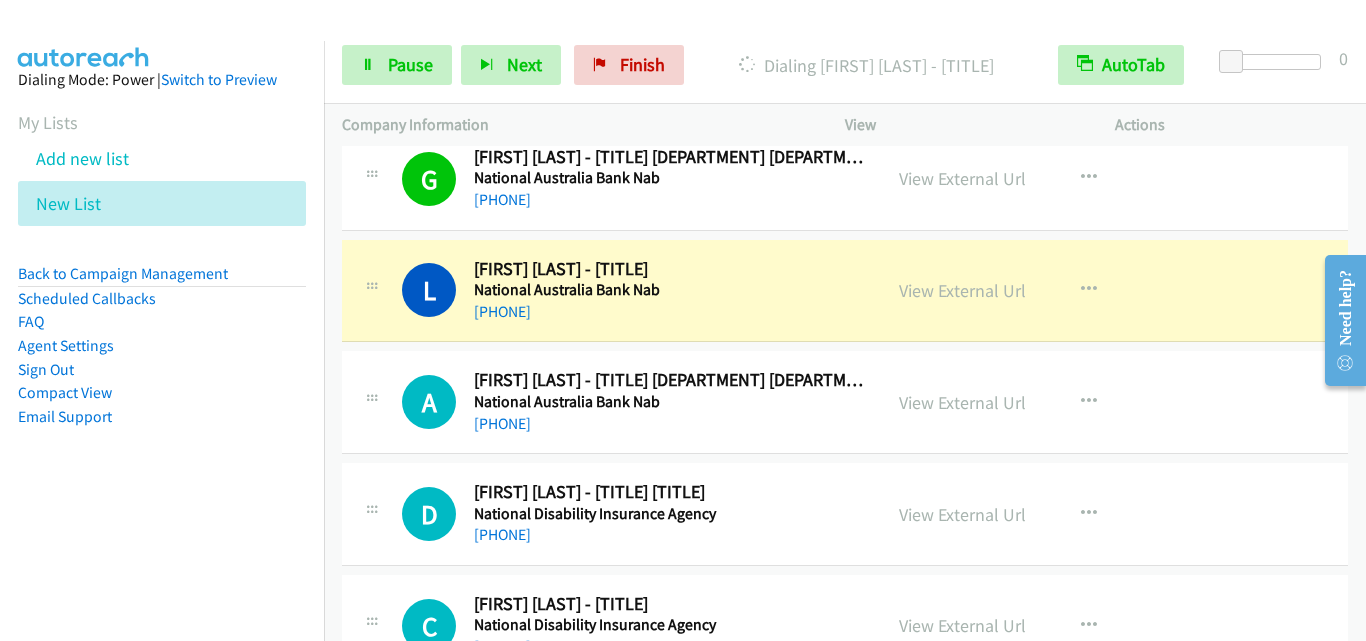 click on "Dialing Mode: Power
|
Switch to Preview
My Lists
Add new list
New List
Back to Campaign Management
Scheduled Callbacks
FAQ
Agent Settings
Sign Out
Compact View
Email Support" at bounding box center [162, 361] 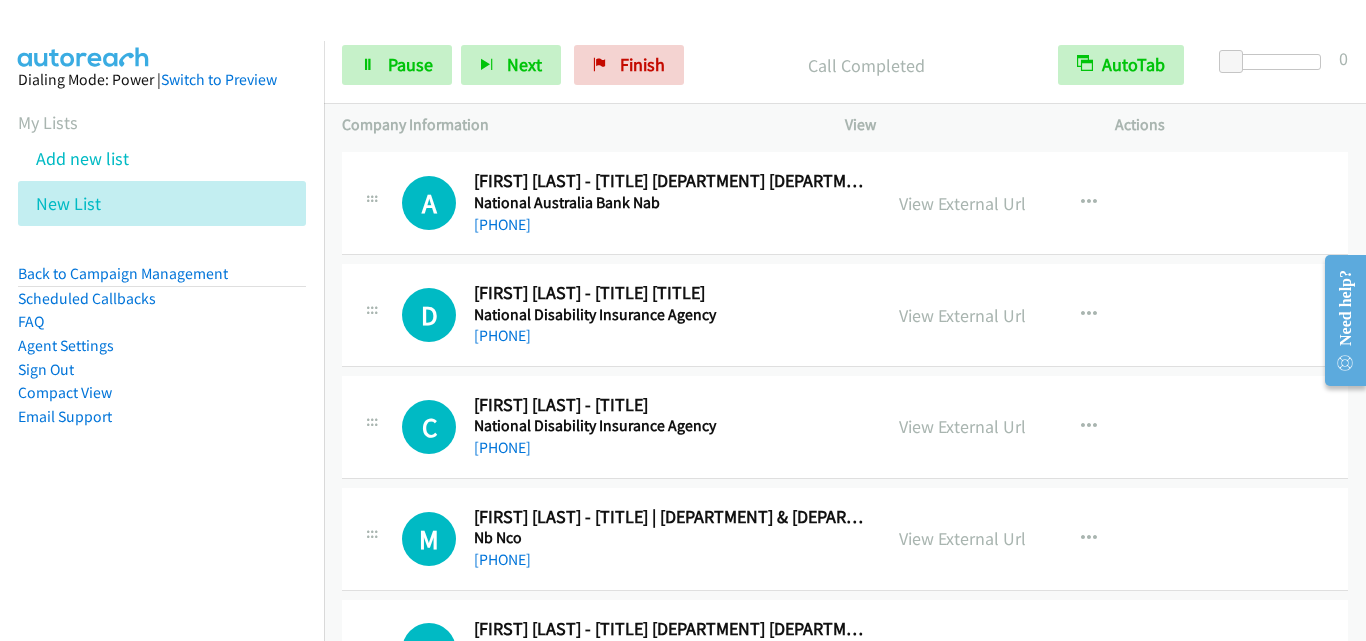 scroll, scrollTop: 1900, scrollLeft: 0, axis: vertical 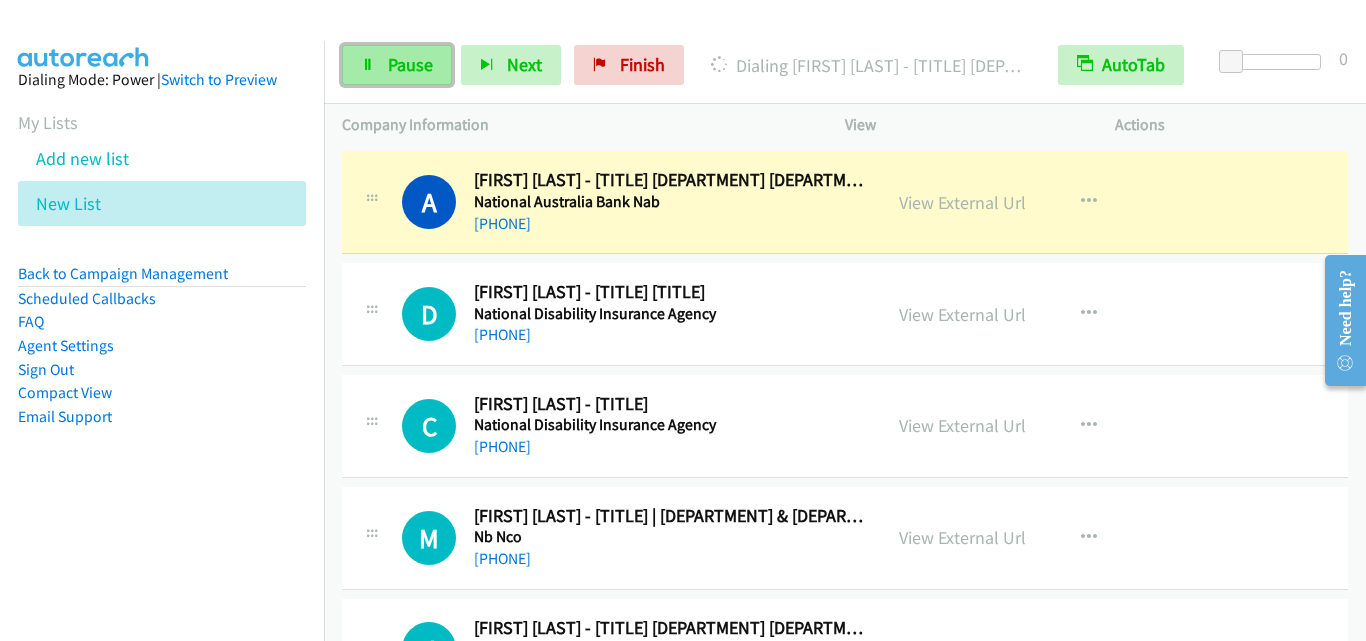 click on "Pause" at bounding box center [397, 65] 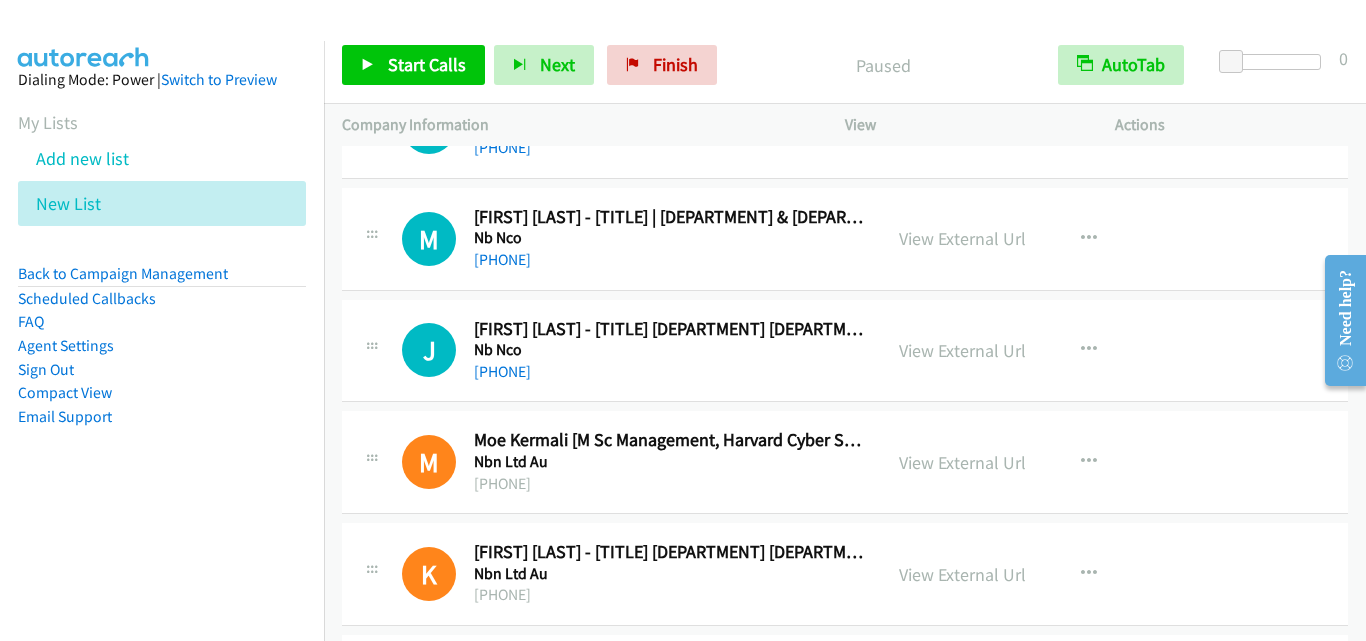 scroll, scrollTop: 2200, scrollLeft: 0, axis: vertical 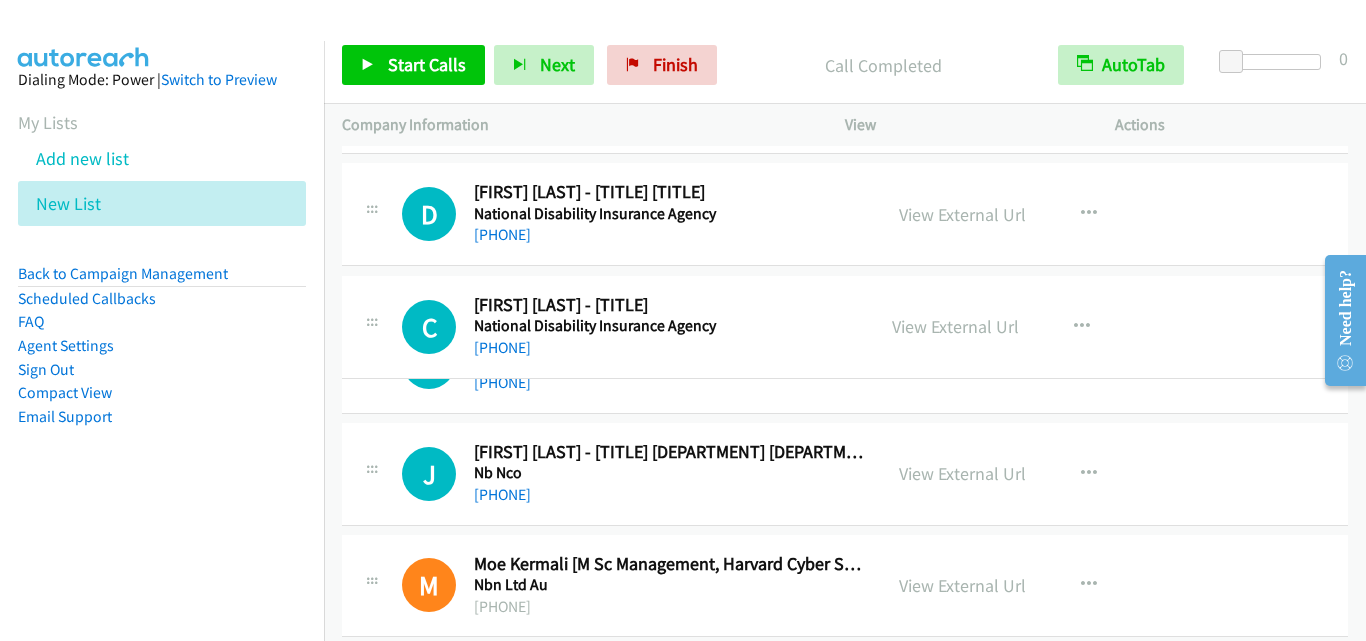drag, startPoint x: 499, startPoint y: 333, endPoint x: 504, endPoint y: 322, distance: 12.083046 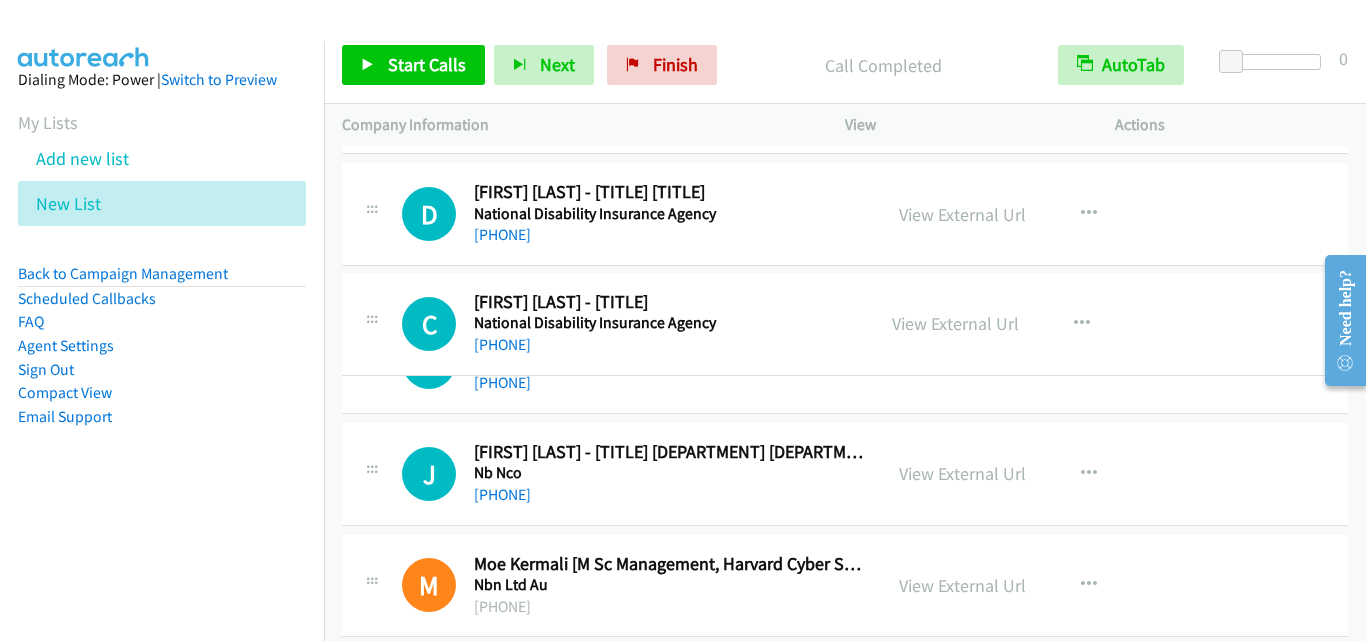 drag, startPoint x: 516, startPoint y: 330, endPoint x: 529, endPoint y: 322, distance: 15.264338 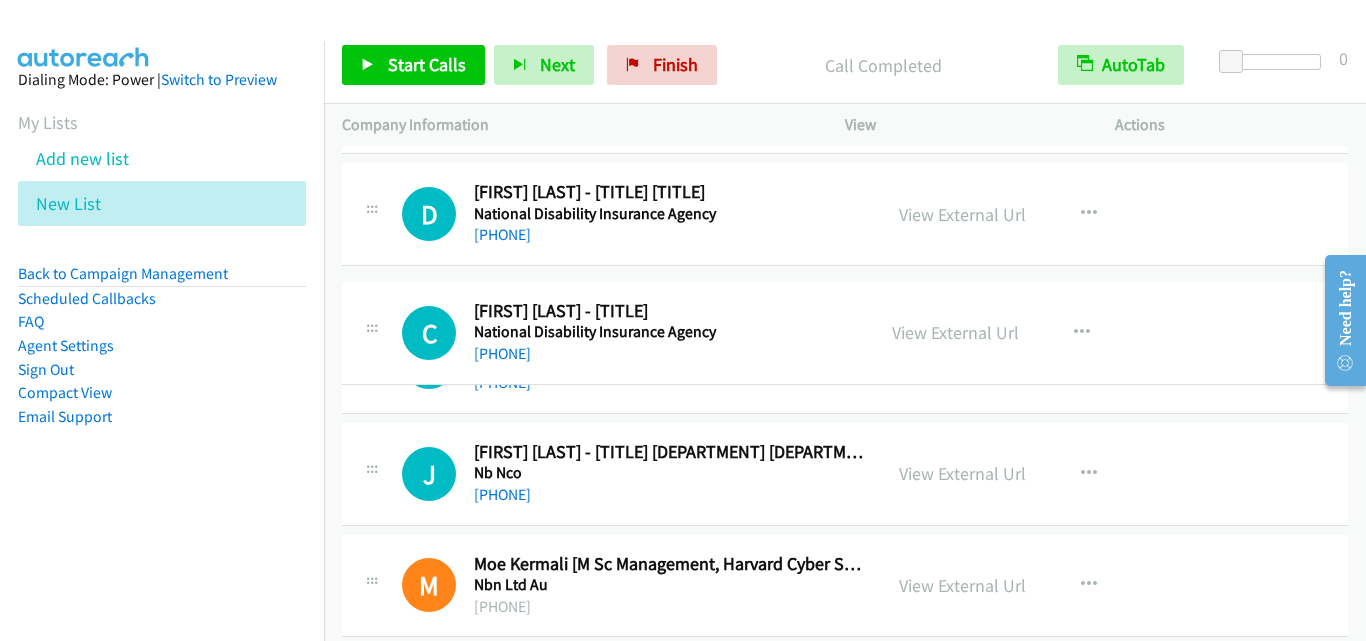 drag, startPoint x: 710, startPoint y: 326, endPoint x: 689, endPoint y: 325, distance: 21.023796 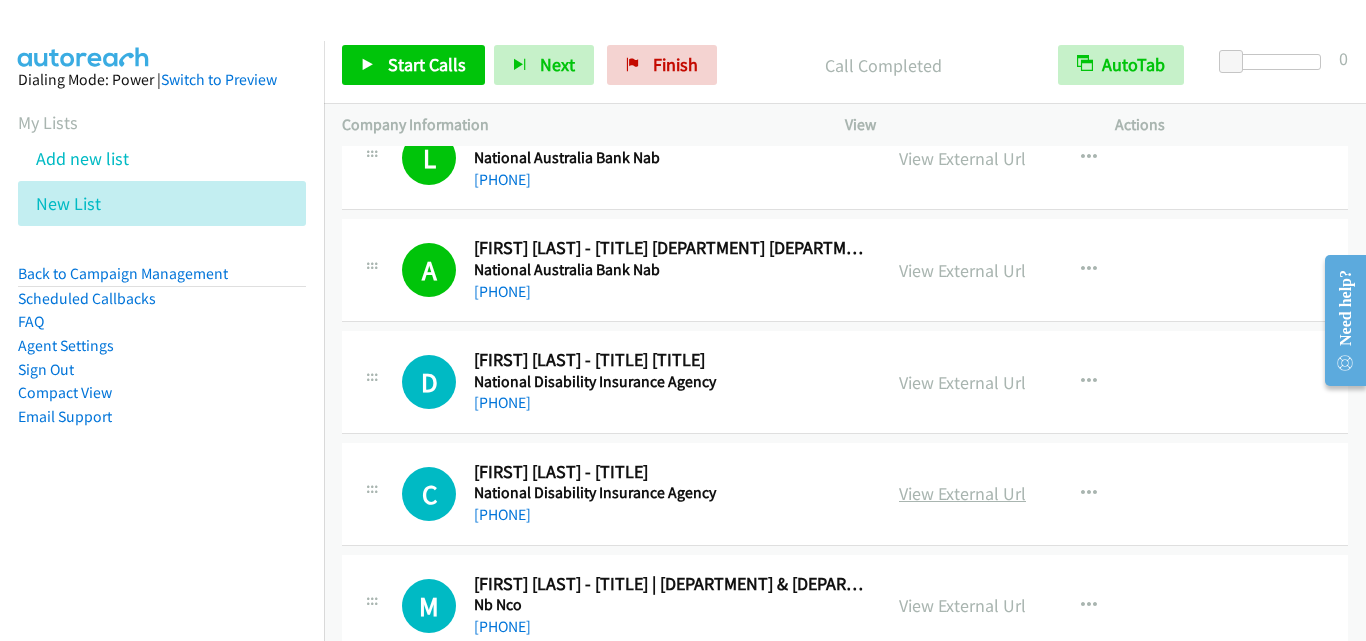 scroll, scrollTop: 1800, scrollLeft: 0, axis: vertical 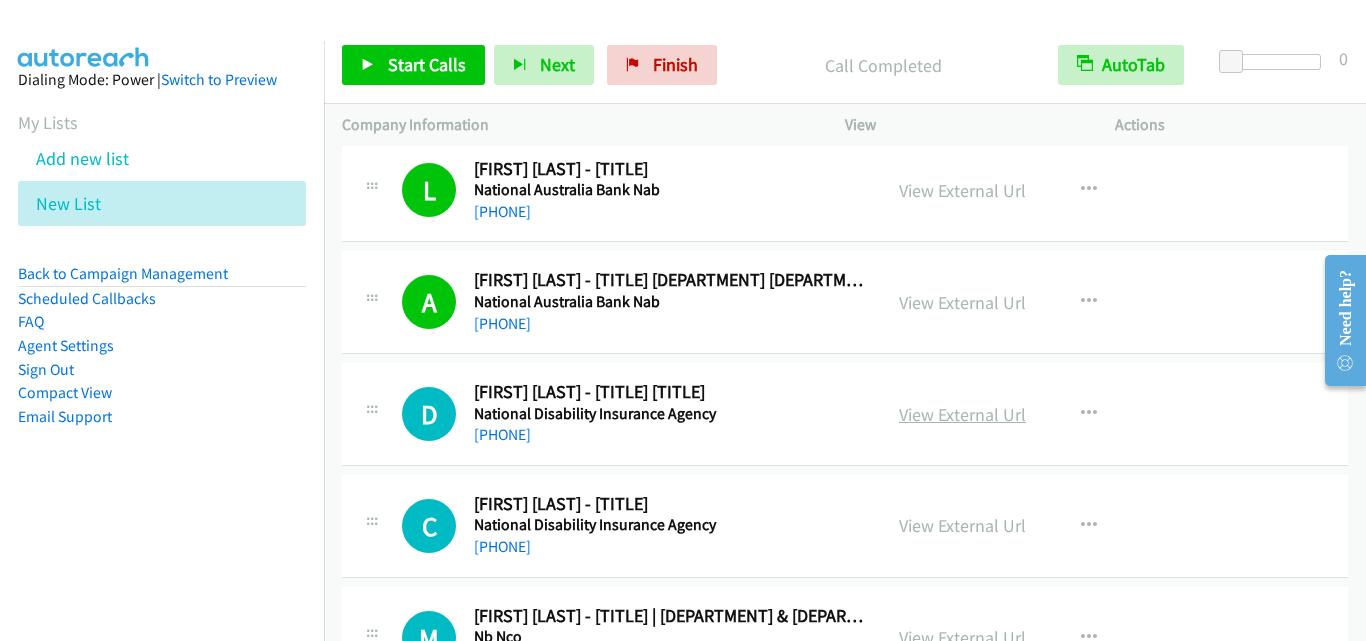 click on "View External Url" at bounding box center (962, 414) 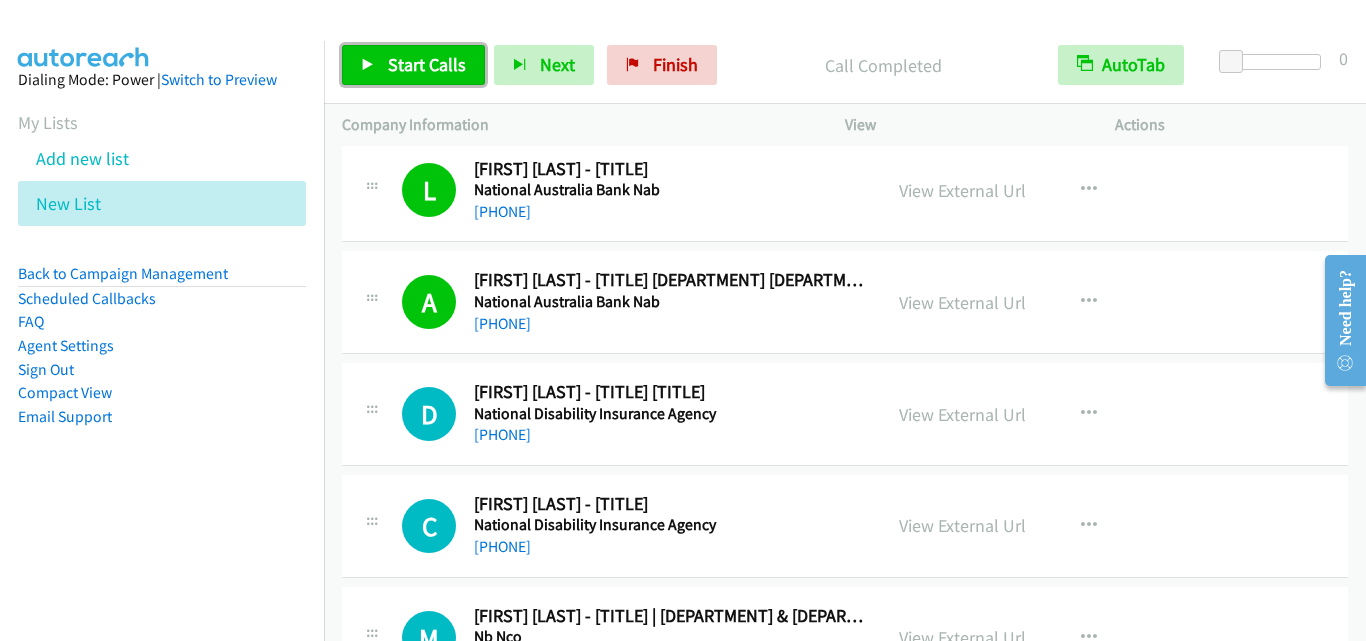 click on "Start Calls" at bounding box center (427, 64) 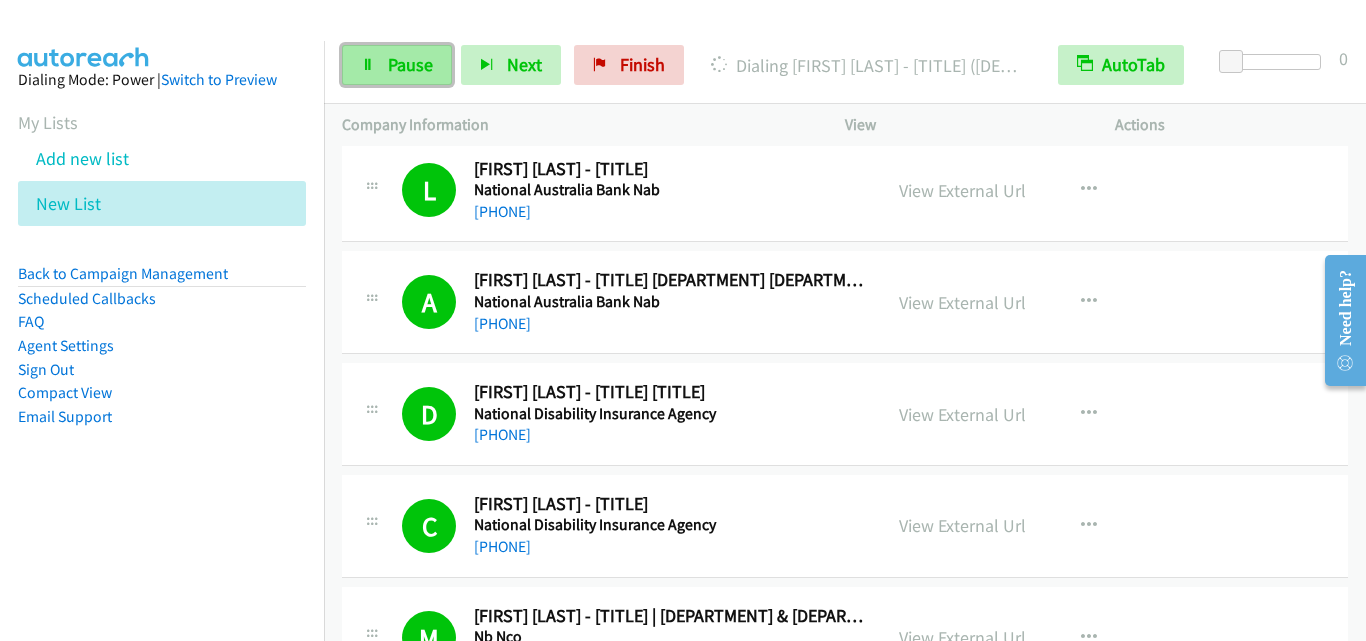 click on "Pause" at bounding box center [410, 64] 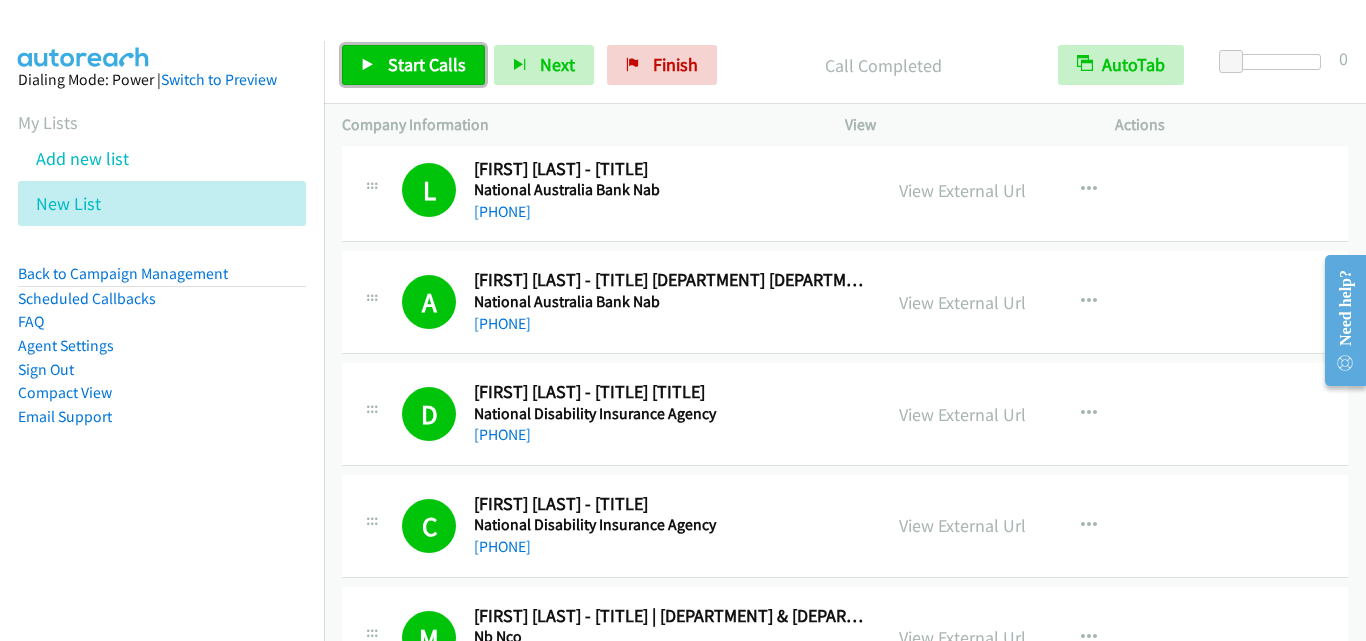 click on "Start Calls" at bounding box center [427, 64] 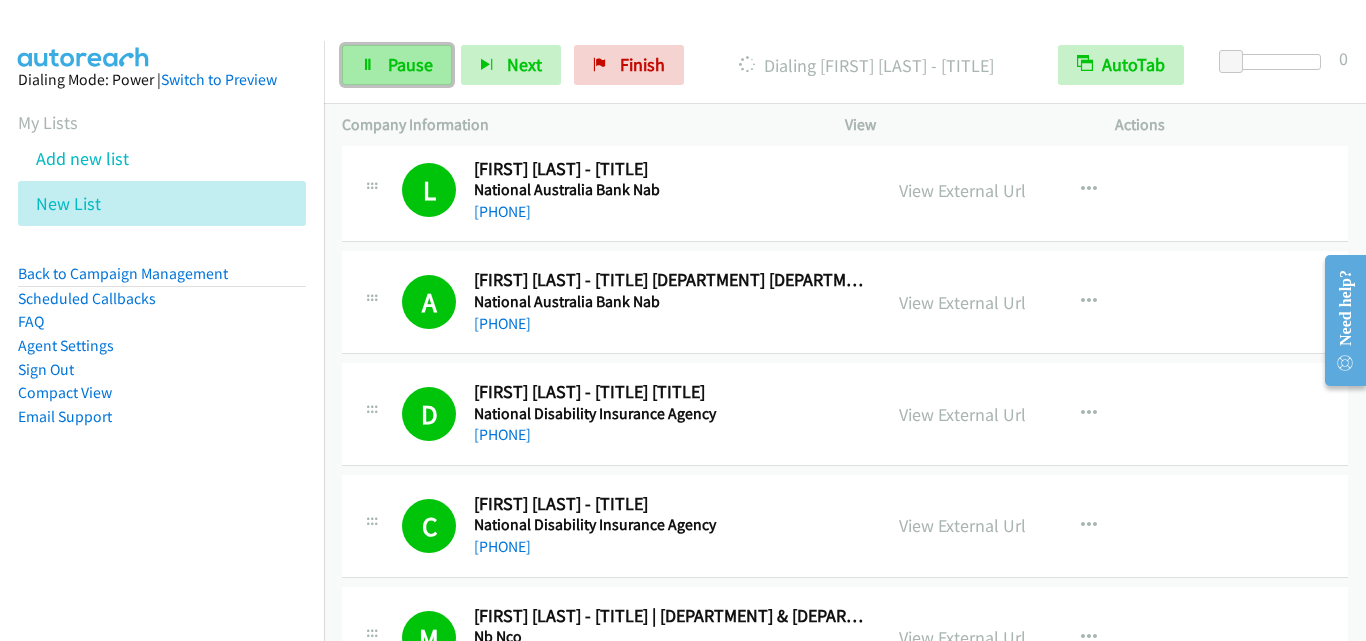 click on "Pause" at bounding box center [397, 65] 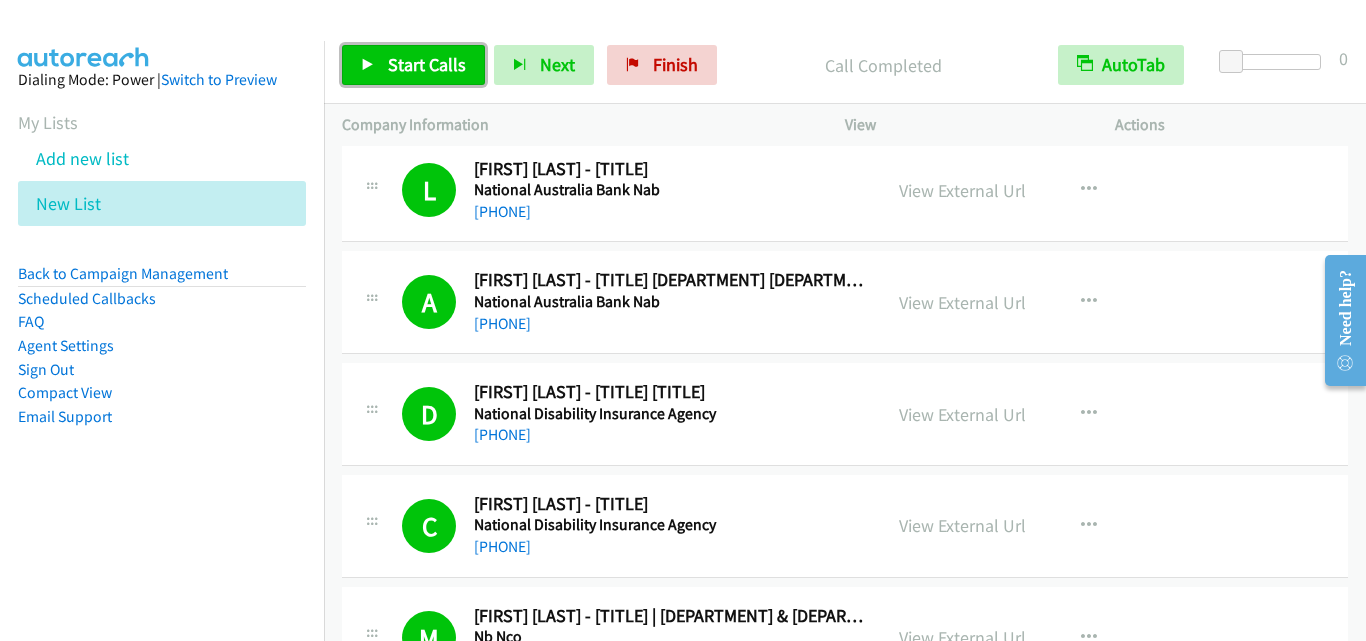 click on "Start Calls" at bounding box center (427, 64) 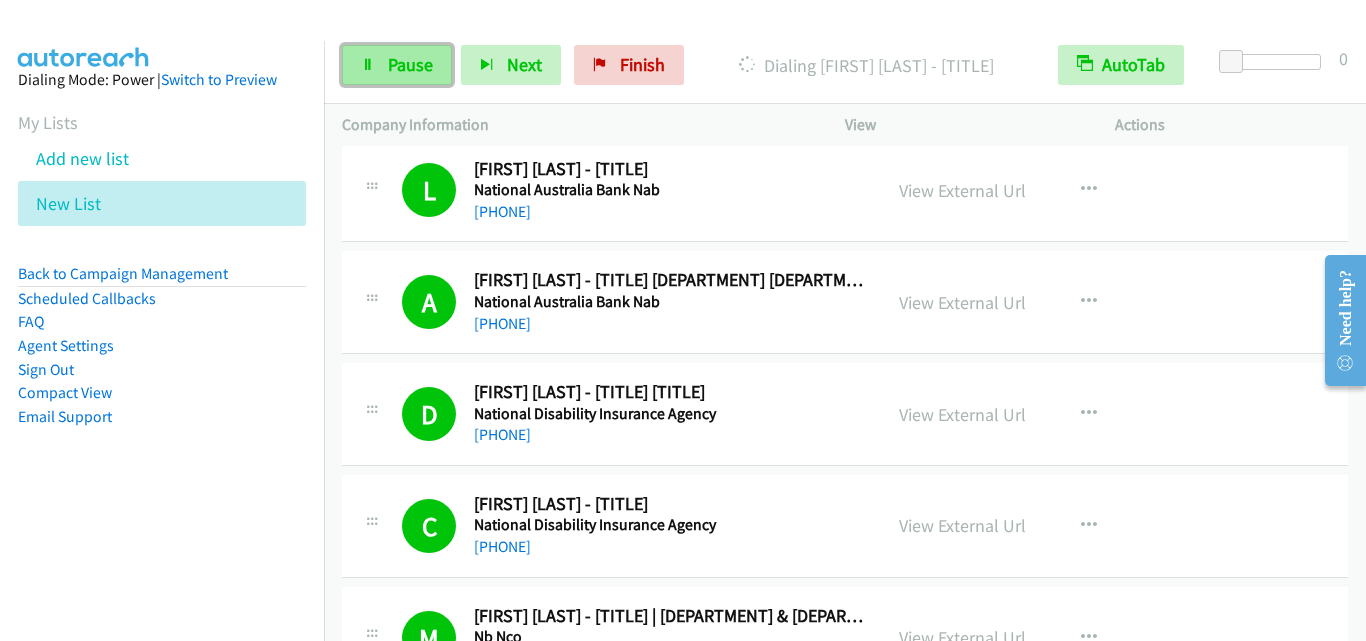 click on "Pause" at bounding box center [397, 65] 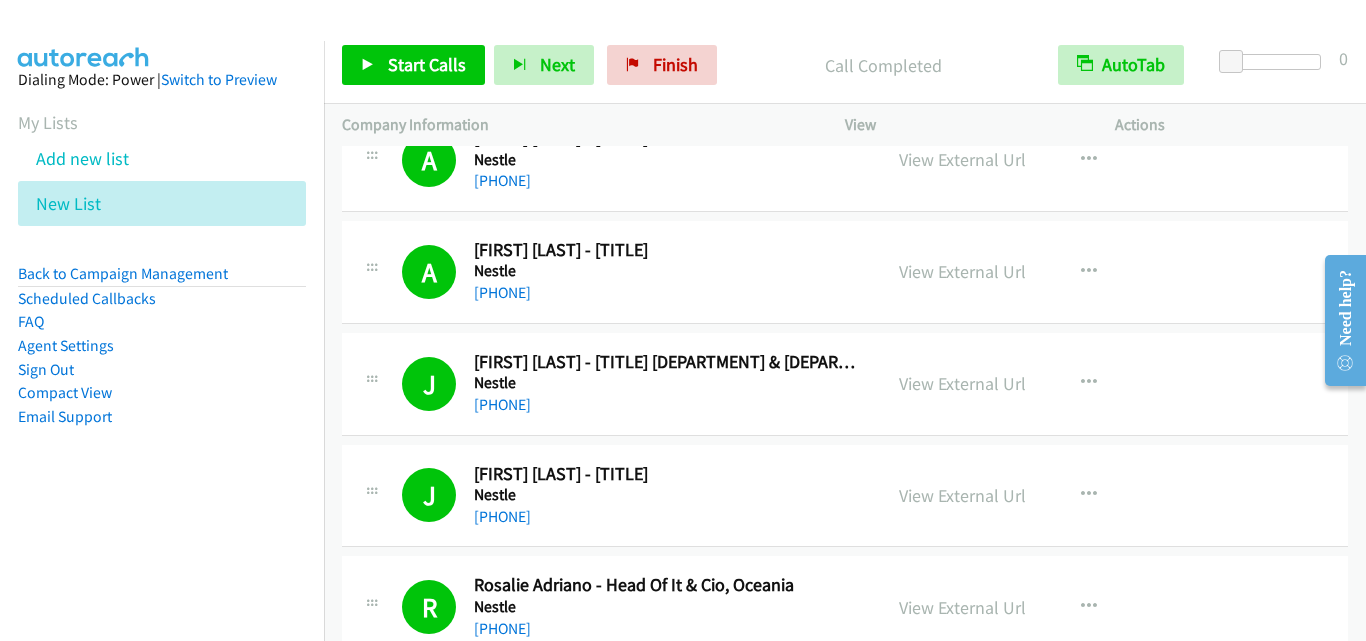scroll, scrollTop: 3300, scrollLeft: 0, axis: vertical 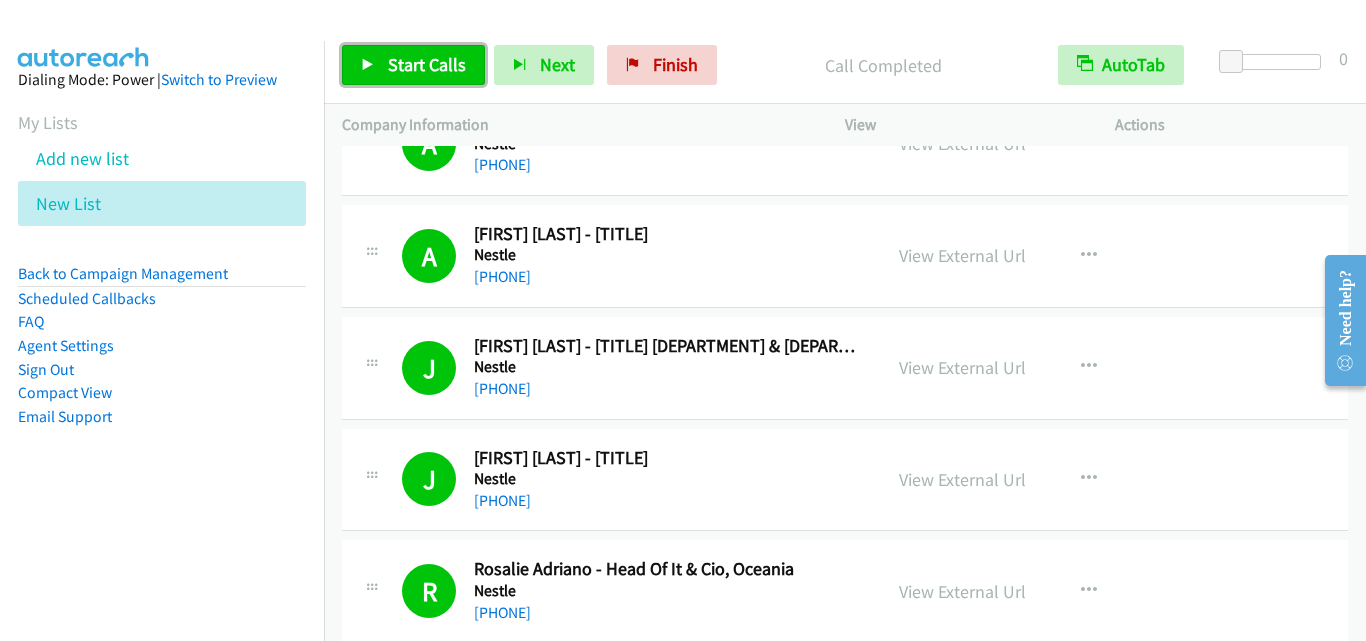 click on "Start Calls" at bounding box center (427, 64) 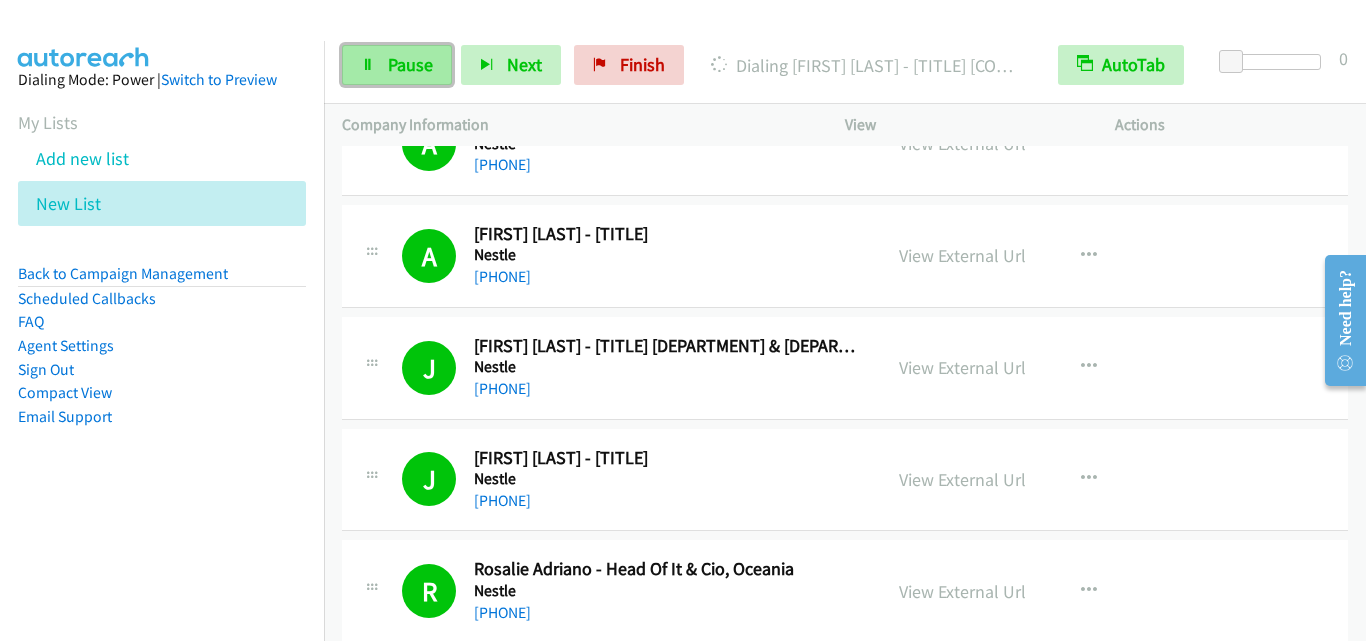 click on "Pause" at bounding box center (410, 64) 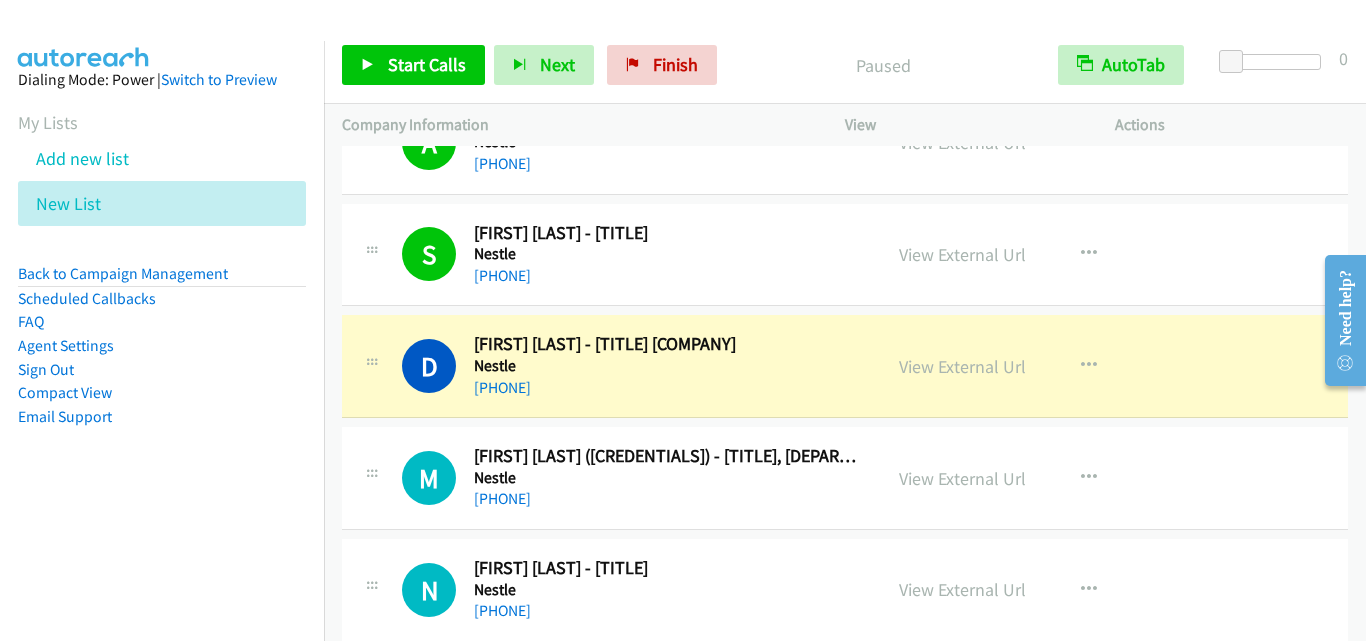 scroll, scrollTop: 4100, scrollLeft: 0, axis: vertical 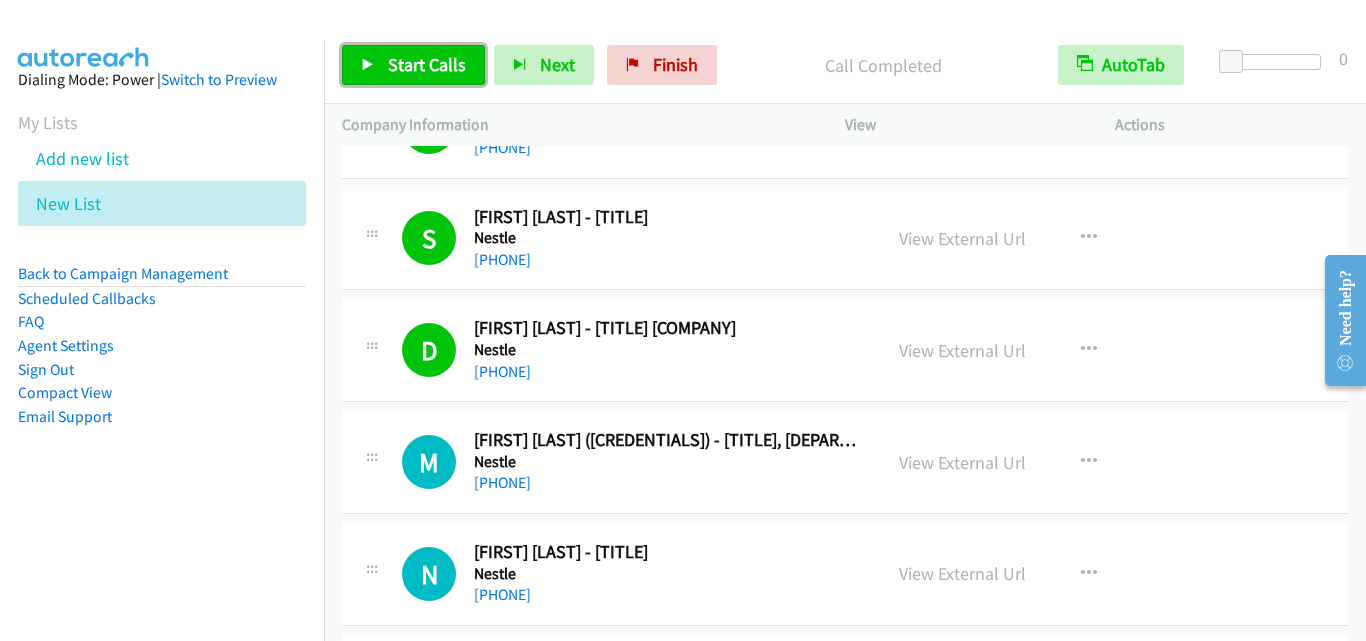 click on "Start Calls" at bounding box center (427, 64) 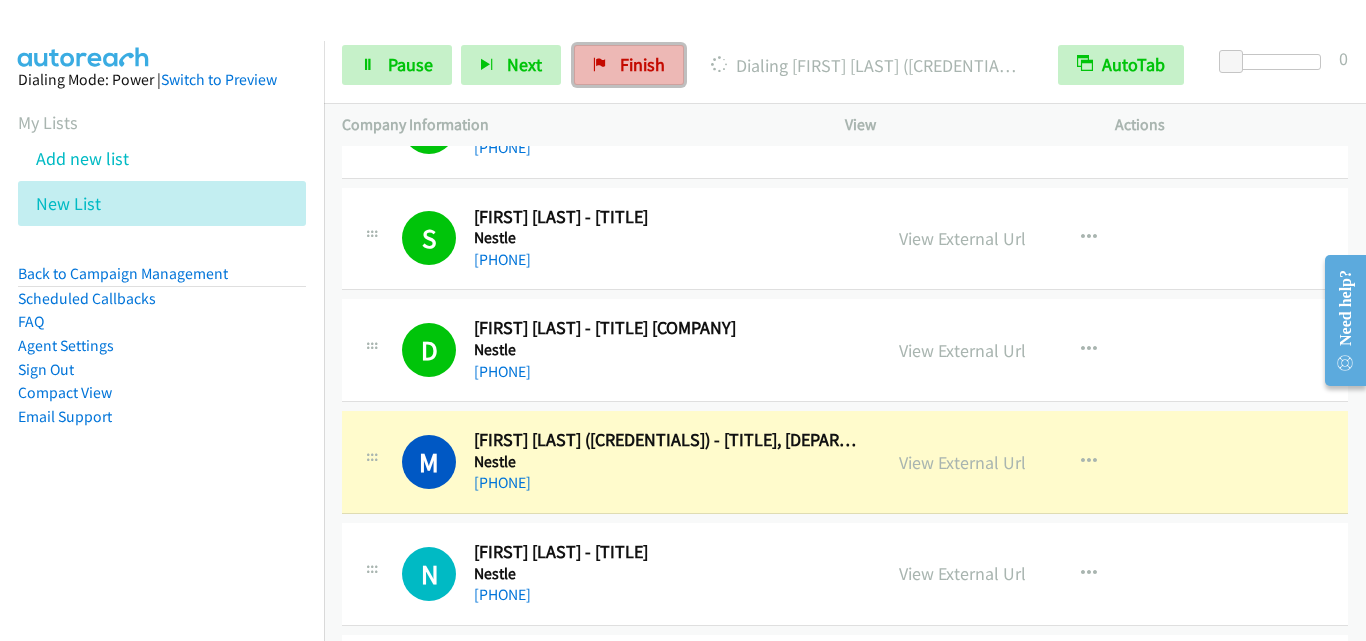 click on "Finish" at bounding box center [642, 64] 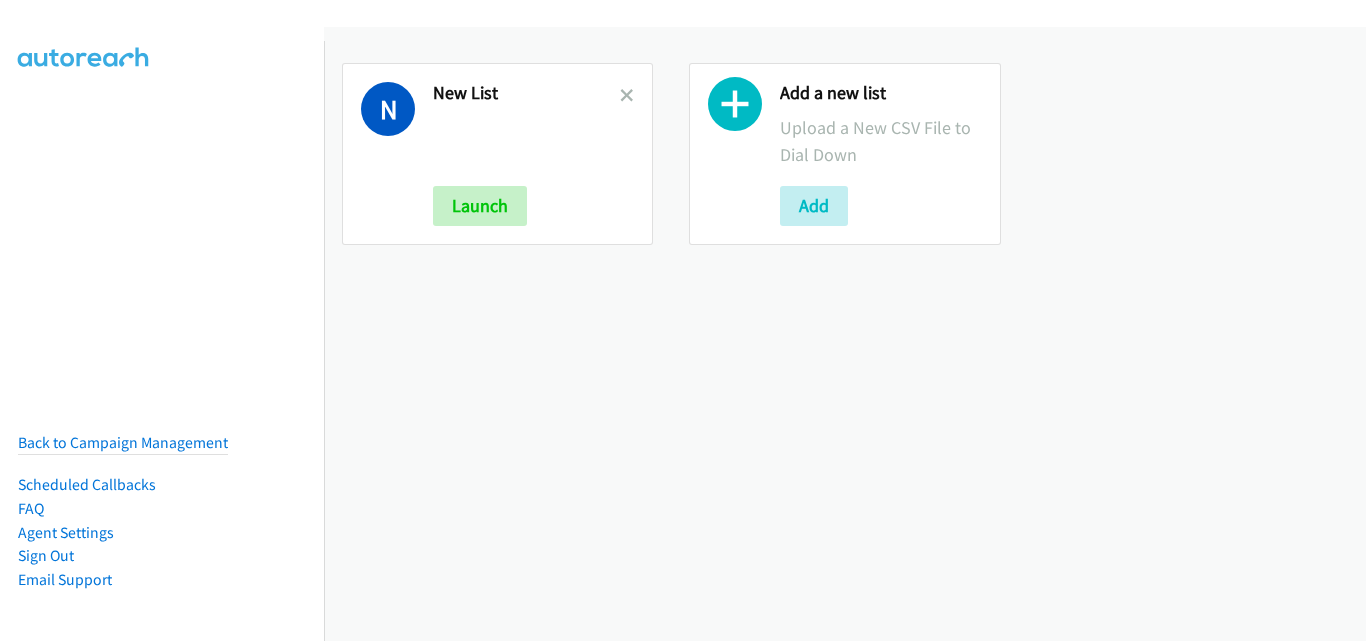 scroll, scrollTop: 0, scrollLeft: 0, axis: both 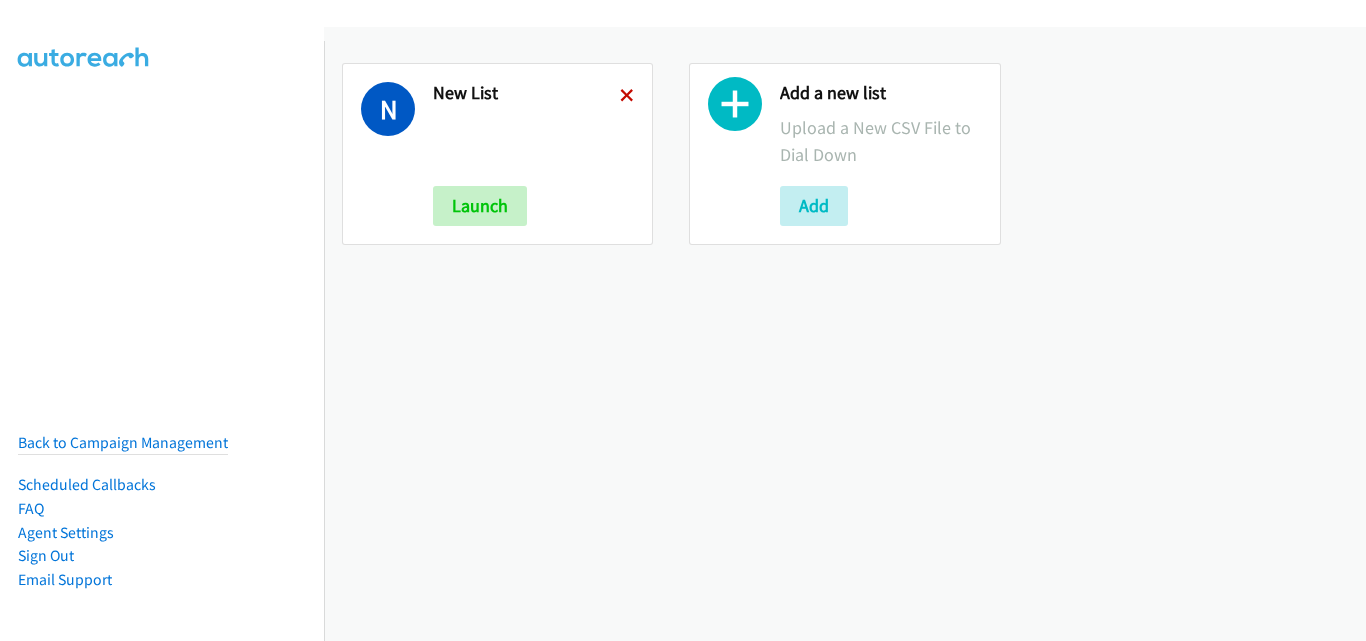 click at bounding box center (627, 97) 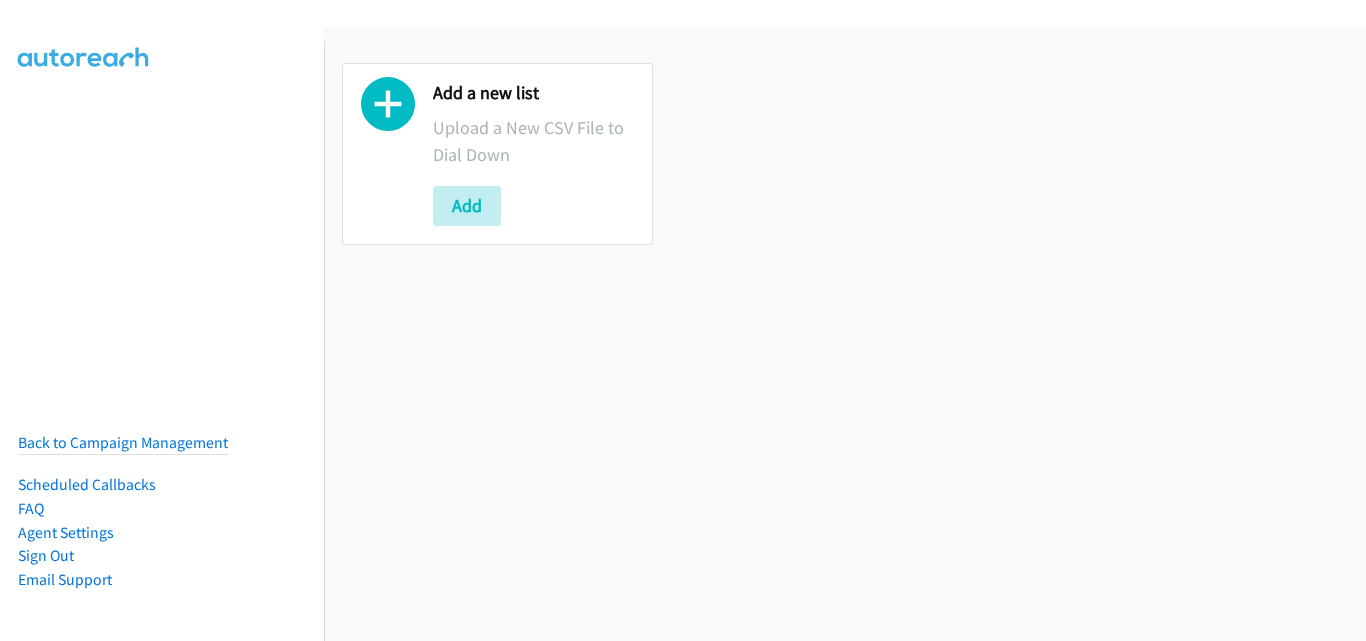 scroll, scrollTop: 0, scrollLeft: 0, axis: both 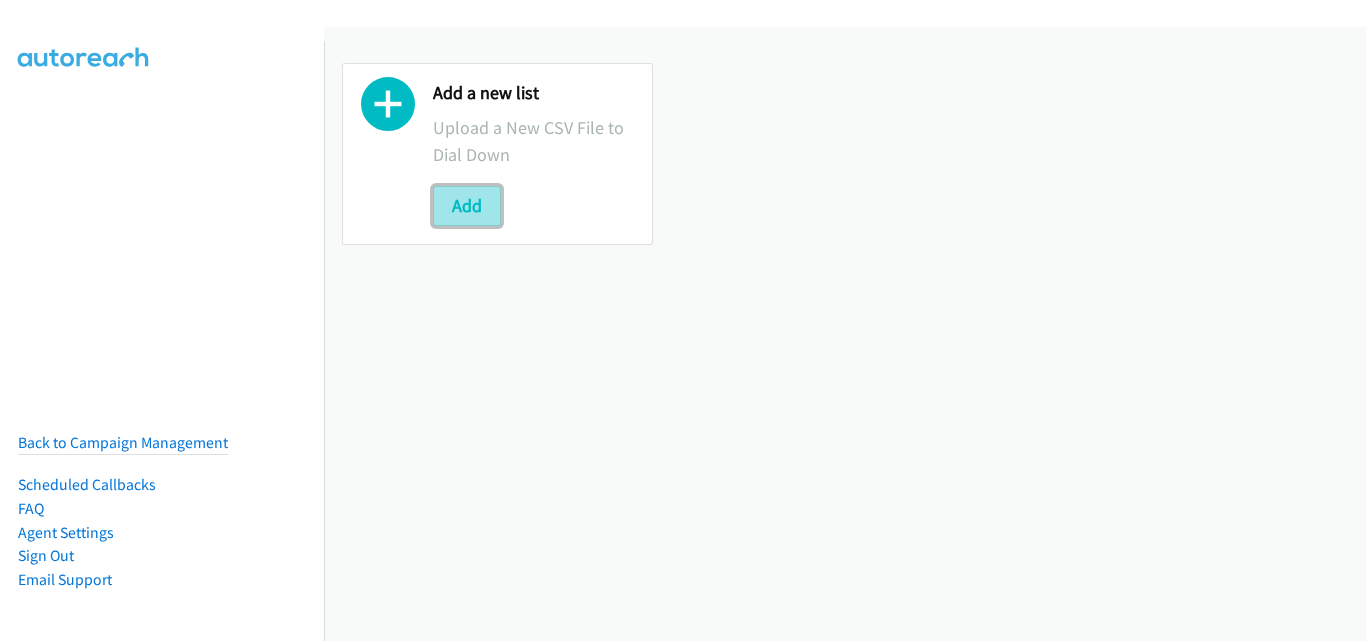 click on "Add" at bounding box center [467, 206] 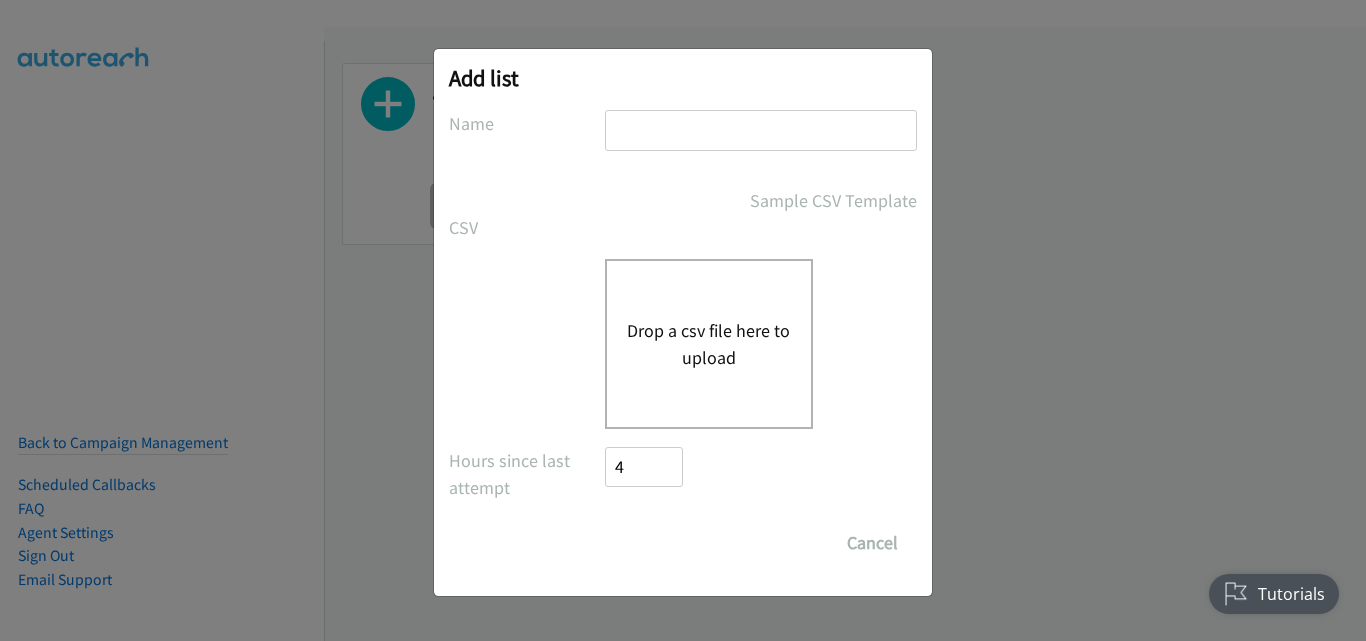 scroll, scrollTop: 0, scrollLeft: 0, axis: both 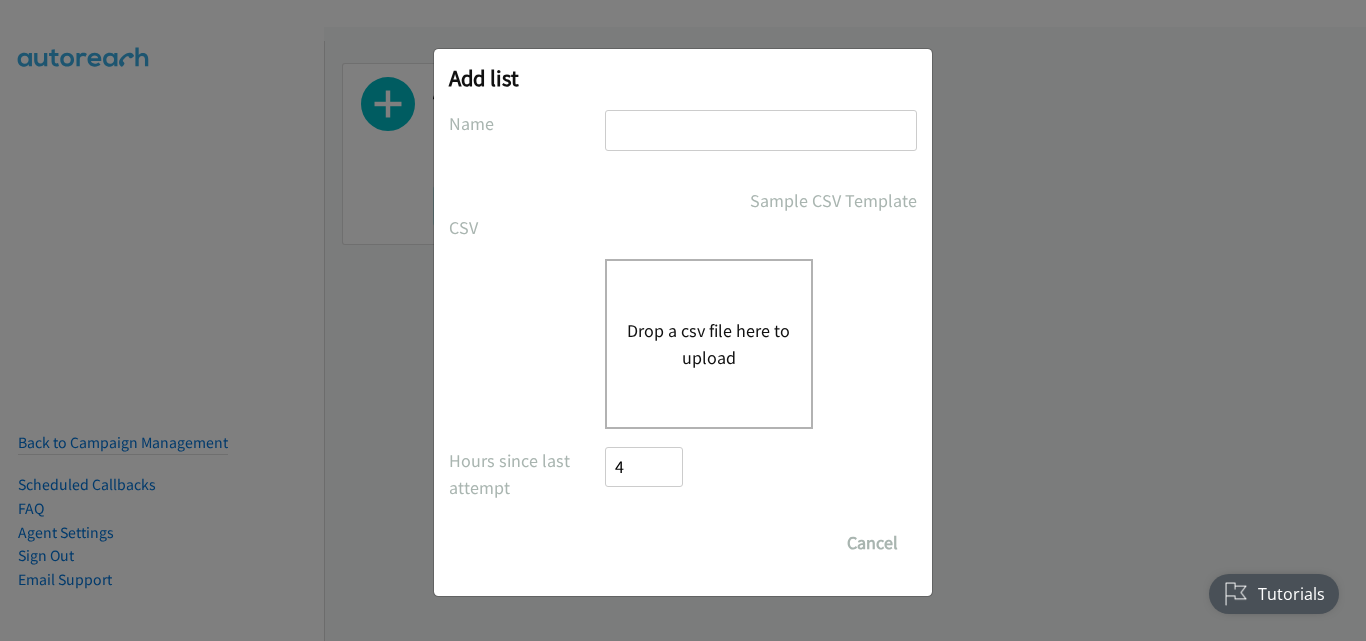 click on "Drop a csv file here to upload" at bounding box center [709, 344] 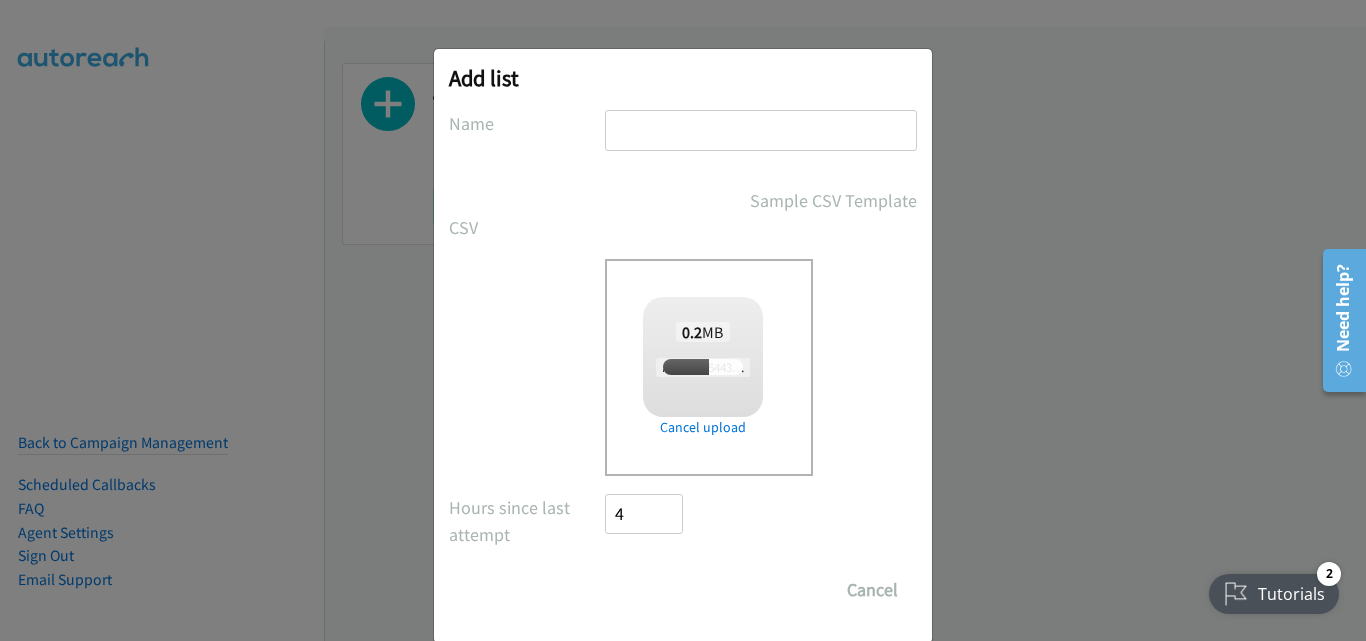 click at bounding box center [761, 130] 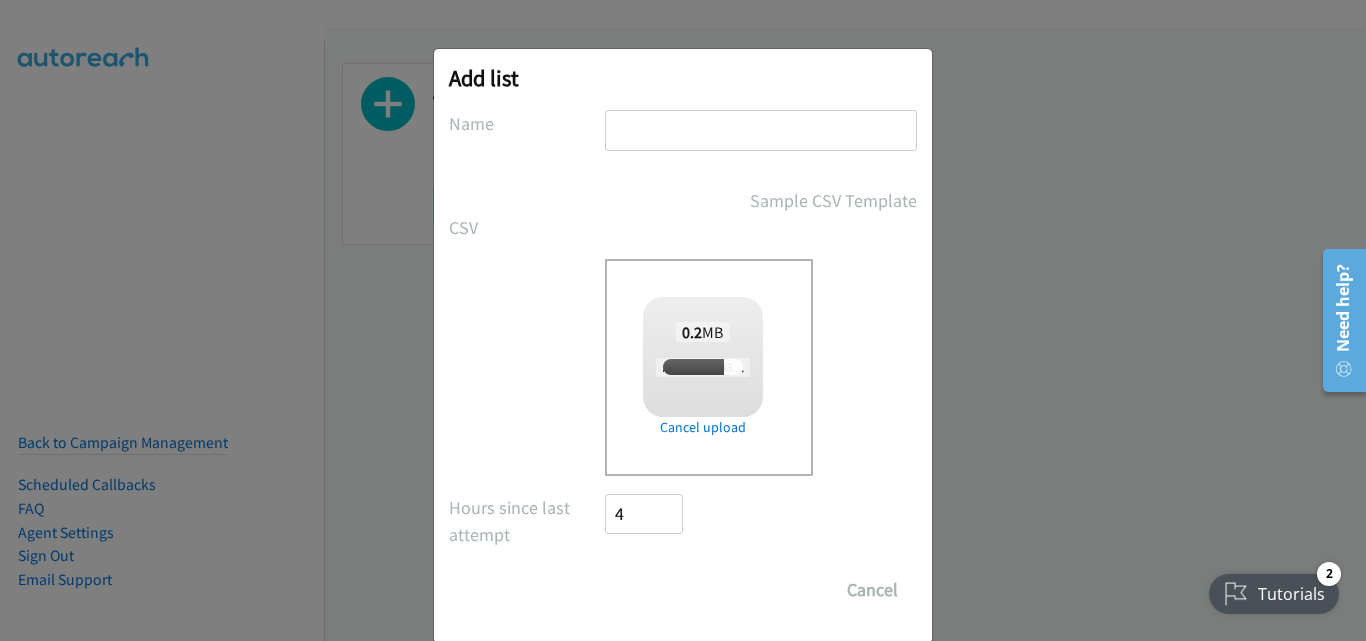 type on "New List" 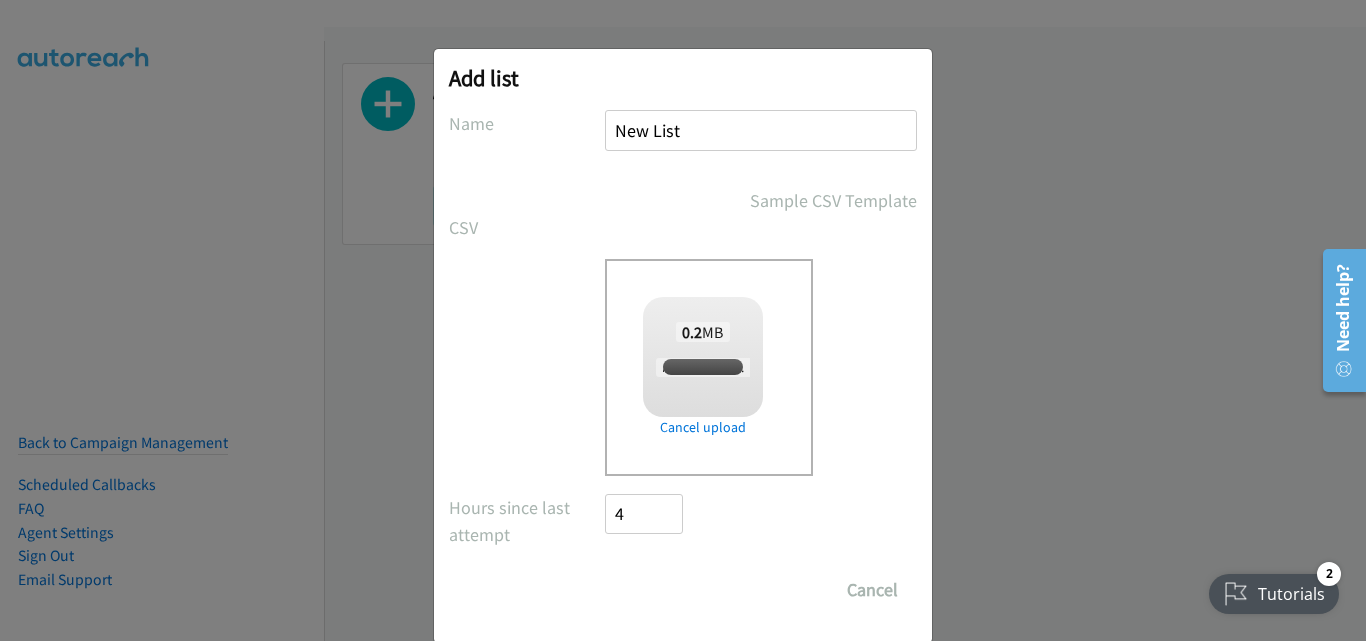 scroll, scrollTop: 33, scrollLeft: 0, axis: vertical 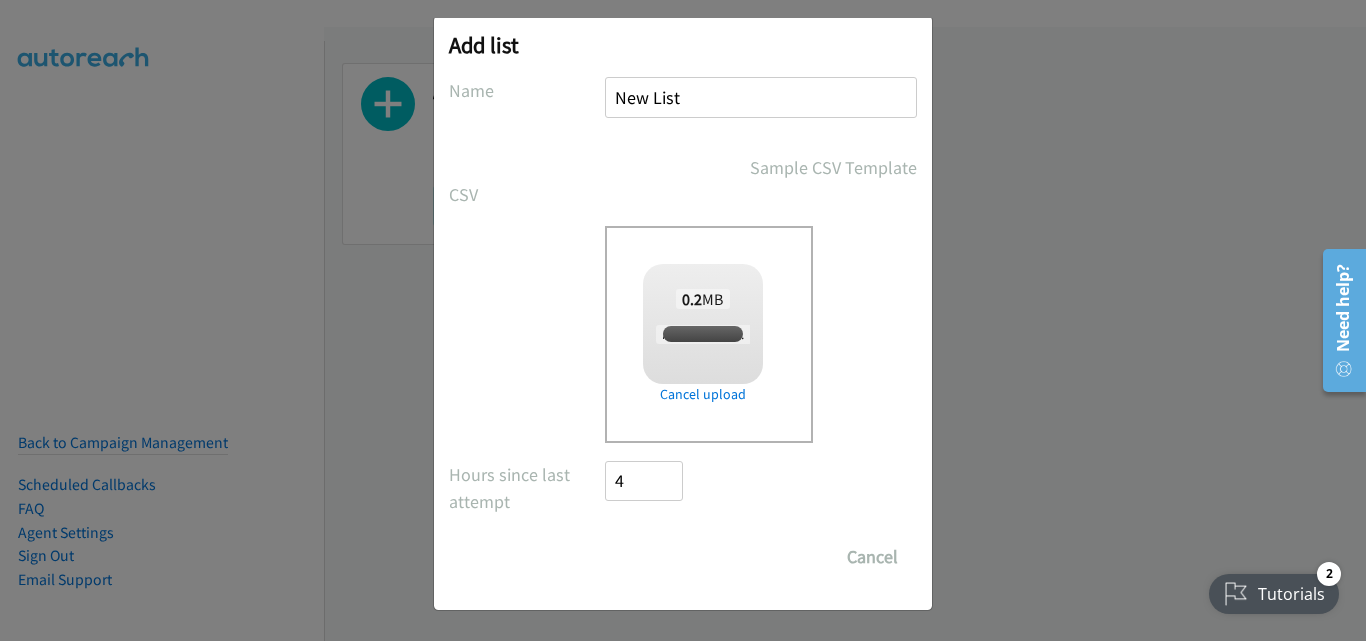 checkbox on "true" 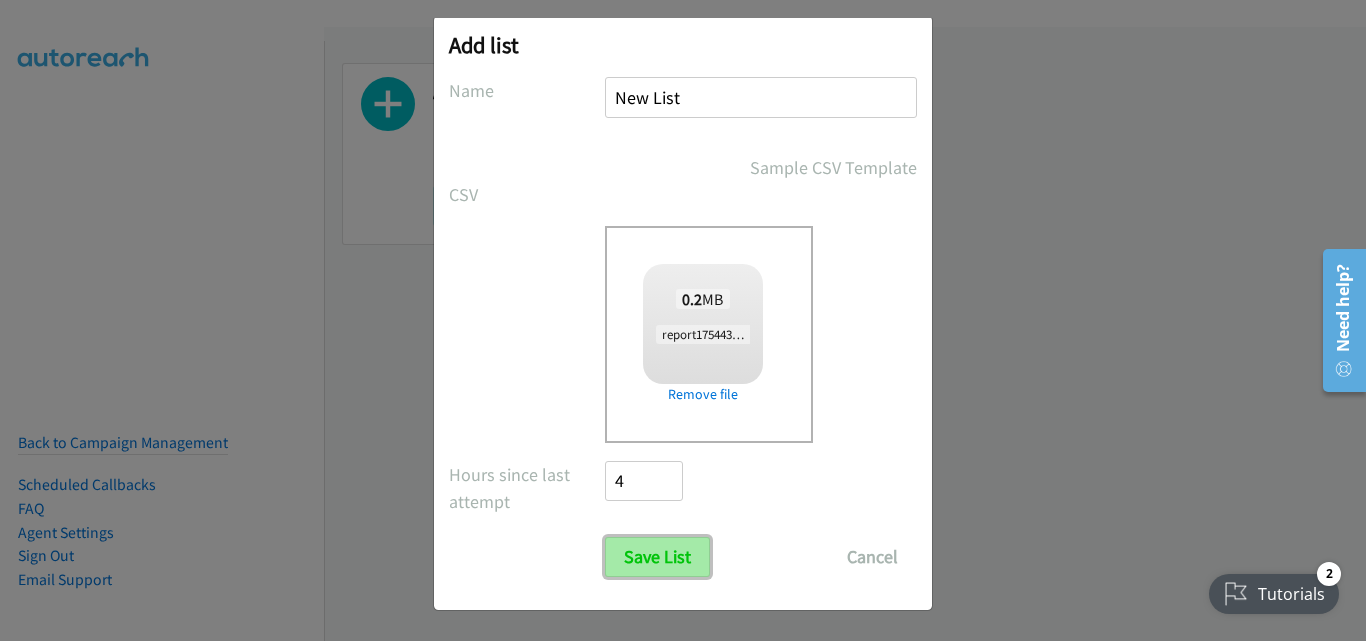 click on "Save List" at bounding box center (657, 557) 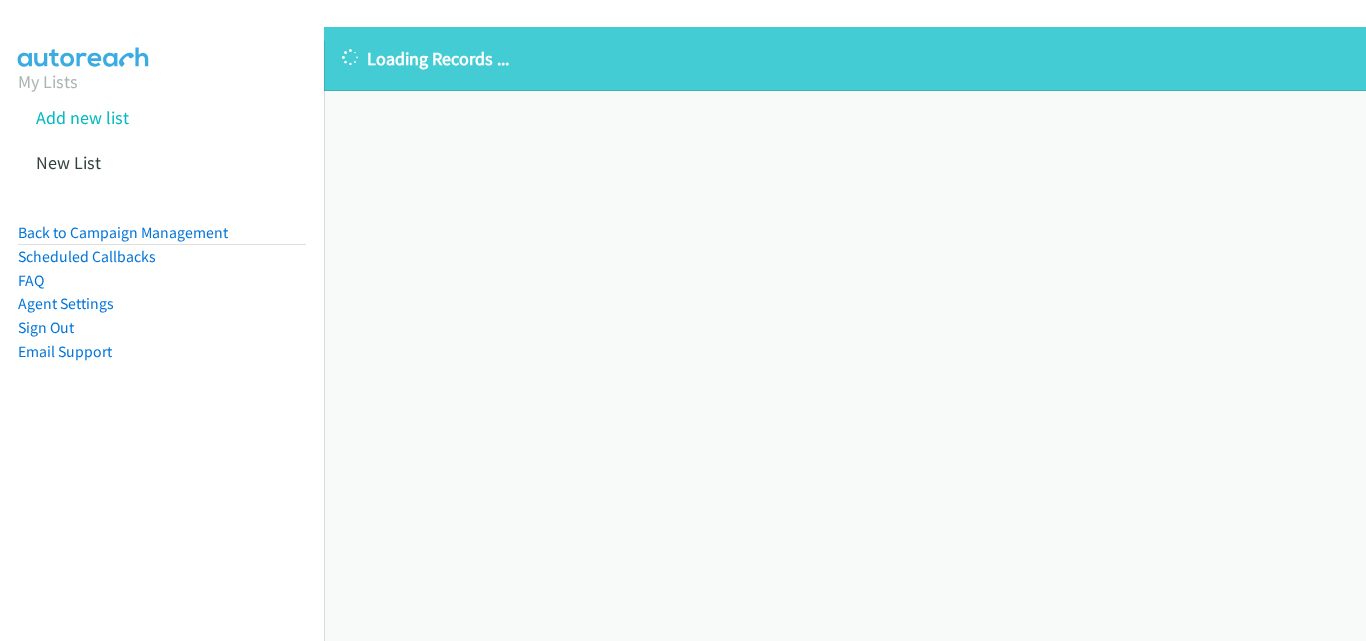 scroll, scrollTop: 0, scrollLeft: 0, axis: both 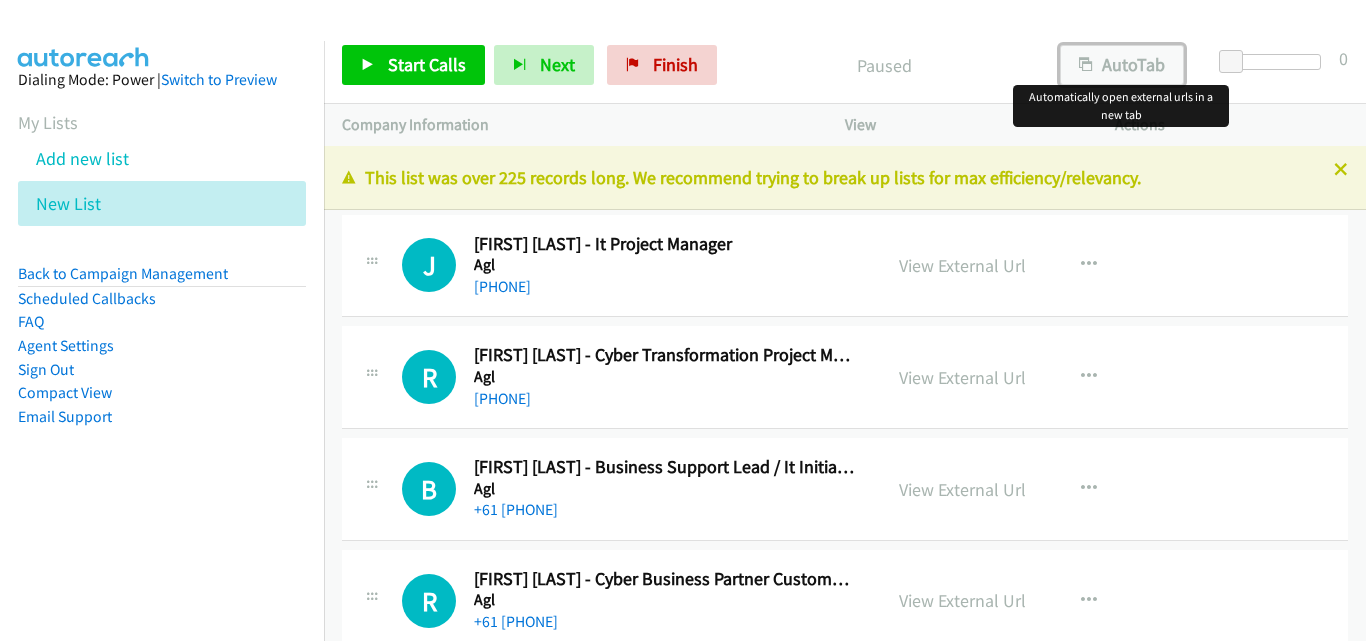 click at bounding box center [1086, 66] 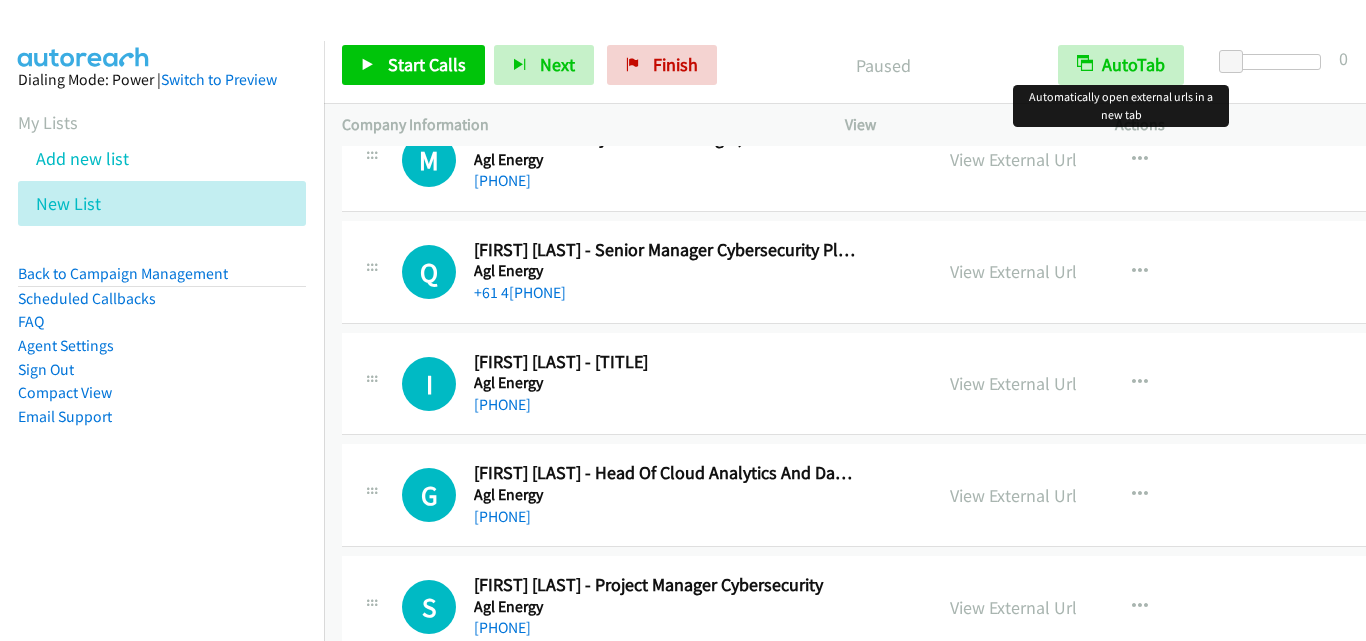 scroll, scrollTop: 0, scrollLeft: 0, axis: both 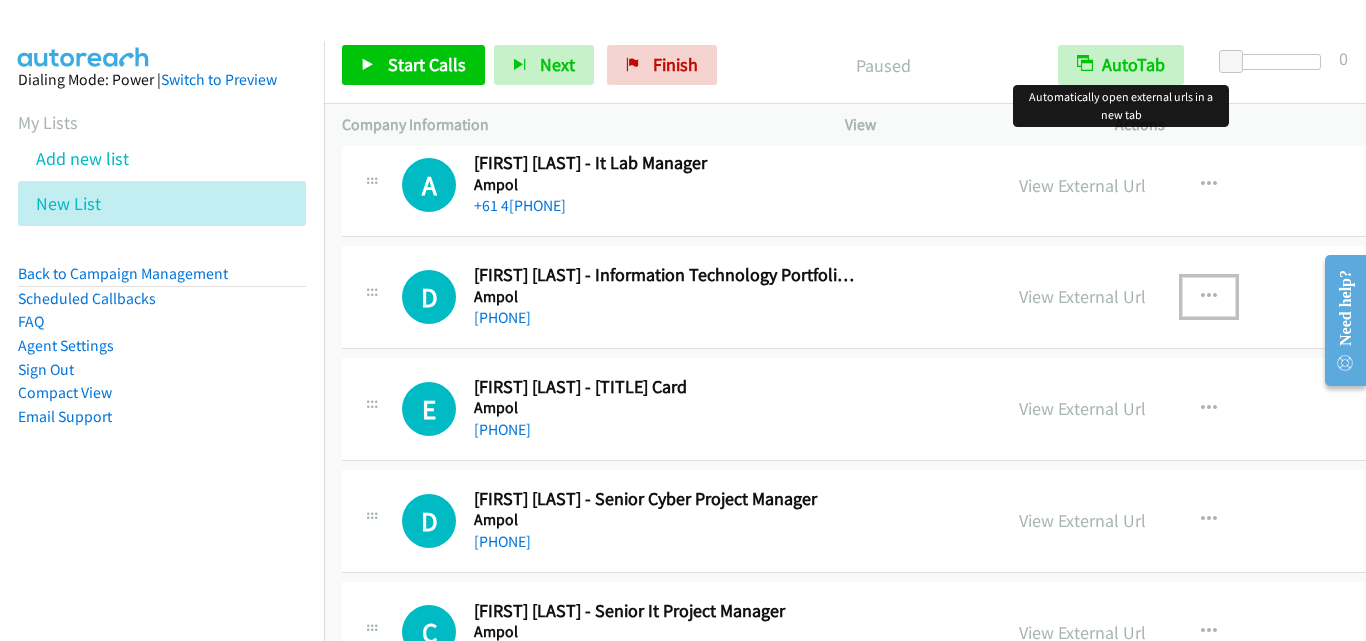 click at bounding box center (1209, 297) 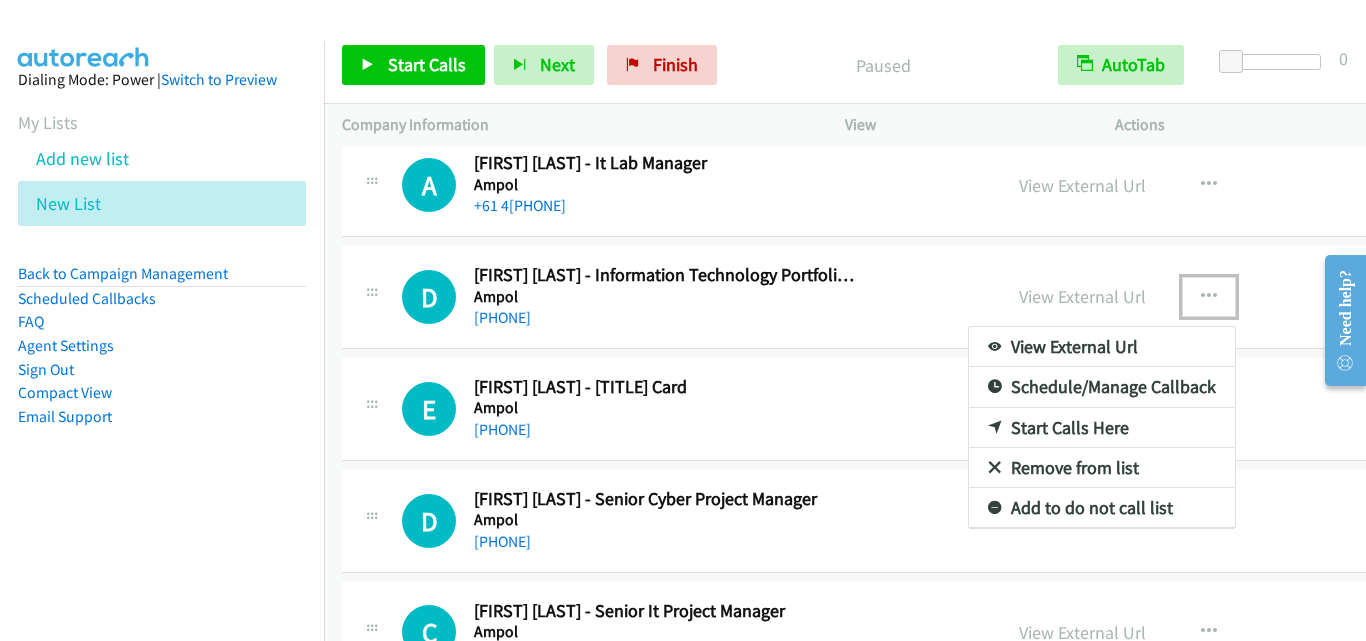 click on "Start Calls Here" at bounding box center (1102, 428) 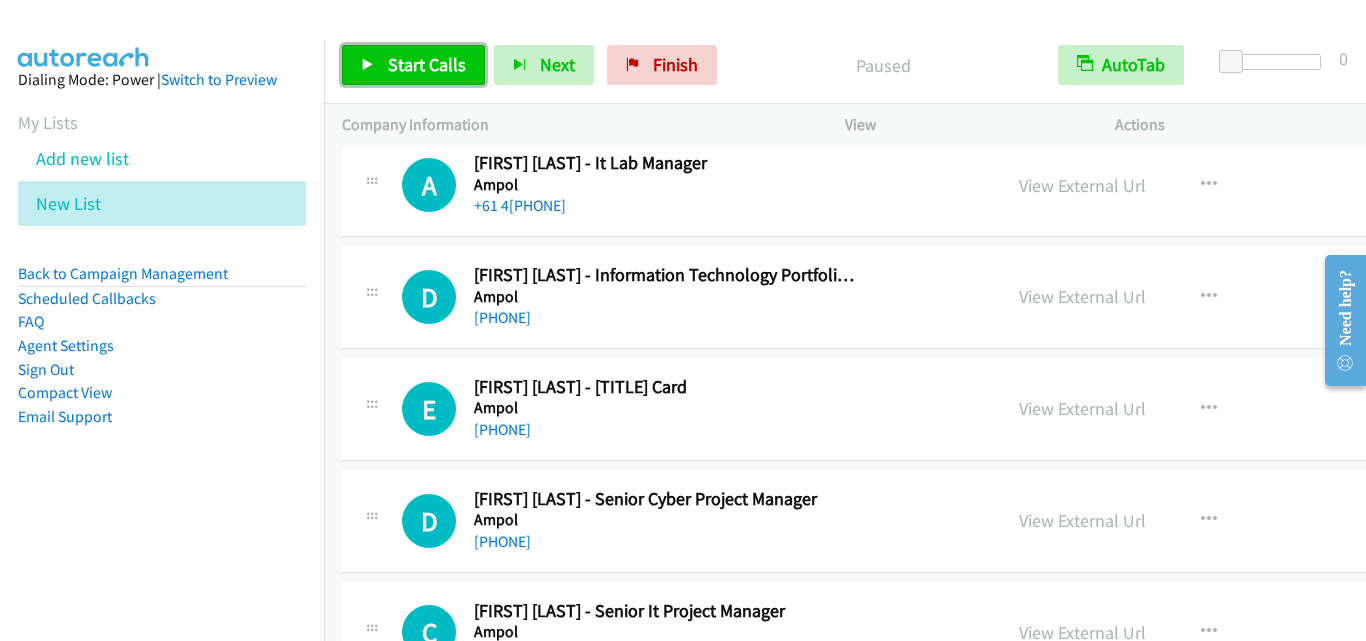 click on "Start Calls" at bounding box center [413, 65] 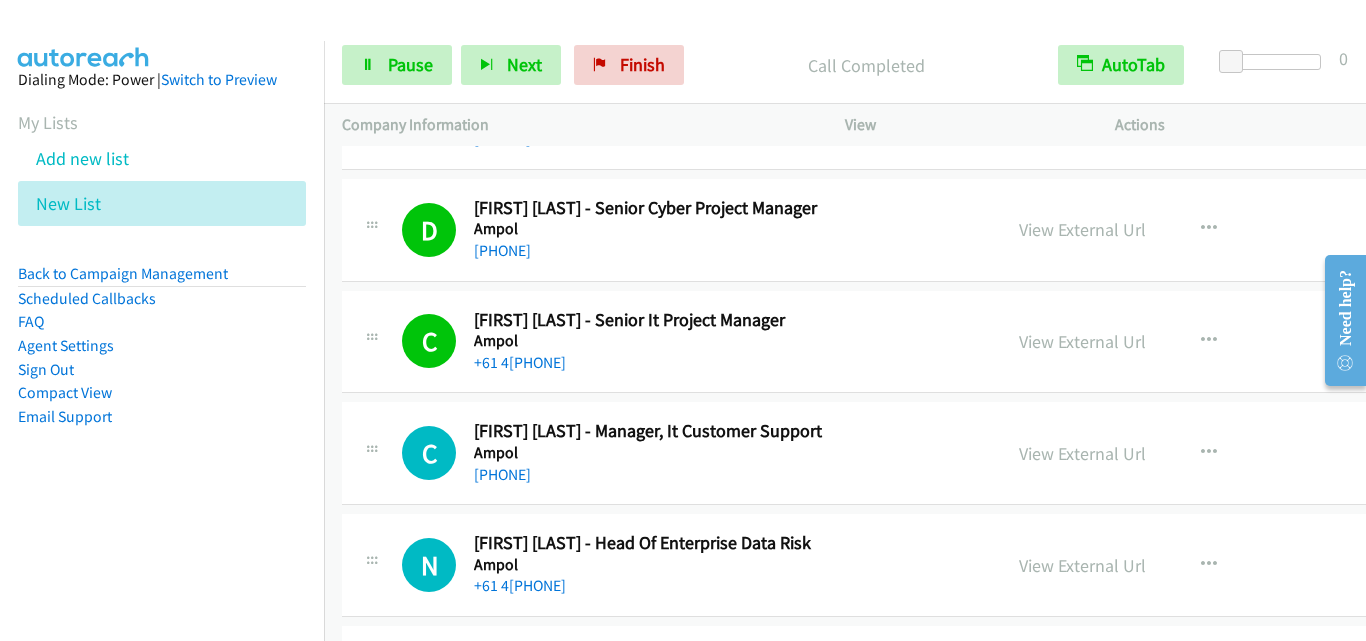 scroll, scrollTop: 5300, scrollLeft: 0, axis: vertical 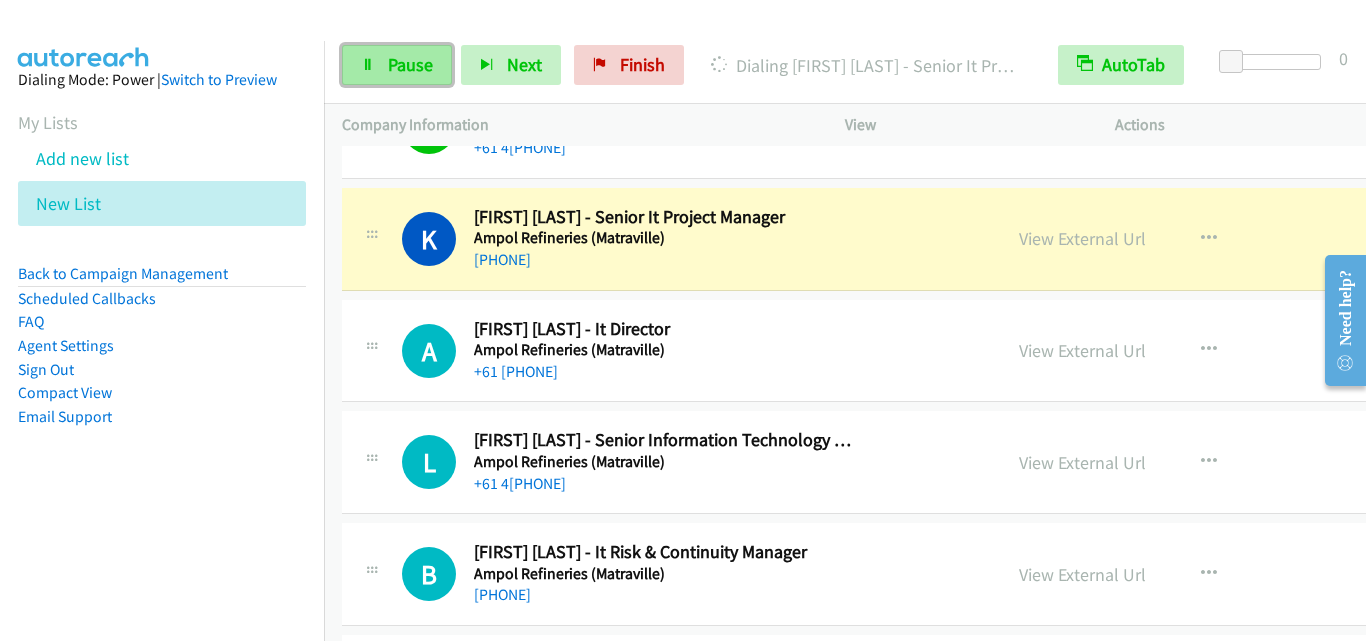 click on "Pause" at bounding box center (410, 64) 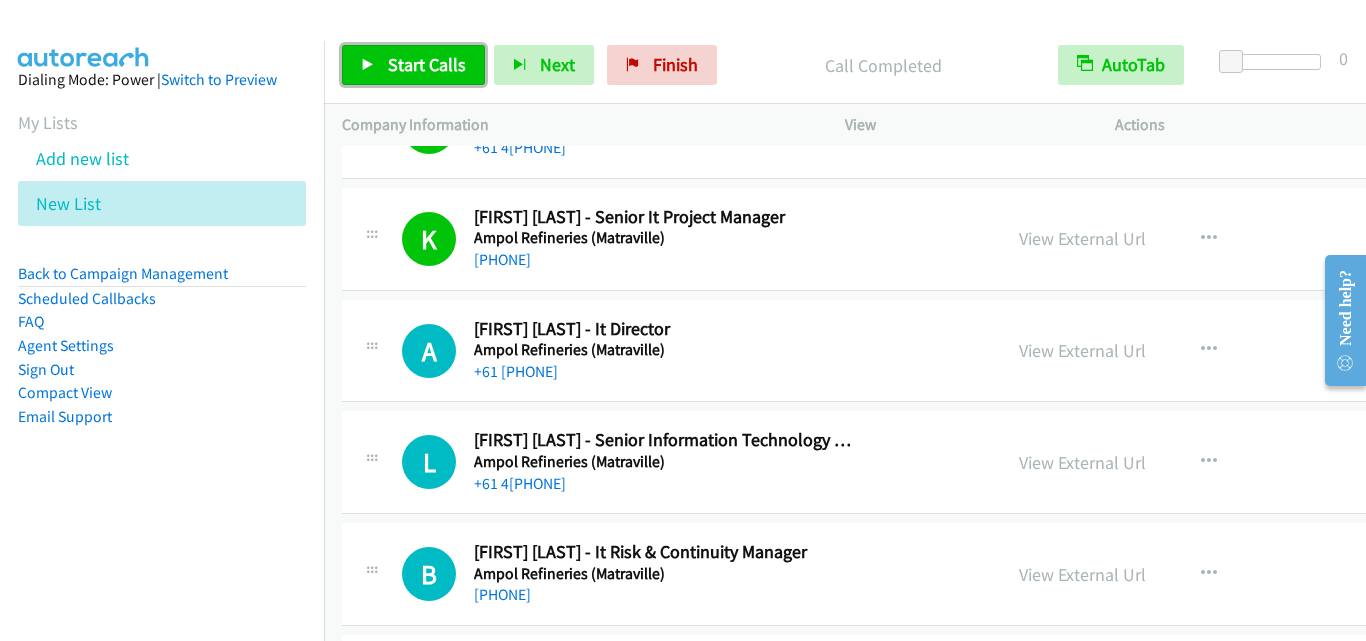 click on "Start Calls" at bounding box center [427, 64] 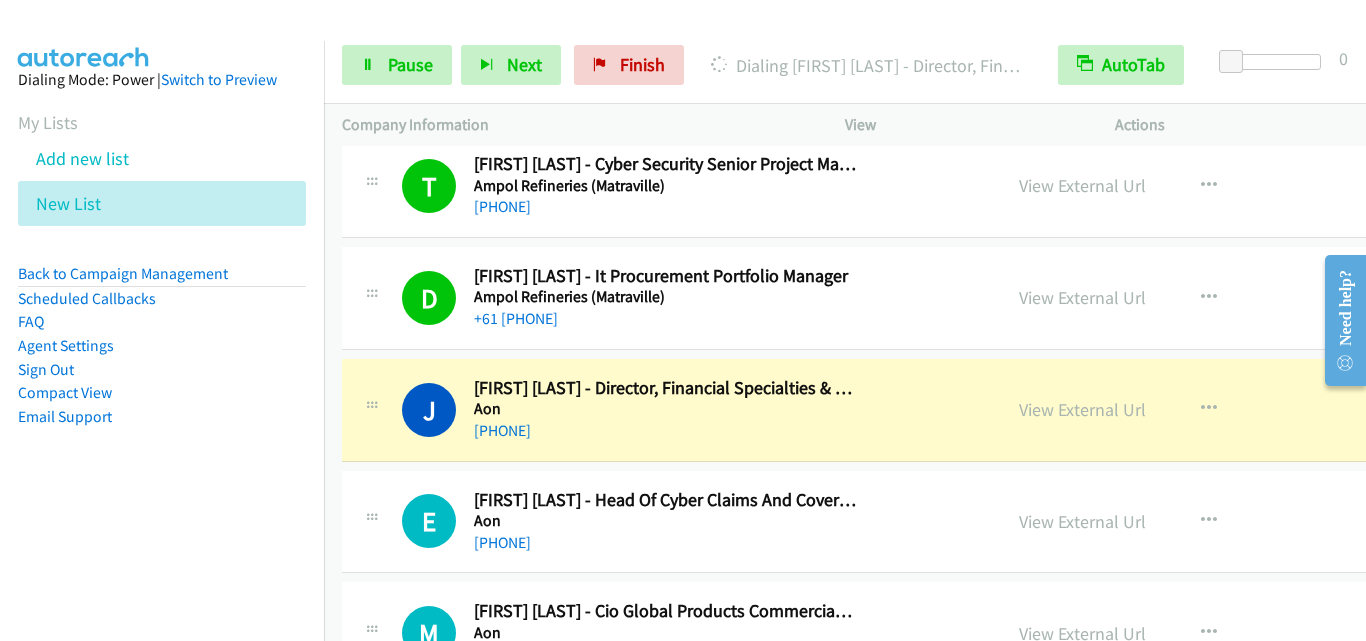 scroll, scrollTop: 7000, scrollLeft: 0, axis: vertical 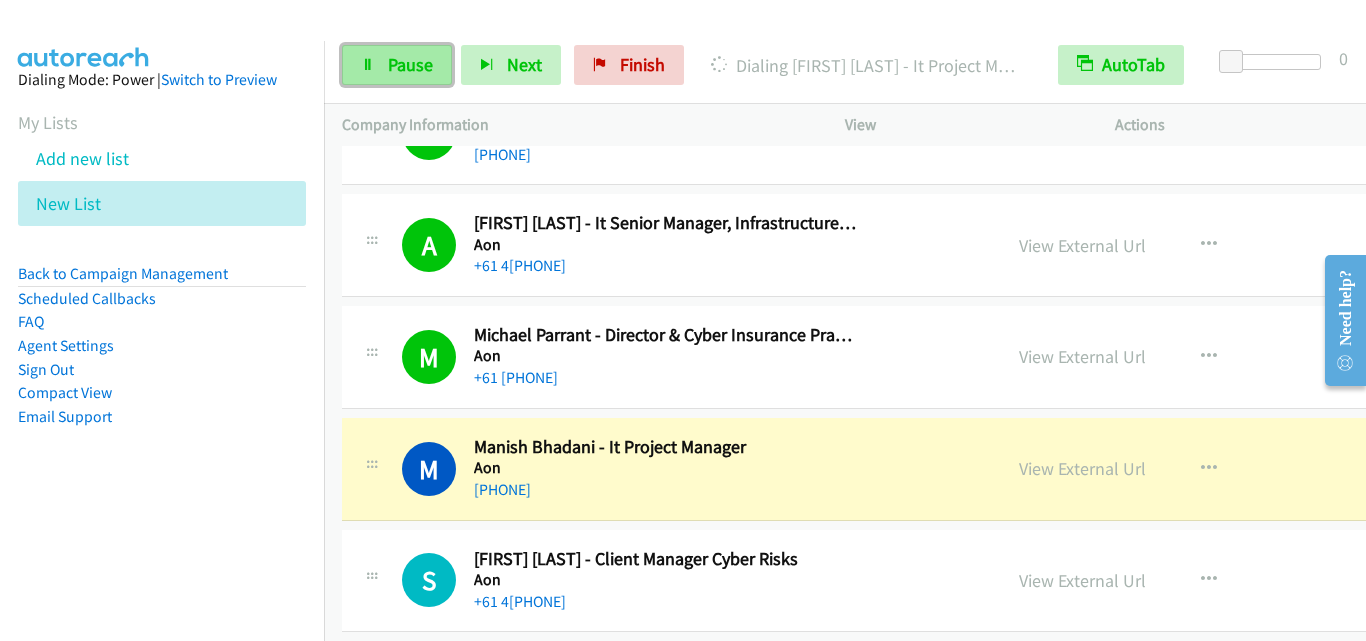 click on "Pause" at bounding box center [397, 65] 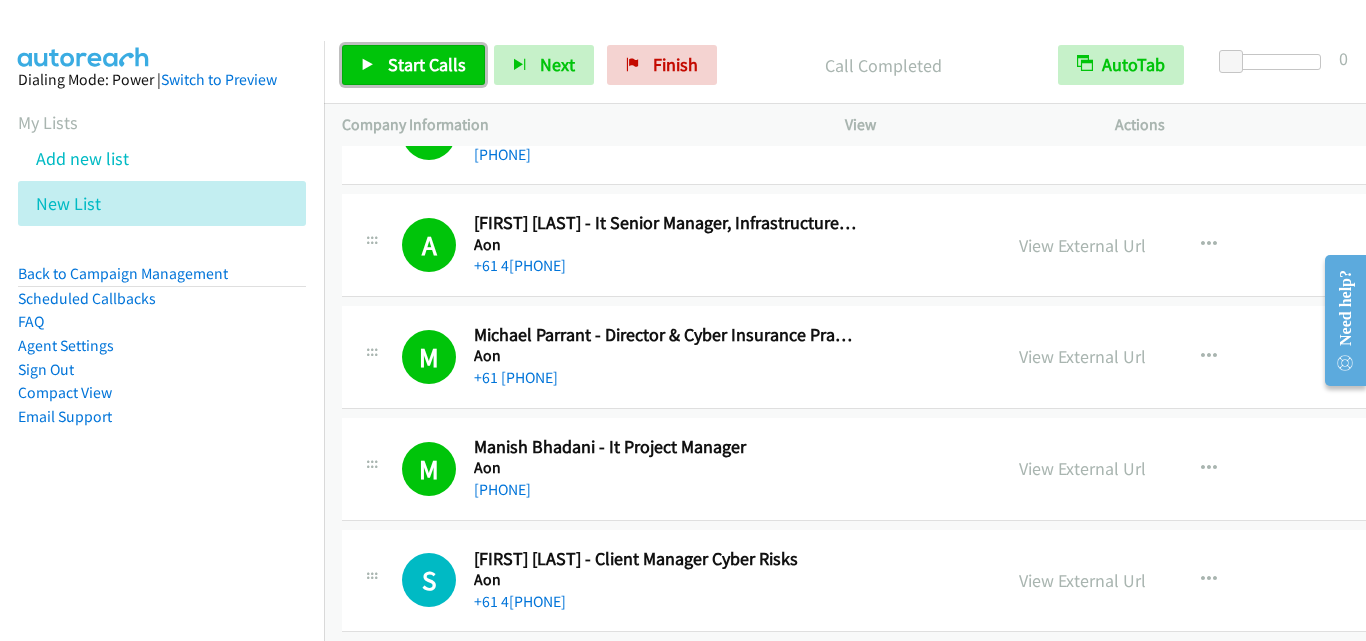 click on "Start Calls" at bounding box center [427, 64] 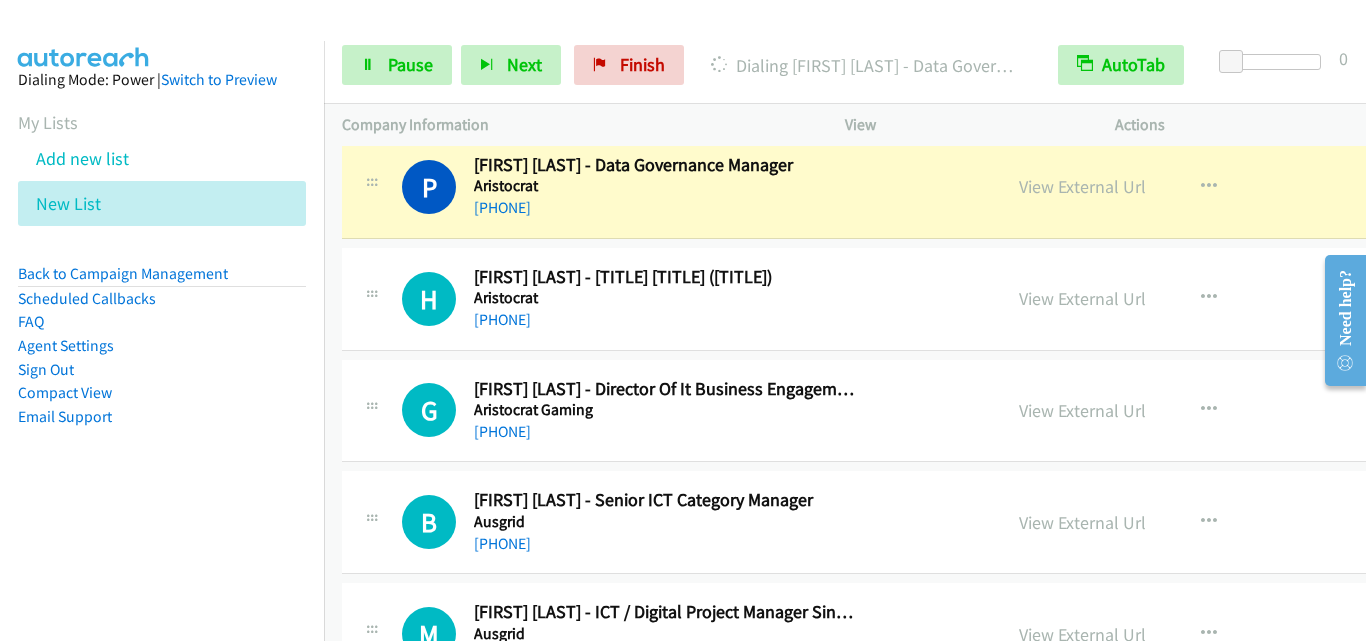 scroll, scrollTop: 8700, scrollLeft: 0, axis: vertical 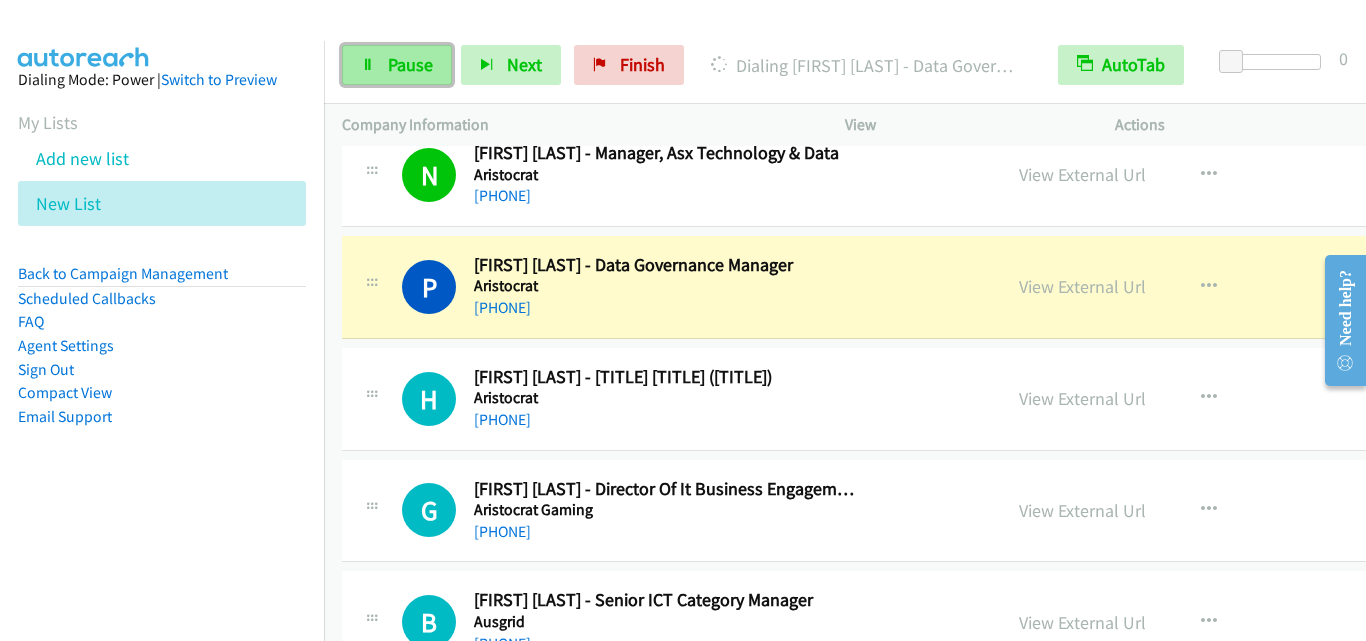 click on "Pause" at bounding box center (410, 64) 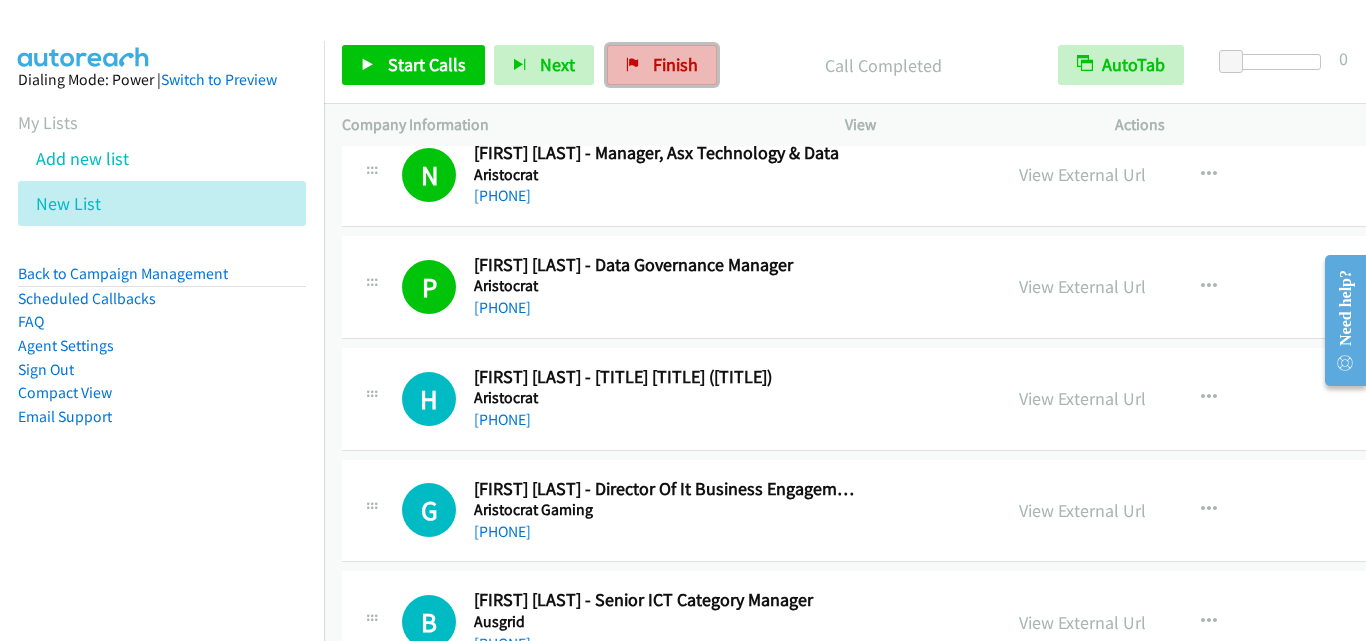 click on "Finish" at bounding box center [675, 64] 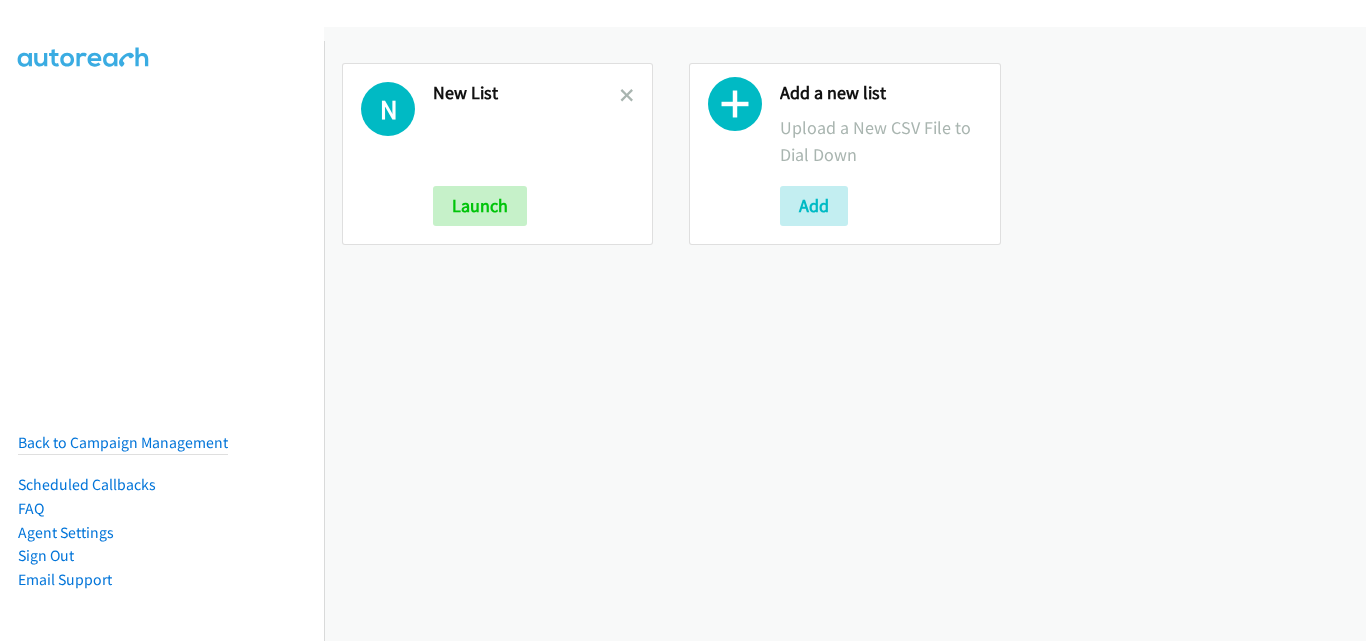 scroll, scrollTop: 0, scrollLeft: 0, axis: both 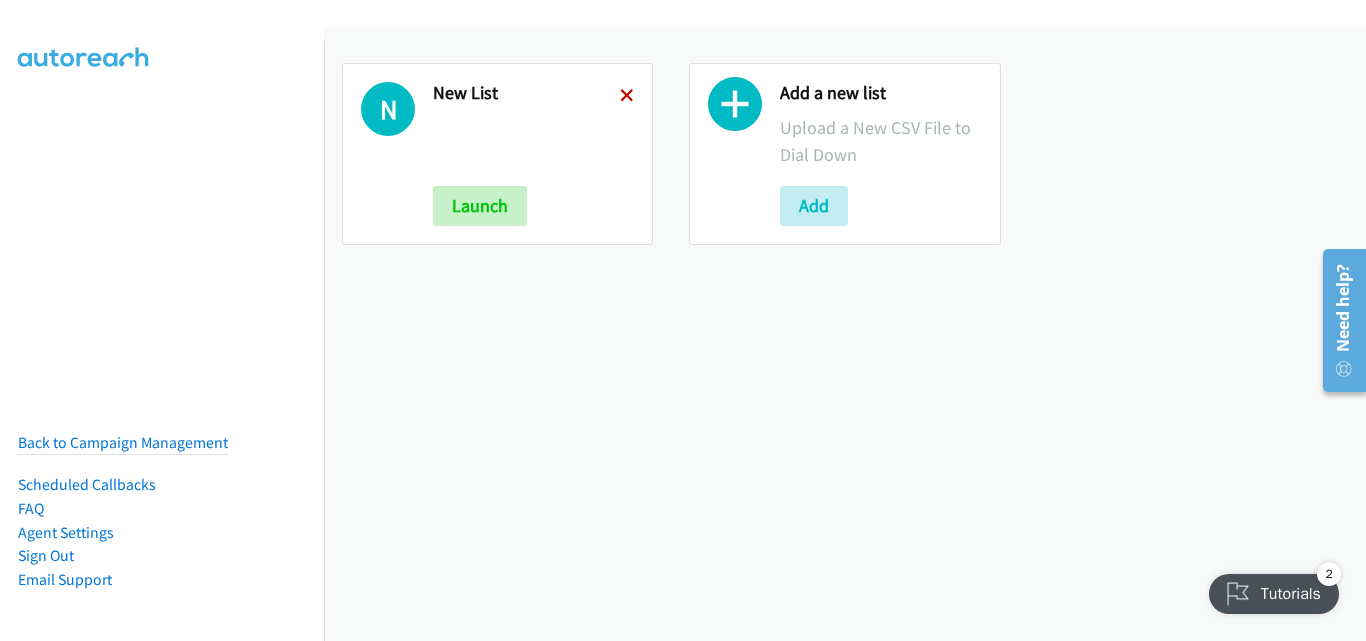 click at bounding box center [627, 97] 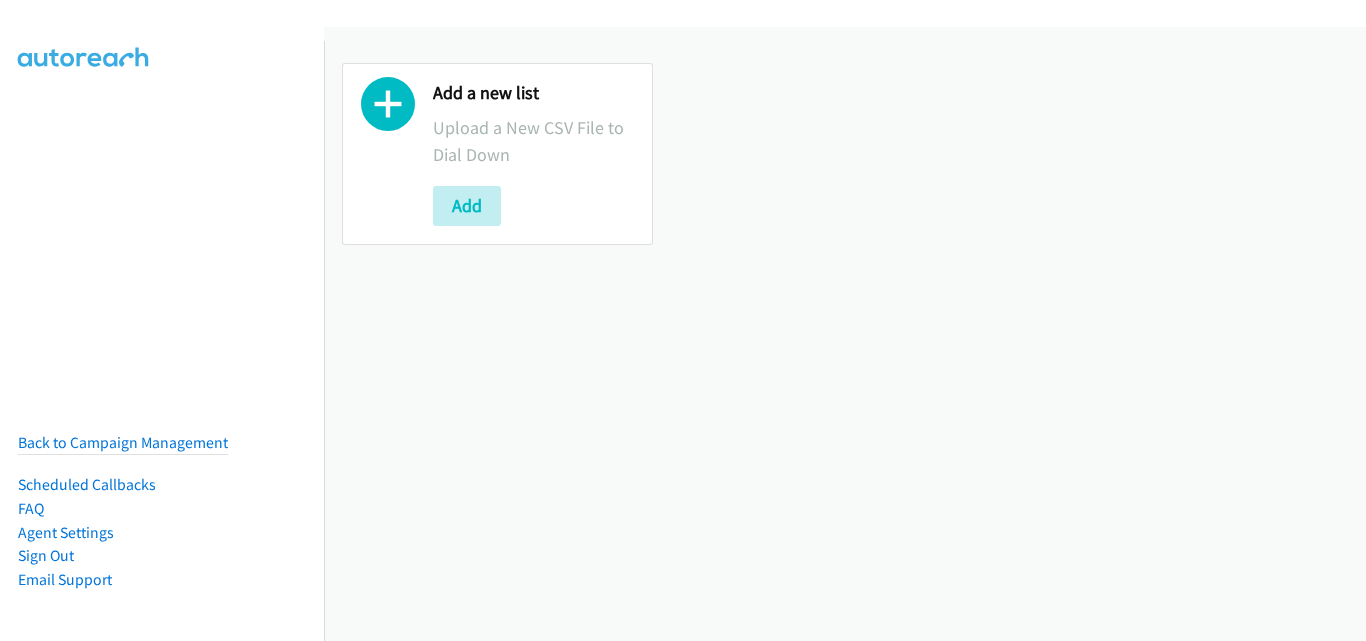 scroll, scrollTop: 0, scrollLeft: 0, axis: both 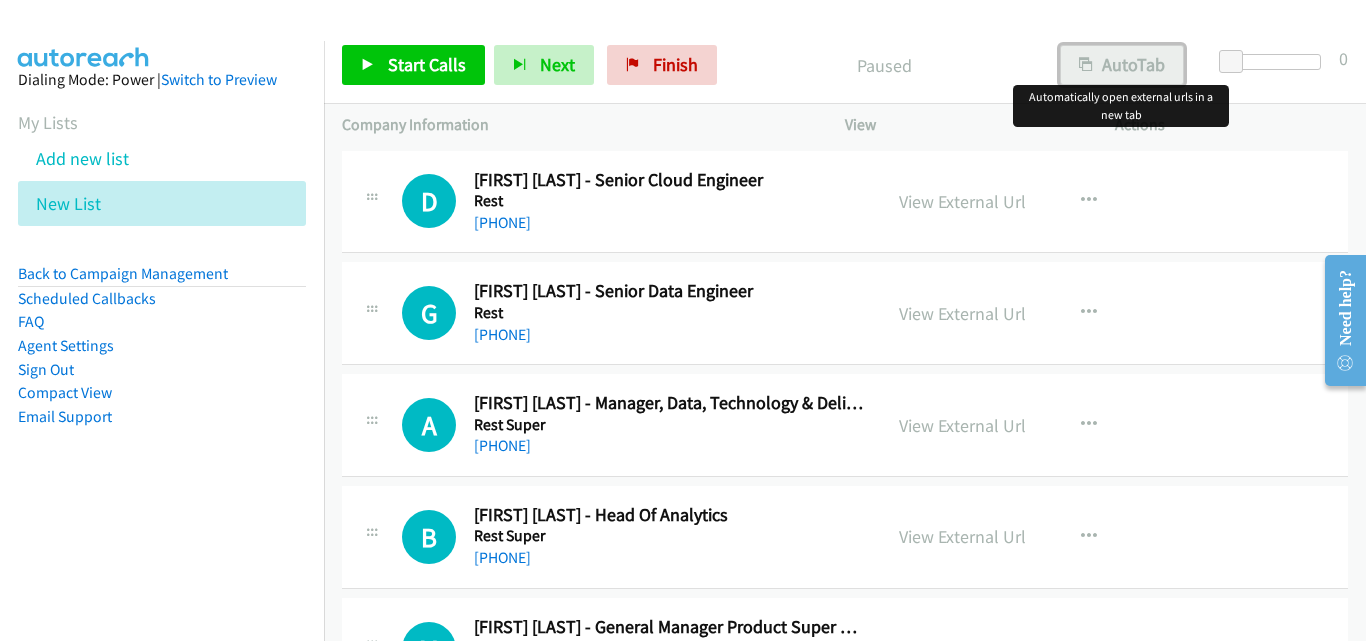 click on "AutoTab" at bounding box center [1122, 65] 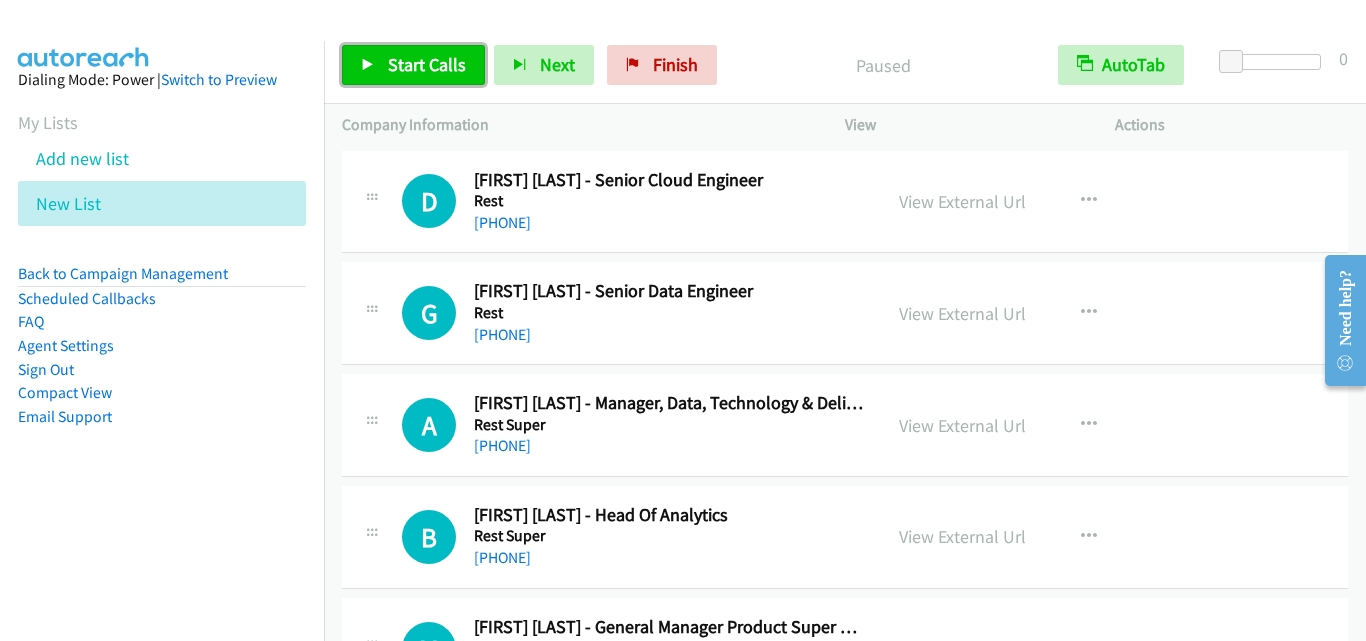 click on "Start Calls" at bounding box center [427, 64] 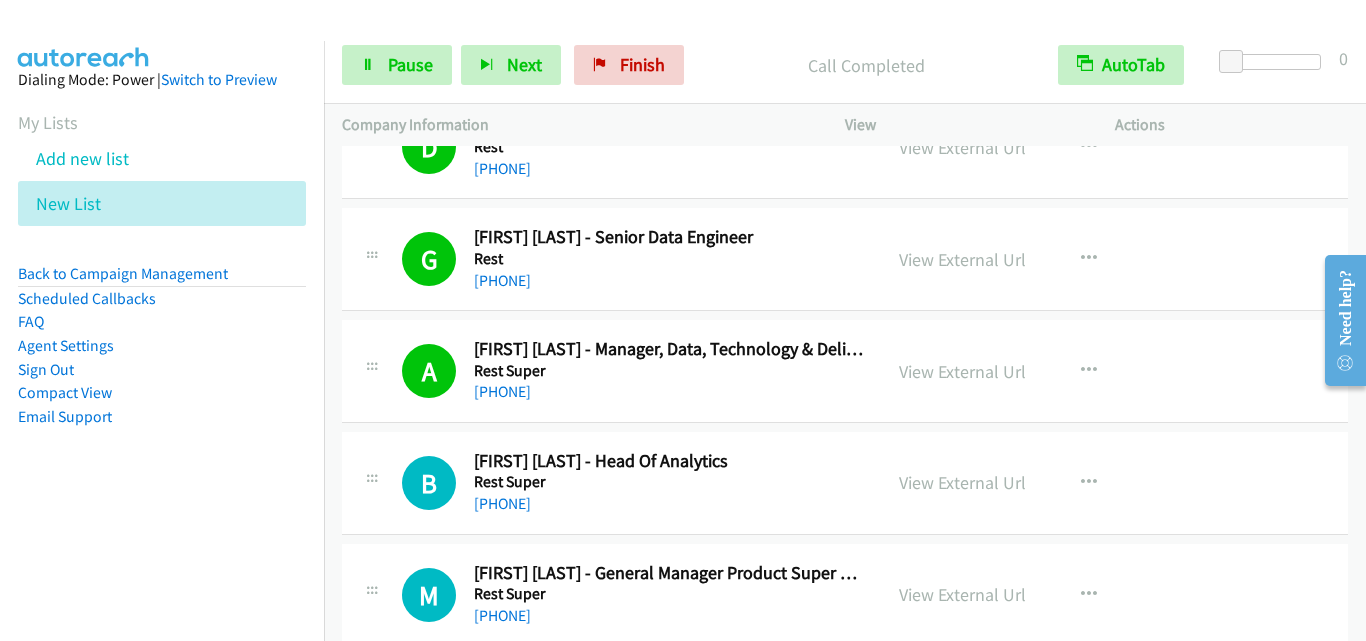scroll, scrollTop: 100, scrollLeft: 0, axis: vertical 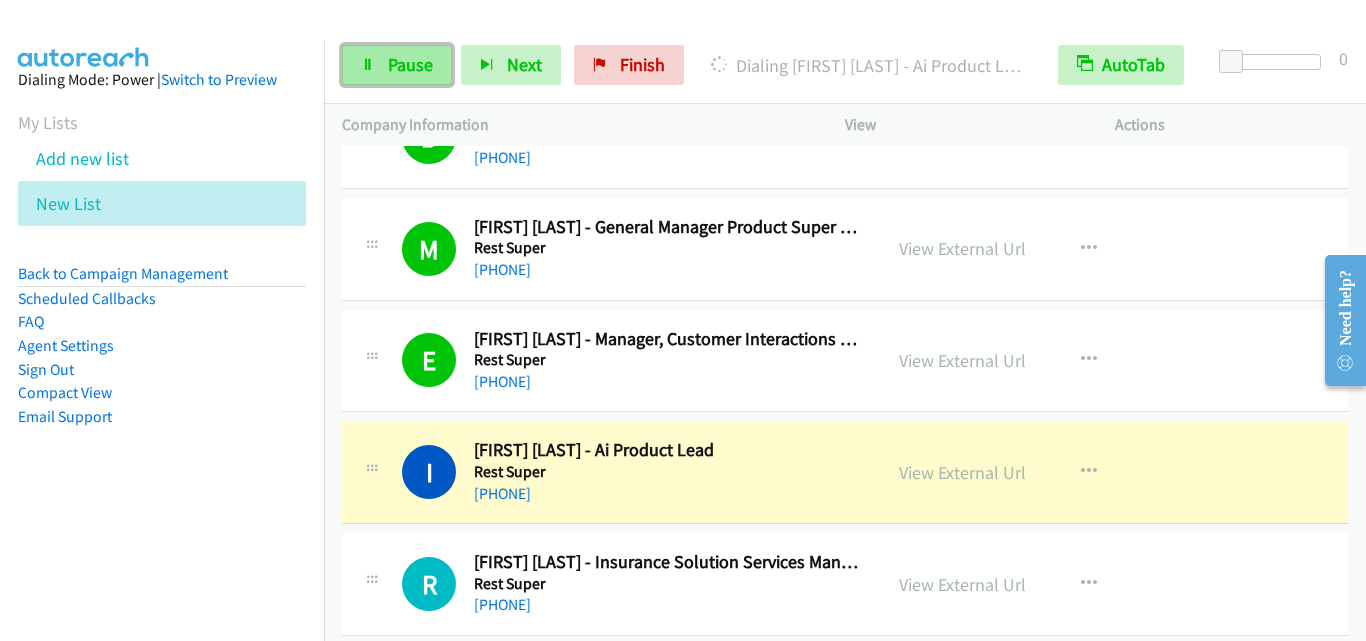 click on "Pause" at bounding box center (410, 64) 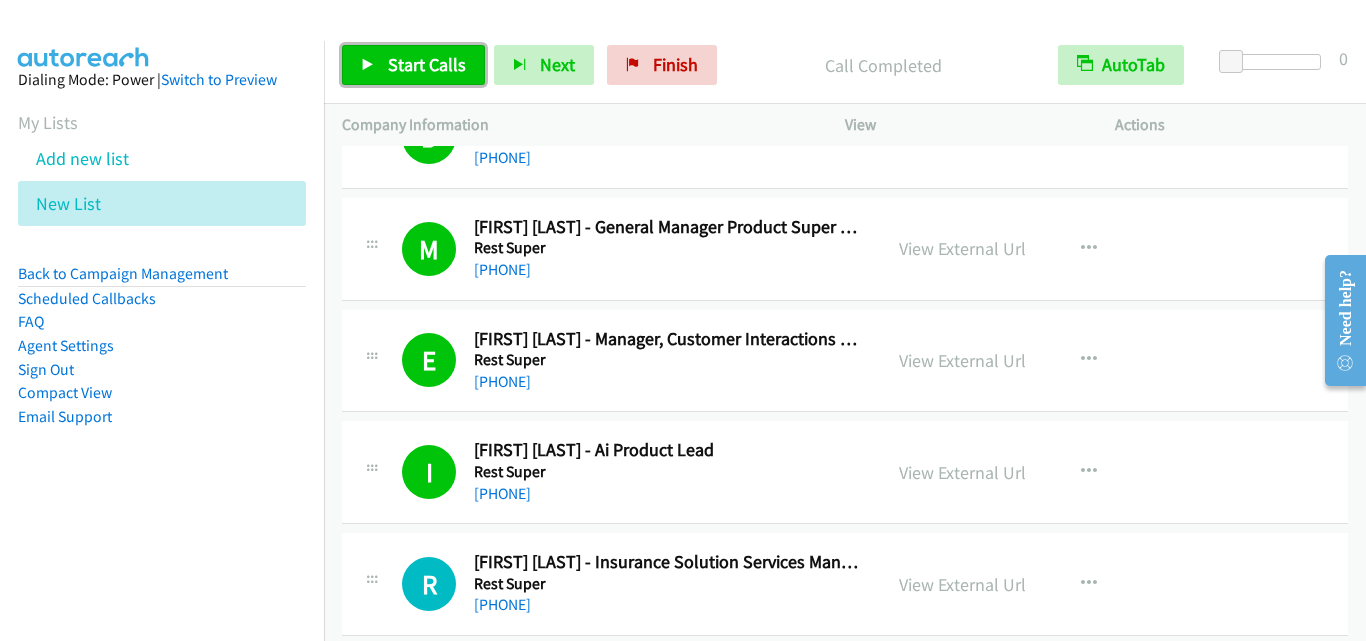 click on "Start Calls" at bounding box center [427, 64] 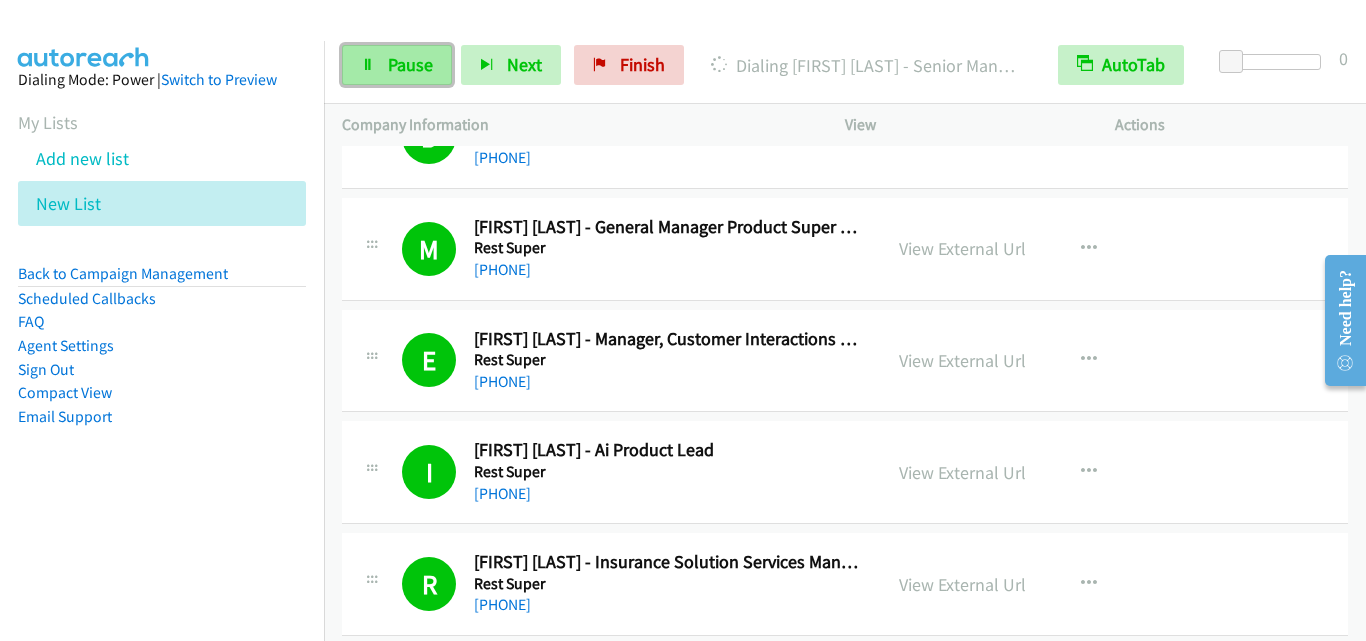 click on "Pause" at bounding box center [410, 64] 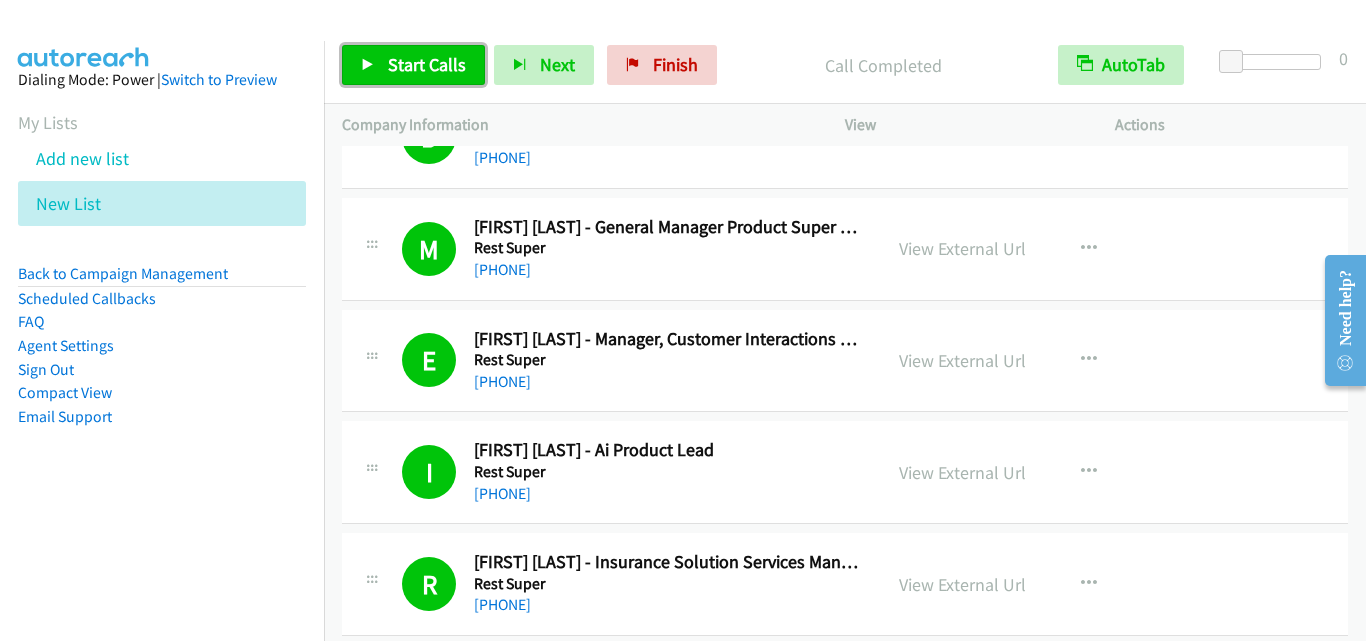 click on "Start Calls" at bounding box center (413, 65) 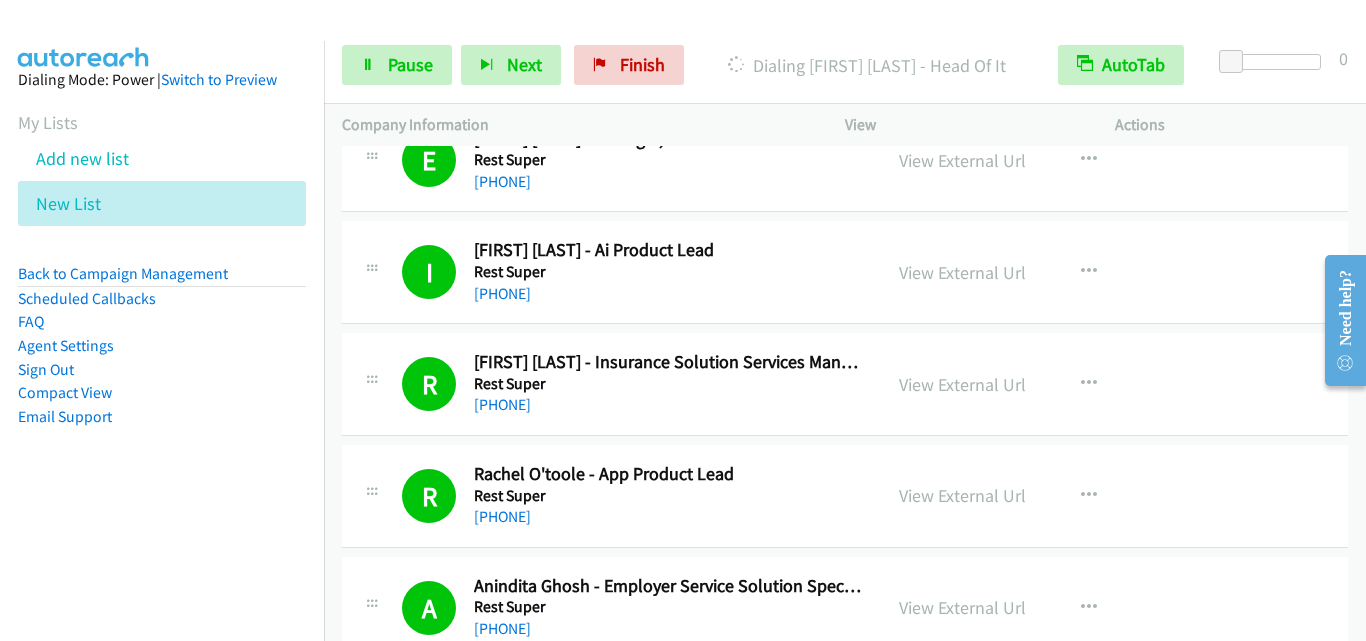 scroll, scrollTop: 800, scrollLeft: 0, axis: vertical 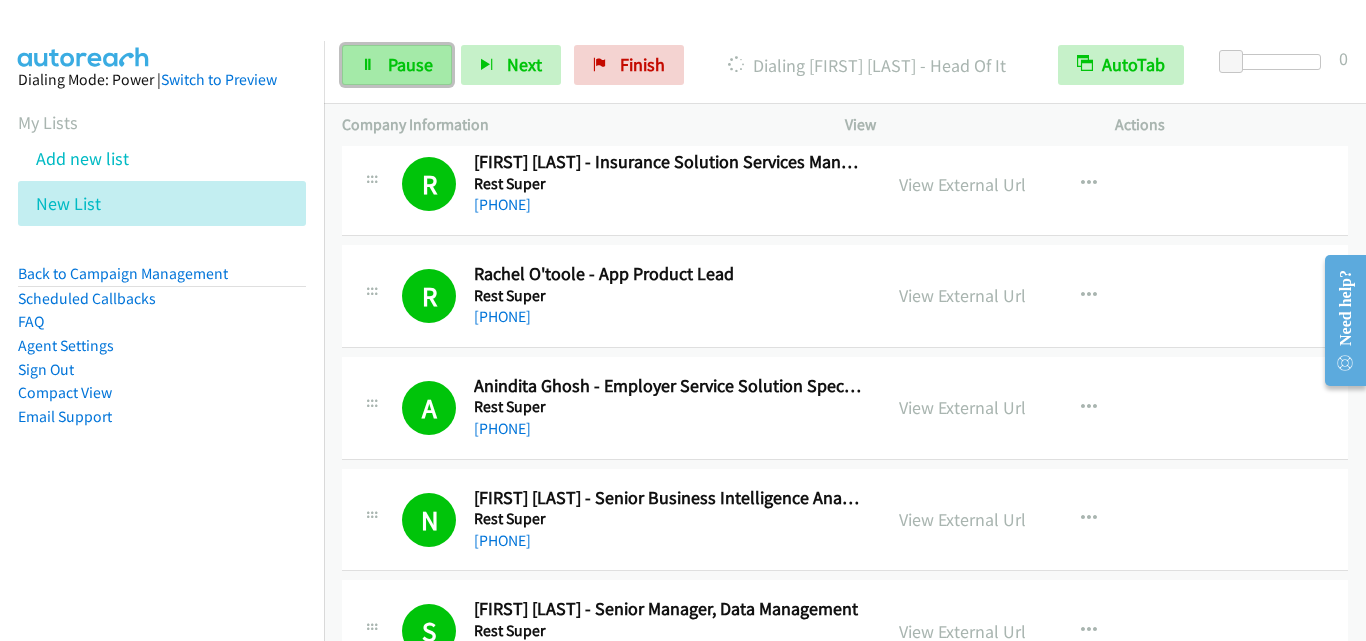 click on "Pause" at bounding box center (410, 64) 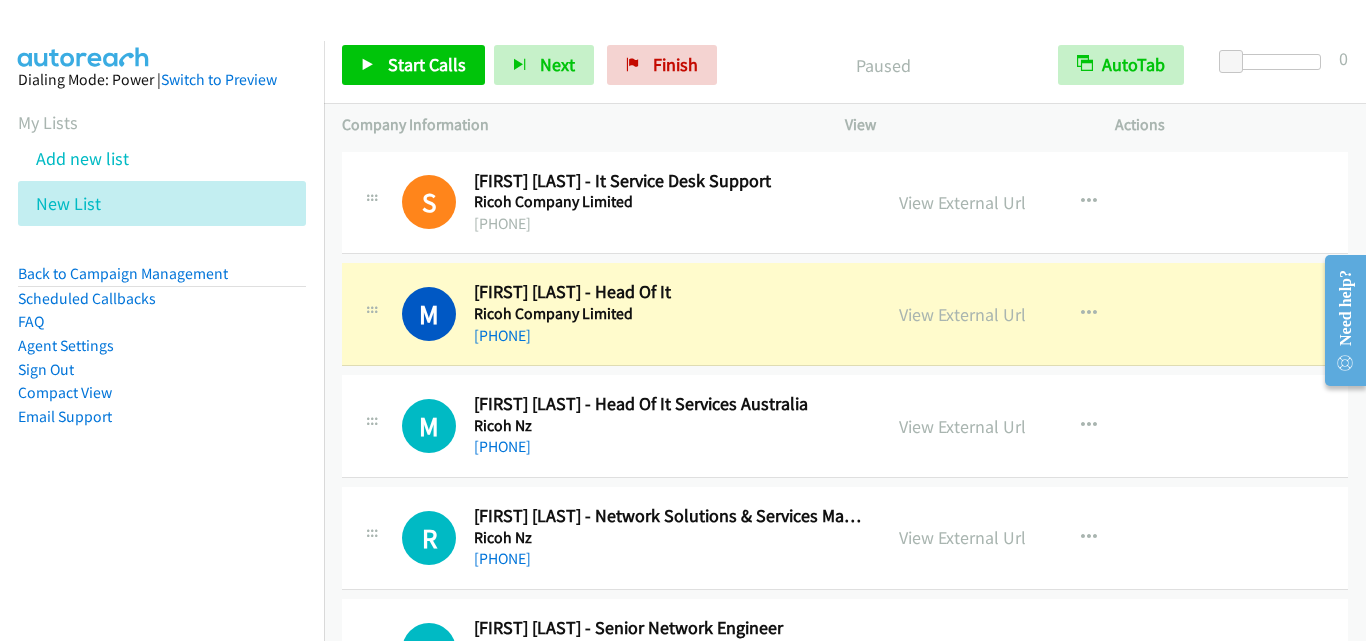scroll, scrollTop: 2400, scrollLeft: 0, axis: vertical 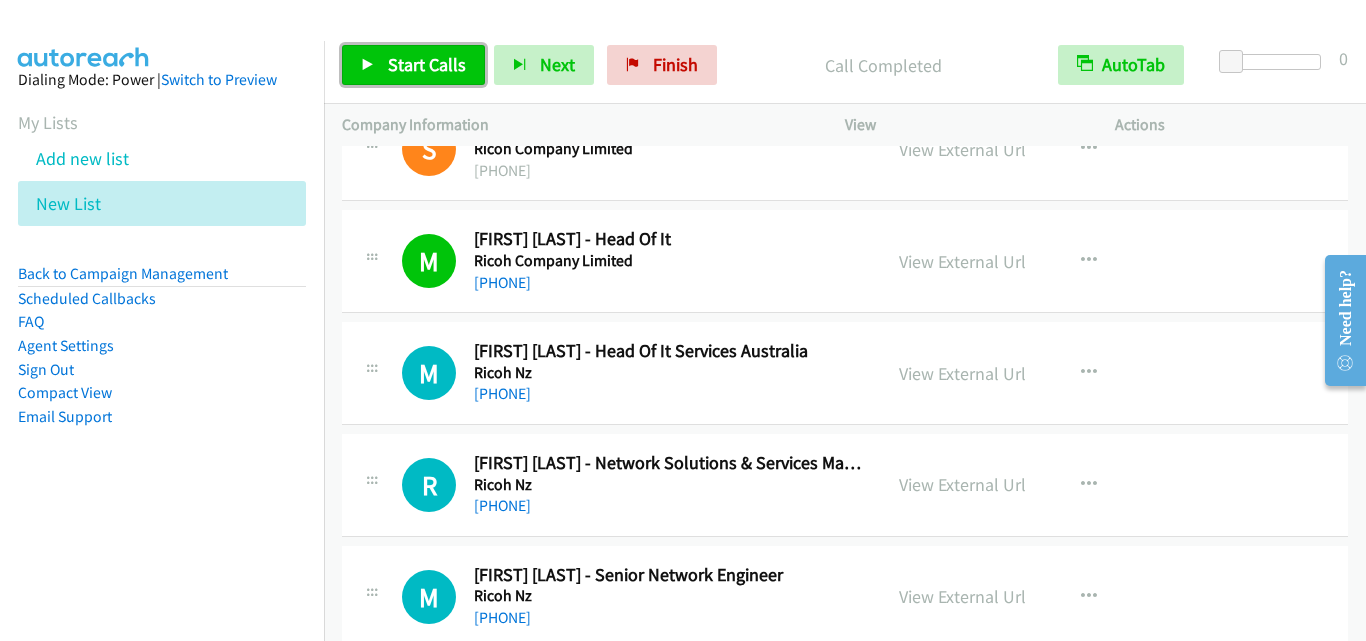 click on "Start Calls" at bounding box center (427, 64) 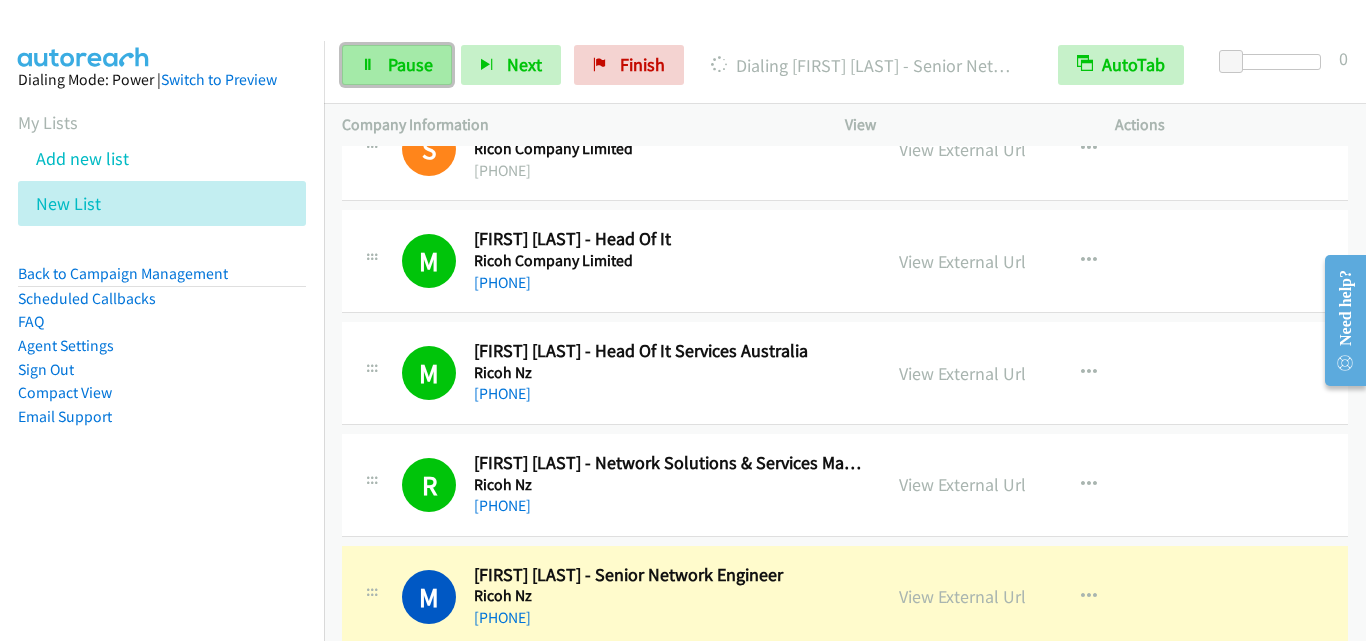 click on "Pause" at bounding box center (410, 64) 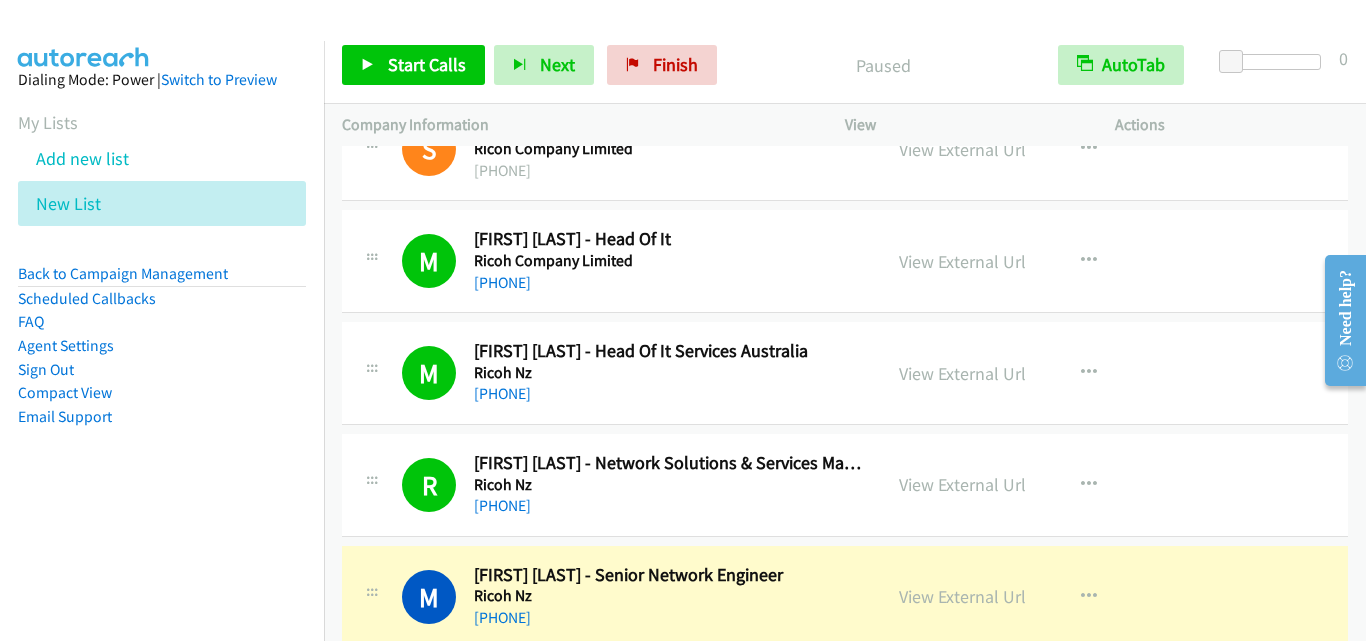 scroll, scrollTop: 2600, scrollLeft: 0, axis: vertical 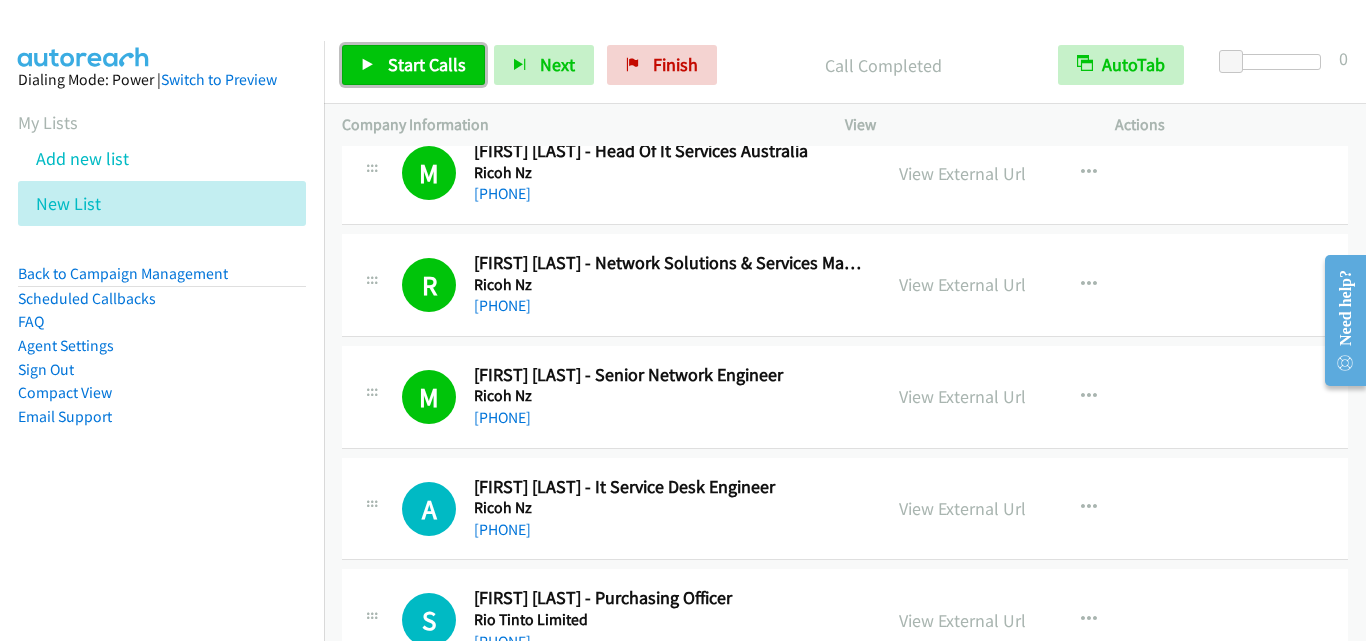 click on "Start Calls" at bounding box center [413, 65] 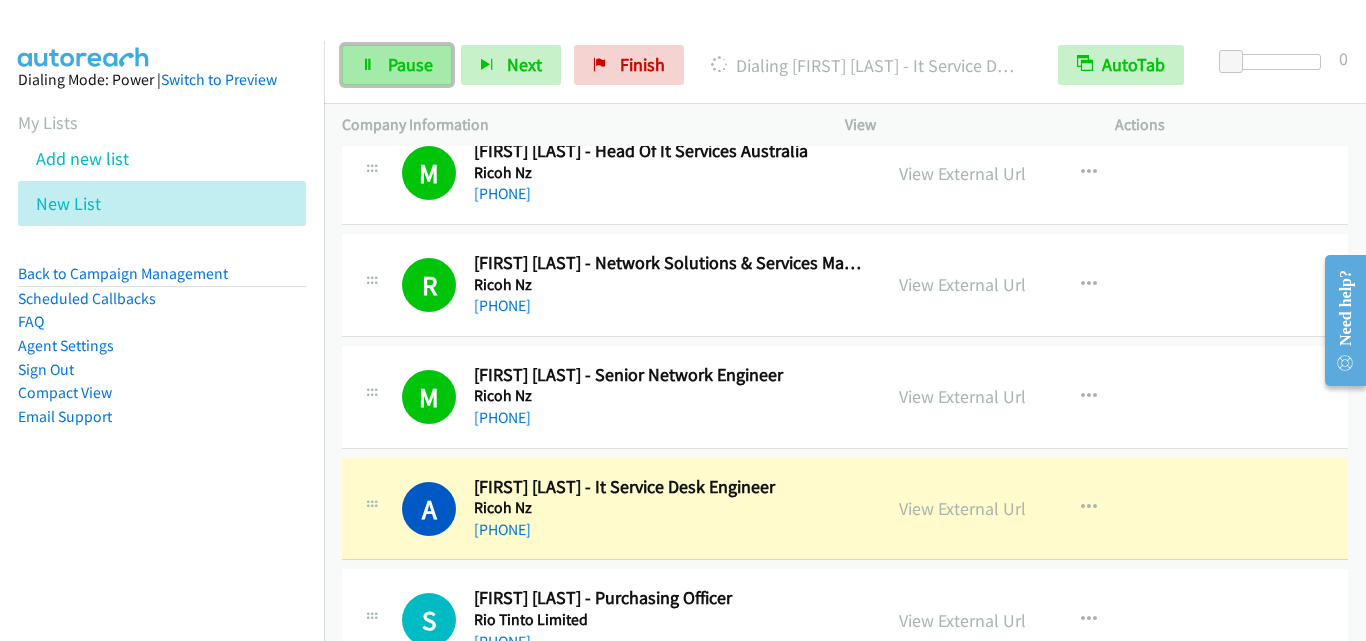 click at bounding box center (368, 66) 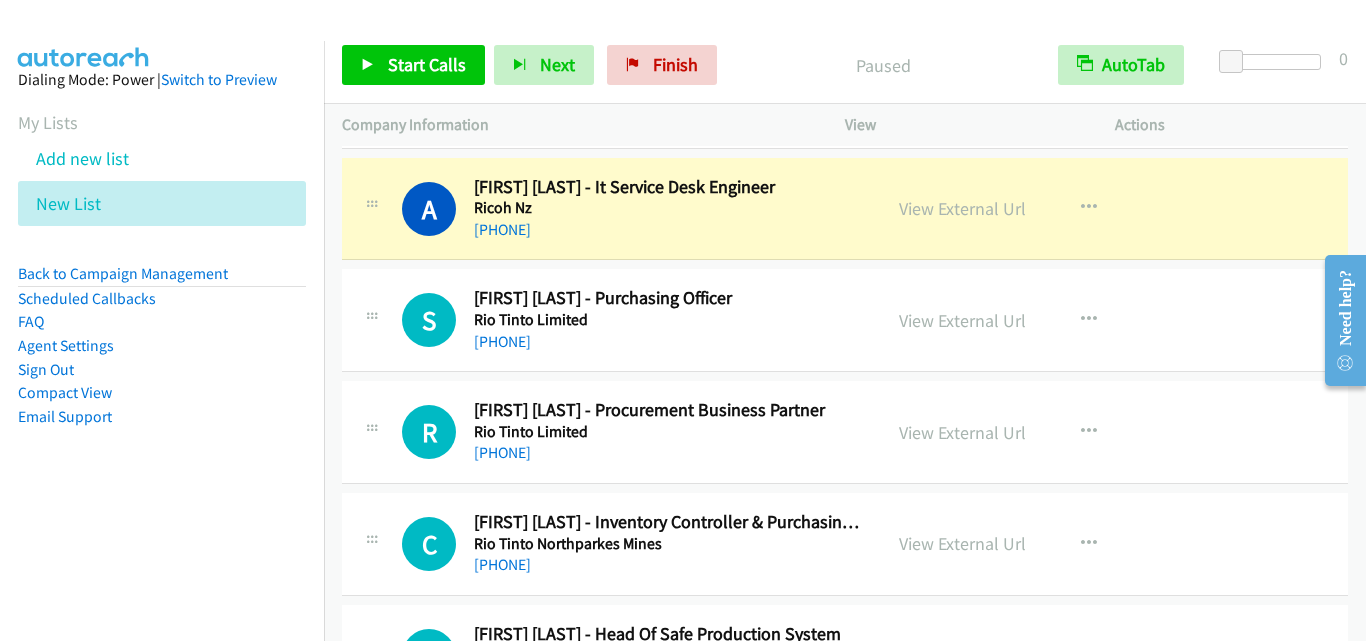 scroll, scrollTop: 2800, scrollLeft: 0, axis: vertical 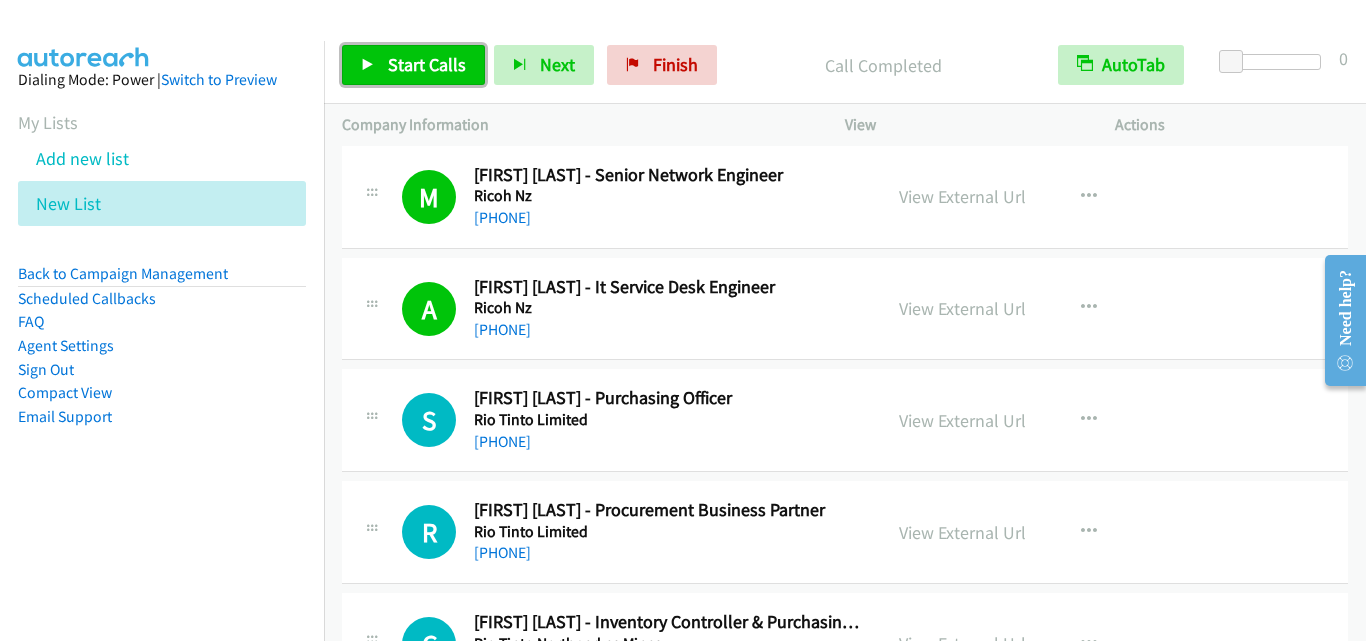 drag, startPoint x: 417, startPoint y: 62, endPoint x: 573, endPoint y: 194, distance: 204.35263 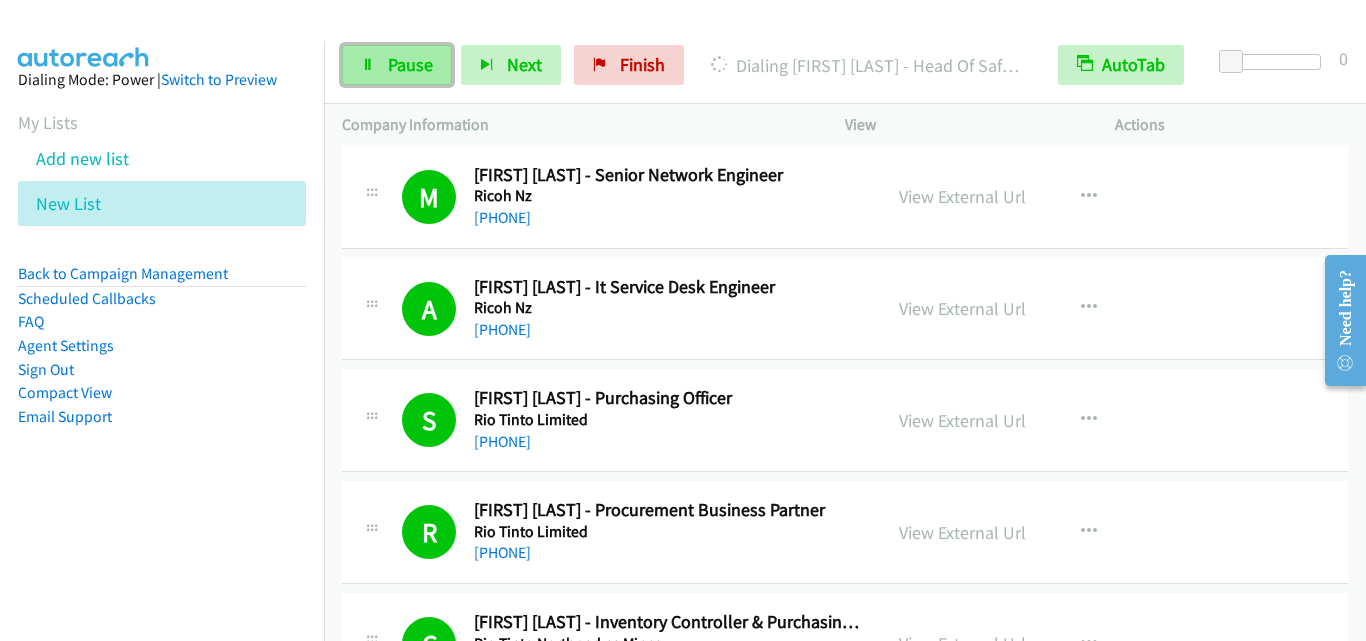 drag, startPoint x: 388, startPoint y: 63, endPoint x: 412, endPoint y: 85, distance: 32.55764 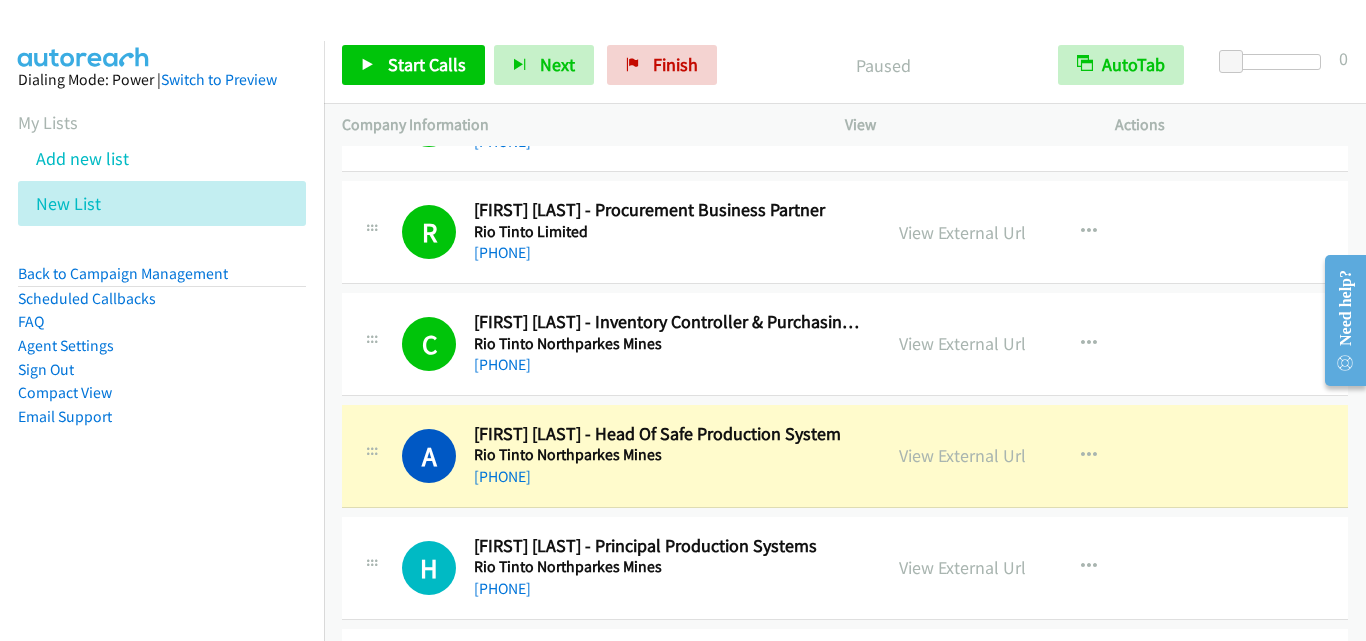 scroll, scrollTop: 3200, scrollLeft: 0, axis: vertical 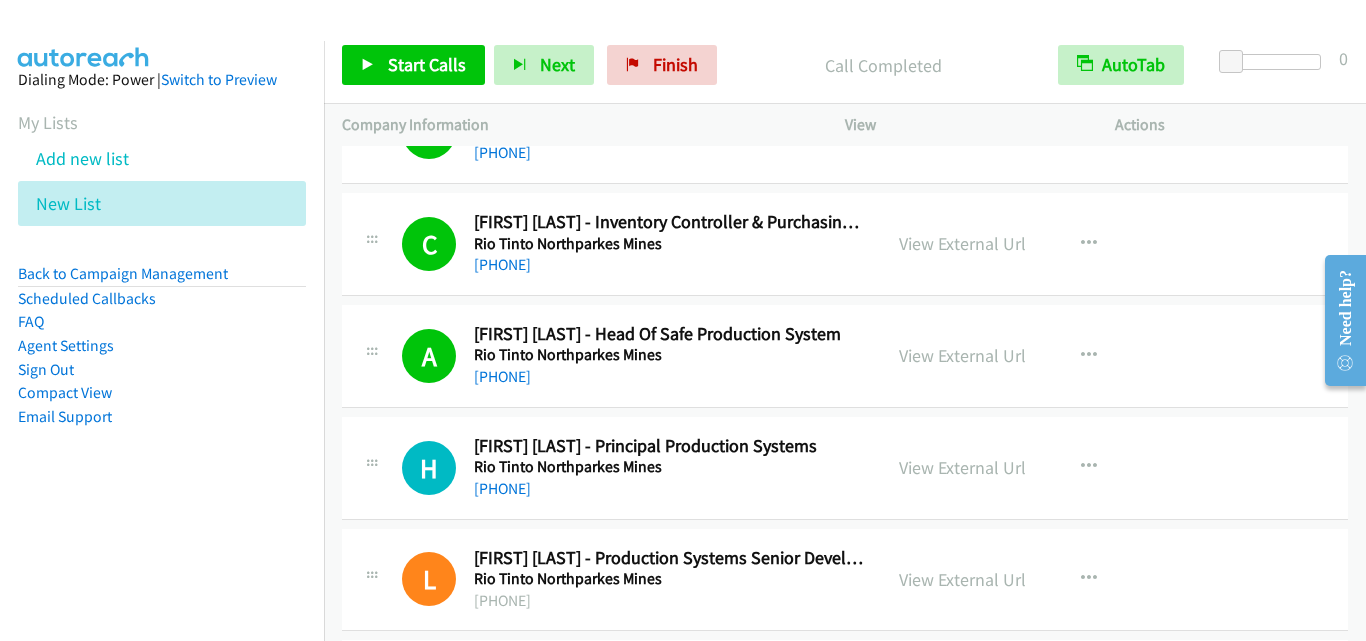 click on "+61 97155 610 6047" at bounding box center (668, 601) 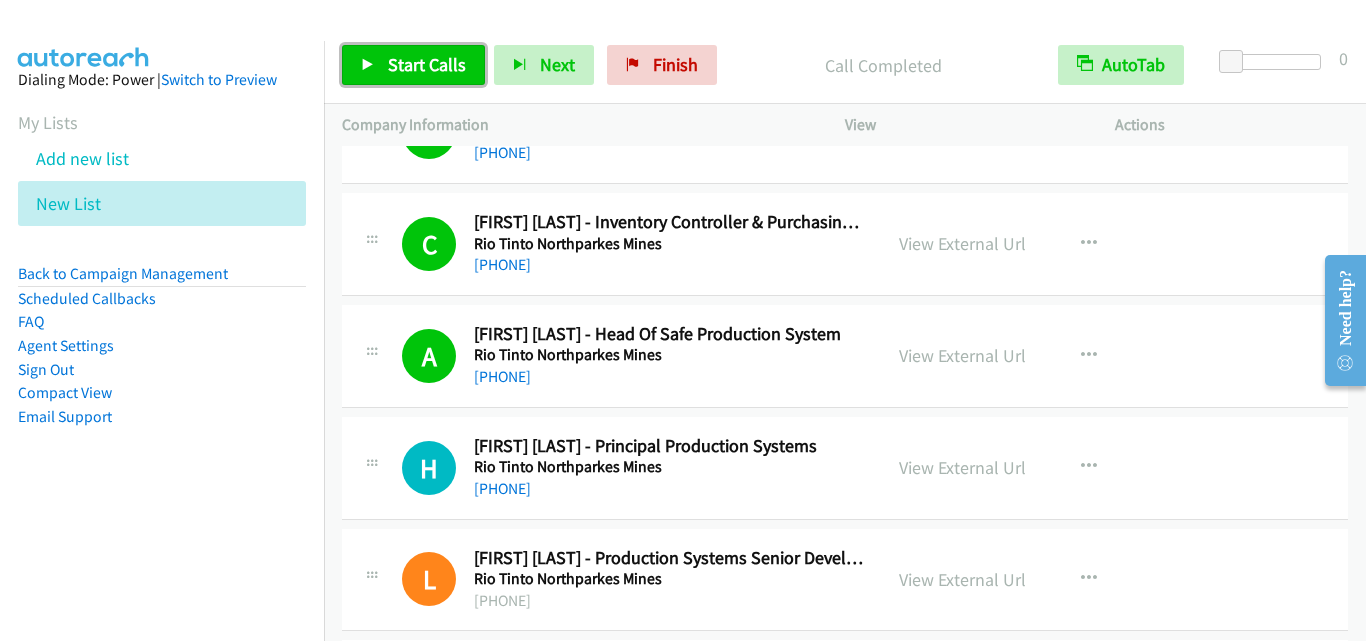 click on "Start Calls" at bounding box center [427, 64] 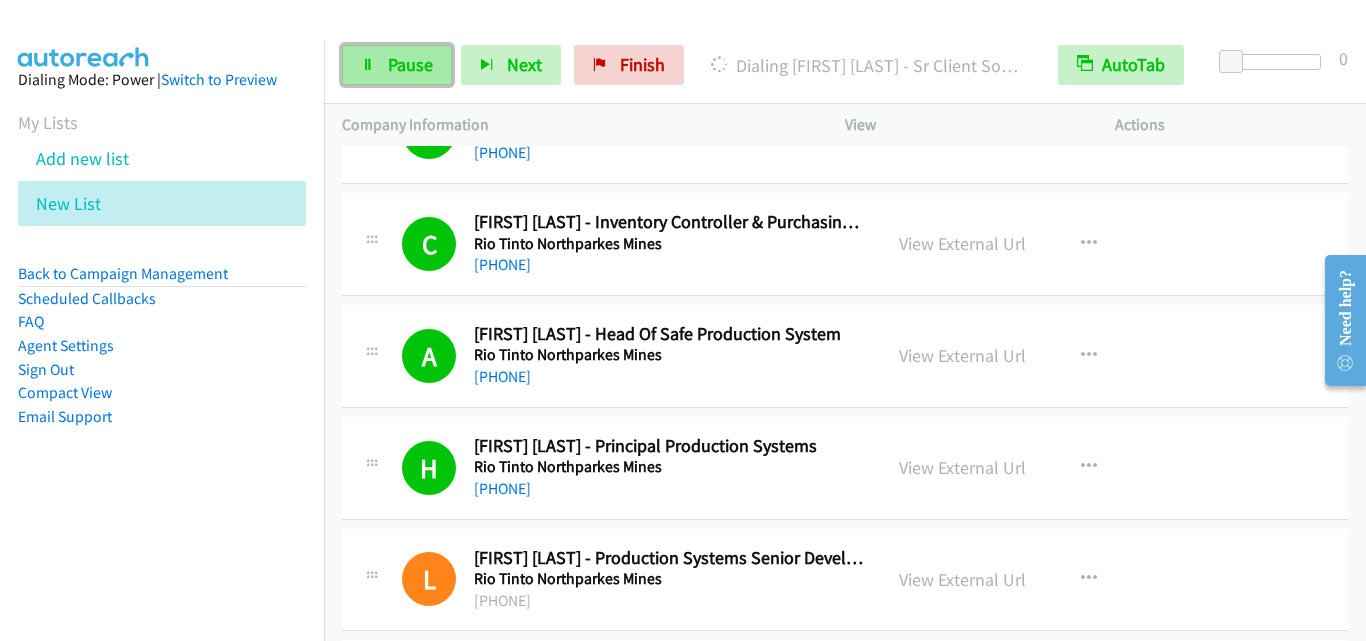 click on "Pause" at bounding box center [410, 64] 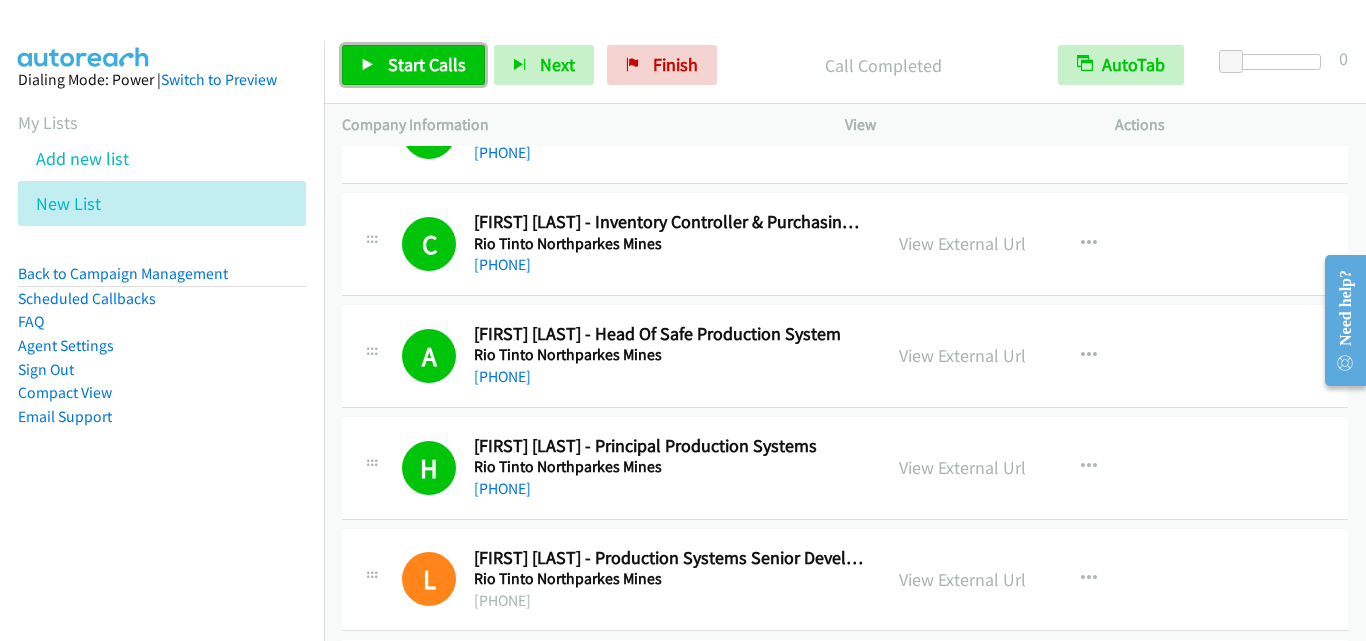 click at bounding box center (368, 66) 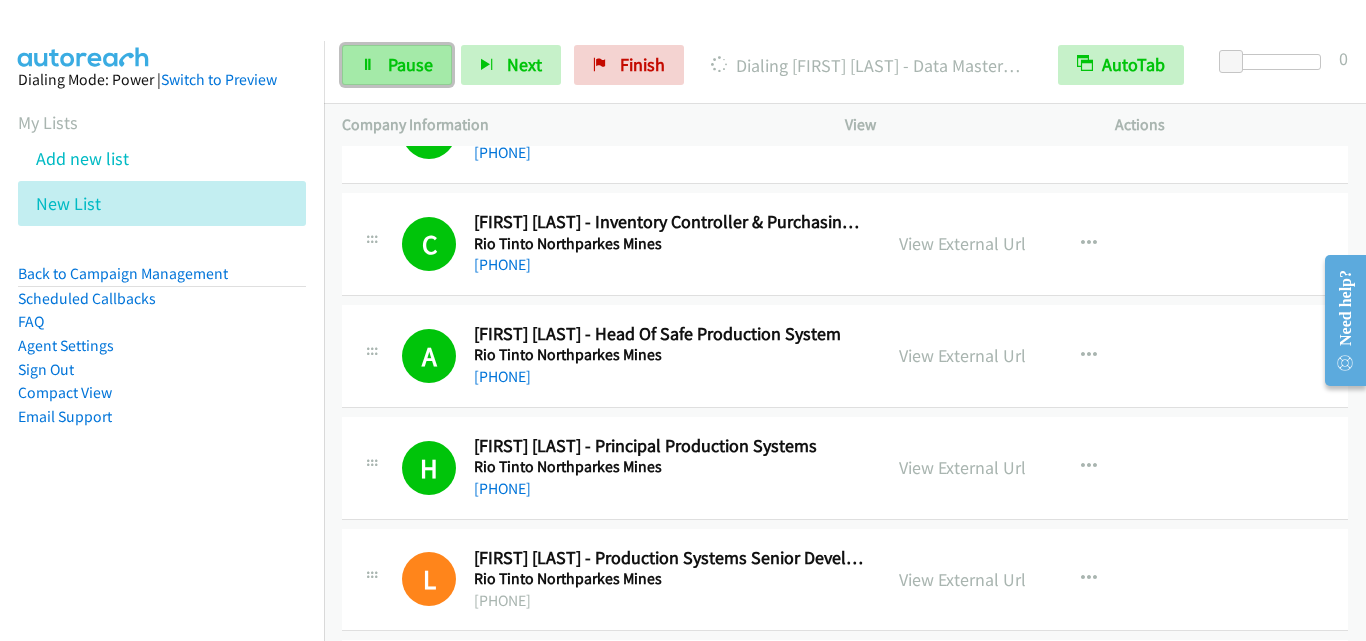 click on "Pause" at bounding box center (410, 64) 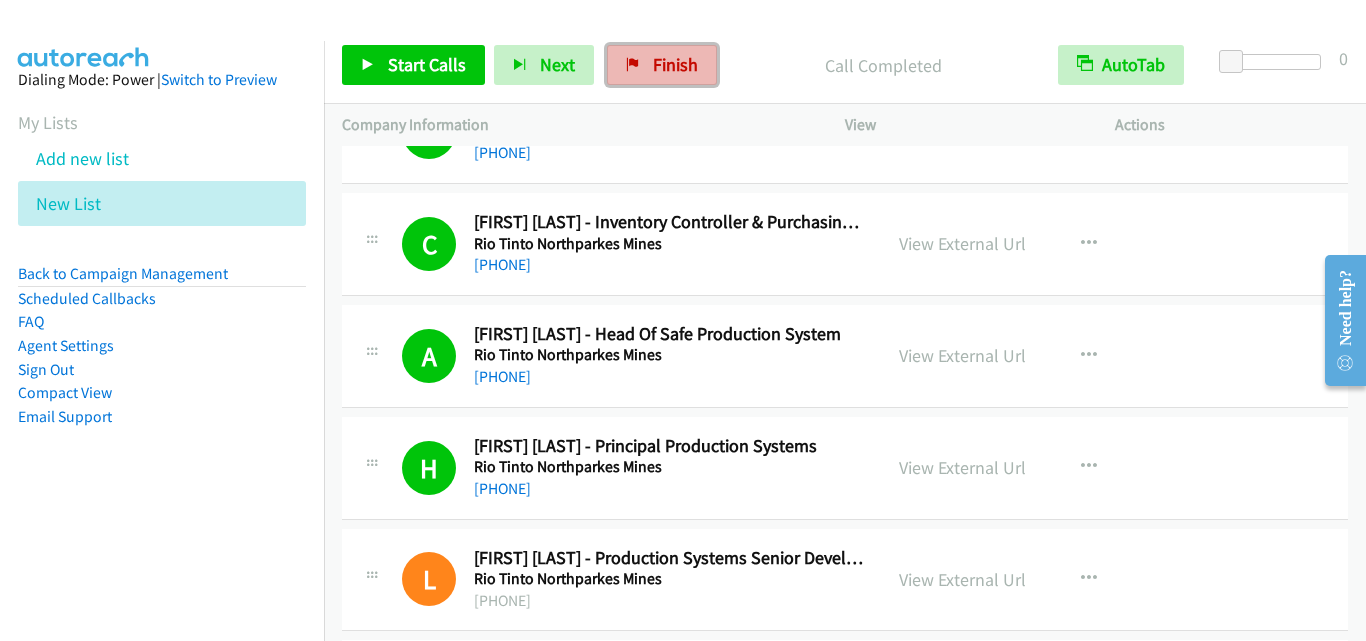 click on "Finish" at bounding box center [662, 65] 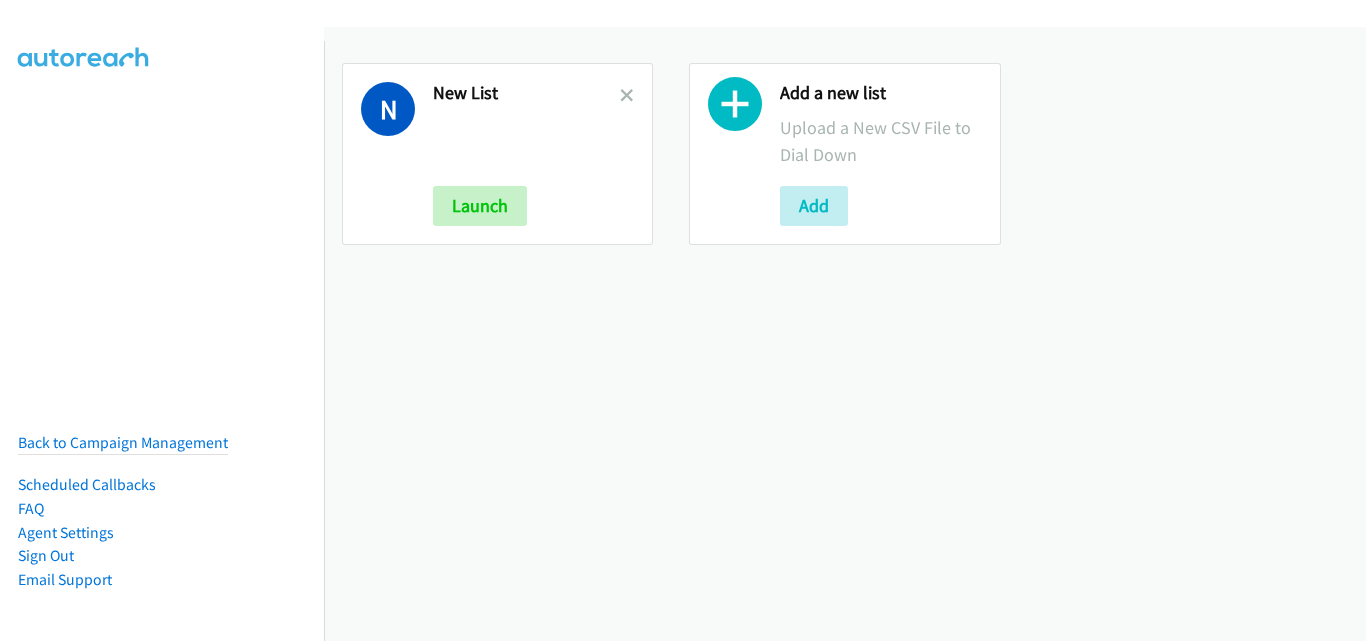scroll, scrollTop: 0, scrollLeft: 0, axis: both 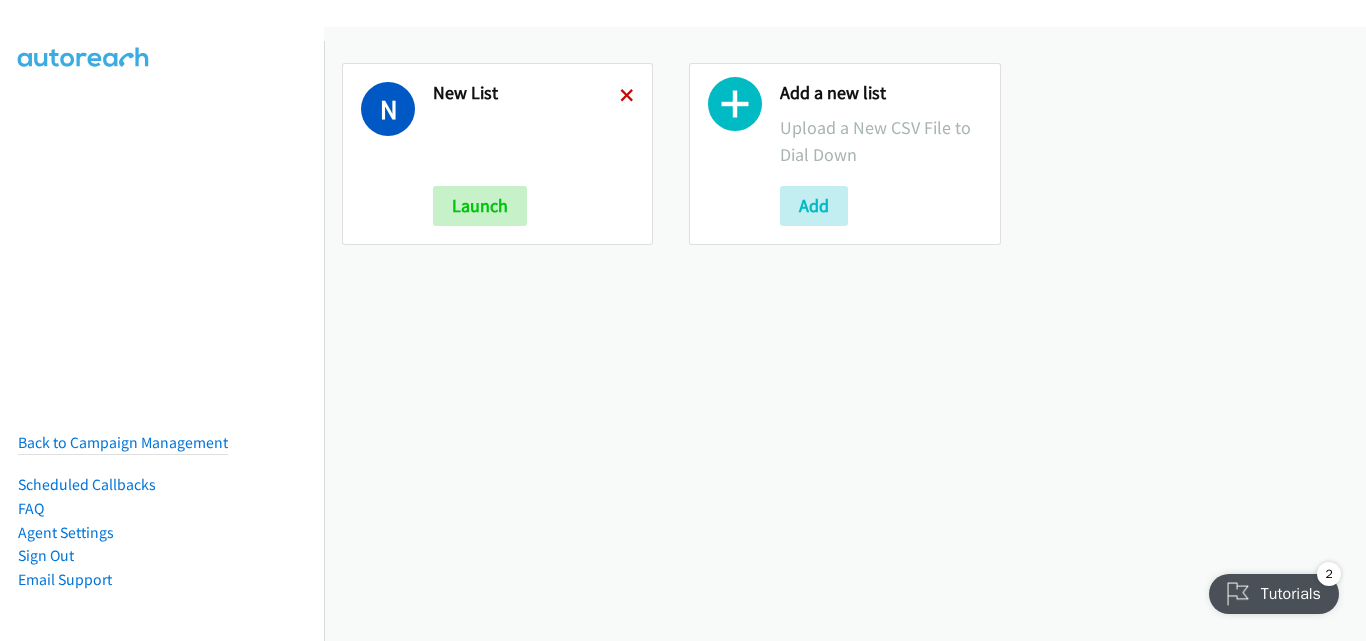 click at bounding box center (627, 97) 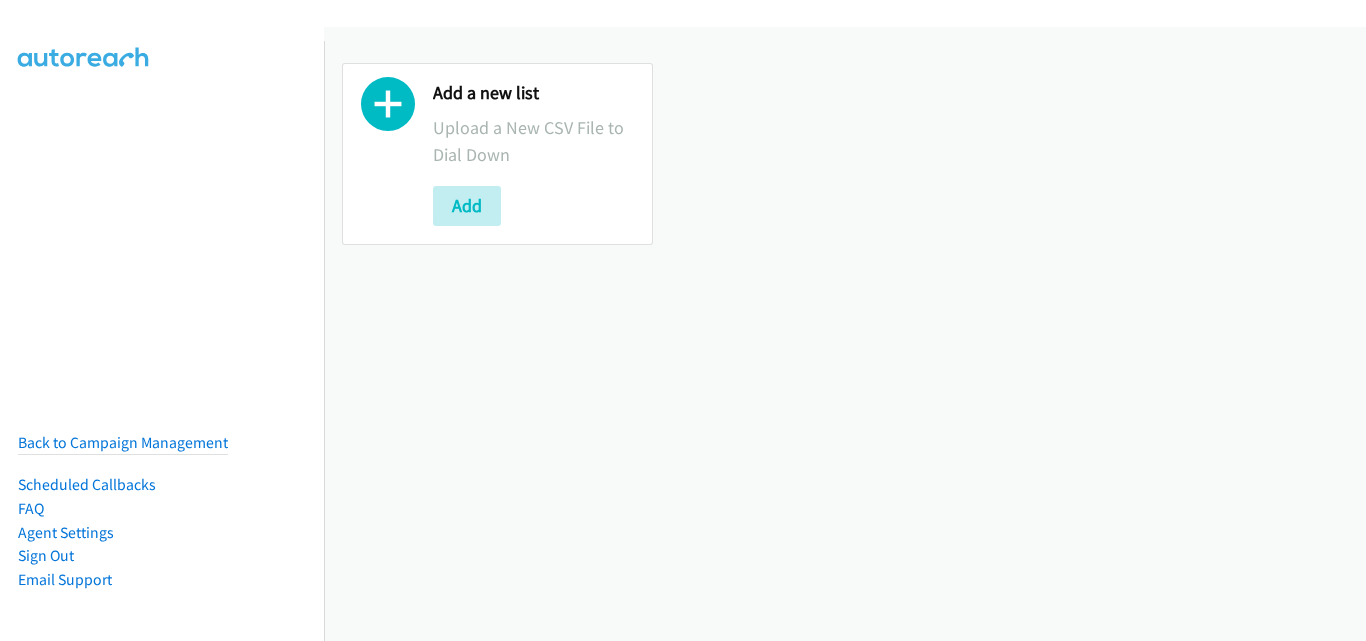 scroll, scrollTop: 0, scrollLeft: 0, axis: both 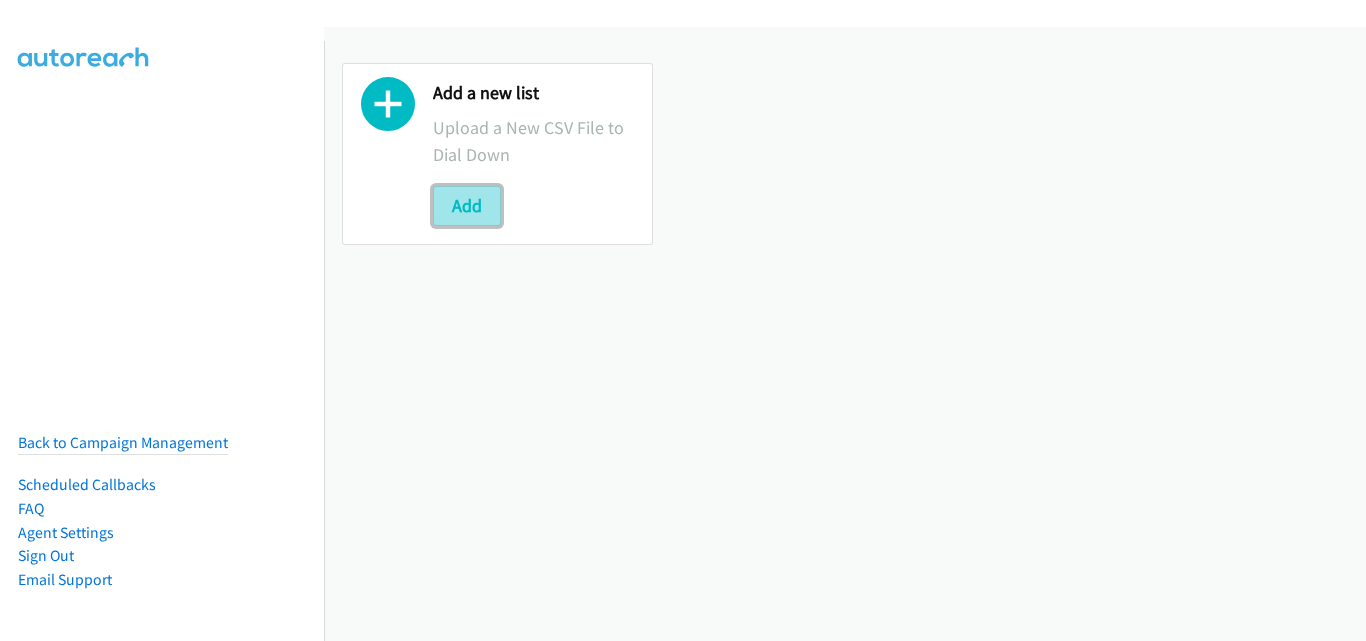 click on "Add" at bounding box center [467, 206] 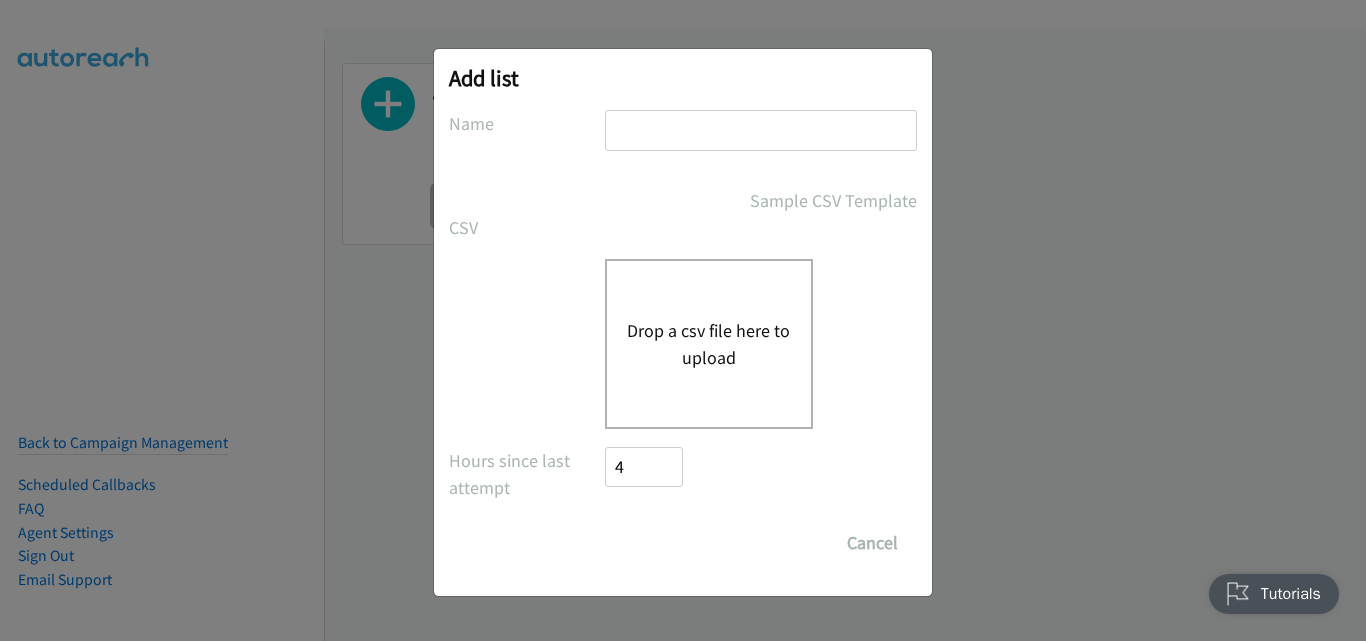 scroll, scrollTop: 0, scrollLeft: 0, axis: both 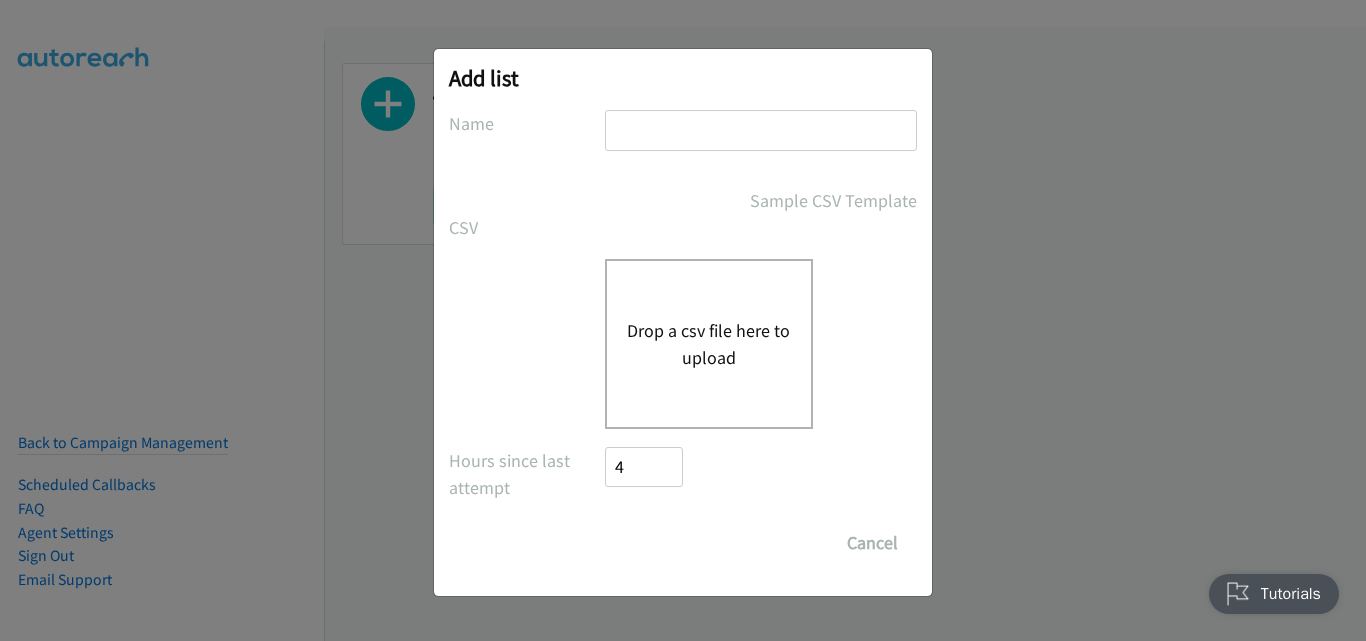 click on "Drop a csv file here to upload" at bounding box center [709, 344] 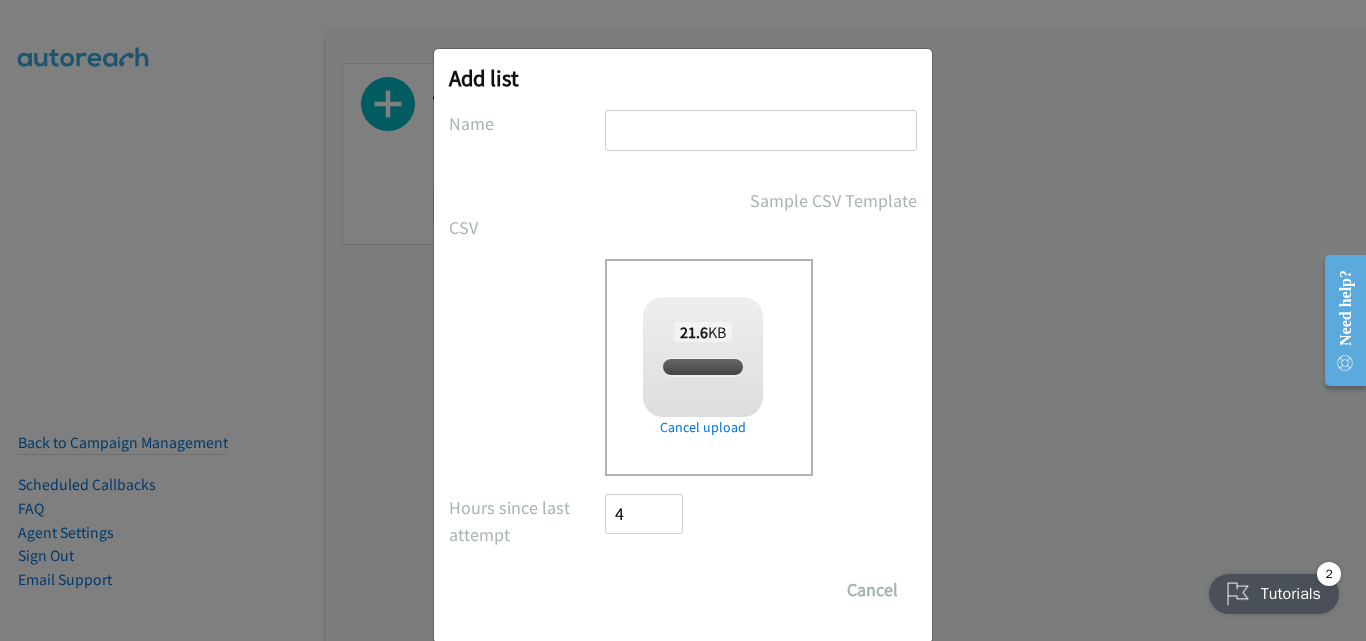 checkbox on "true" 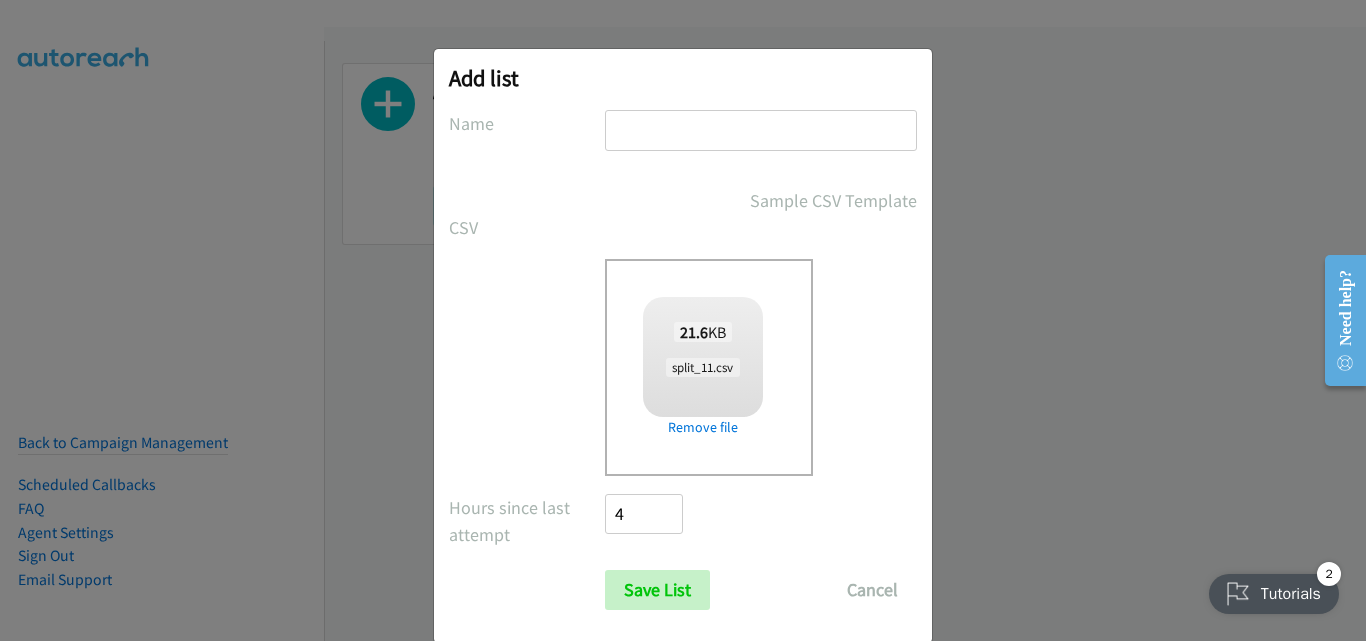 type on "New List" 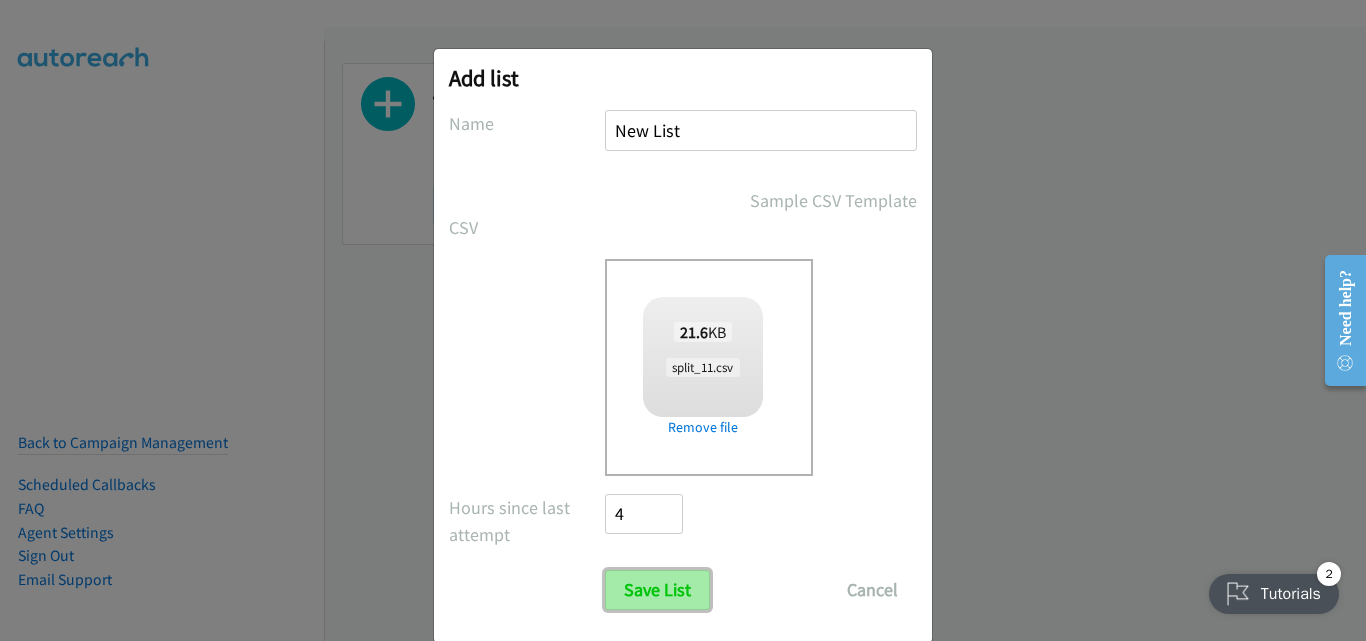 click on "Save List" at bounding box center [657, 590] 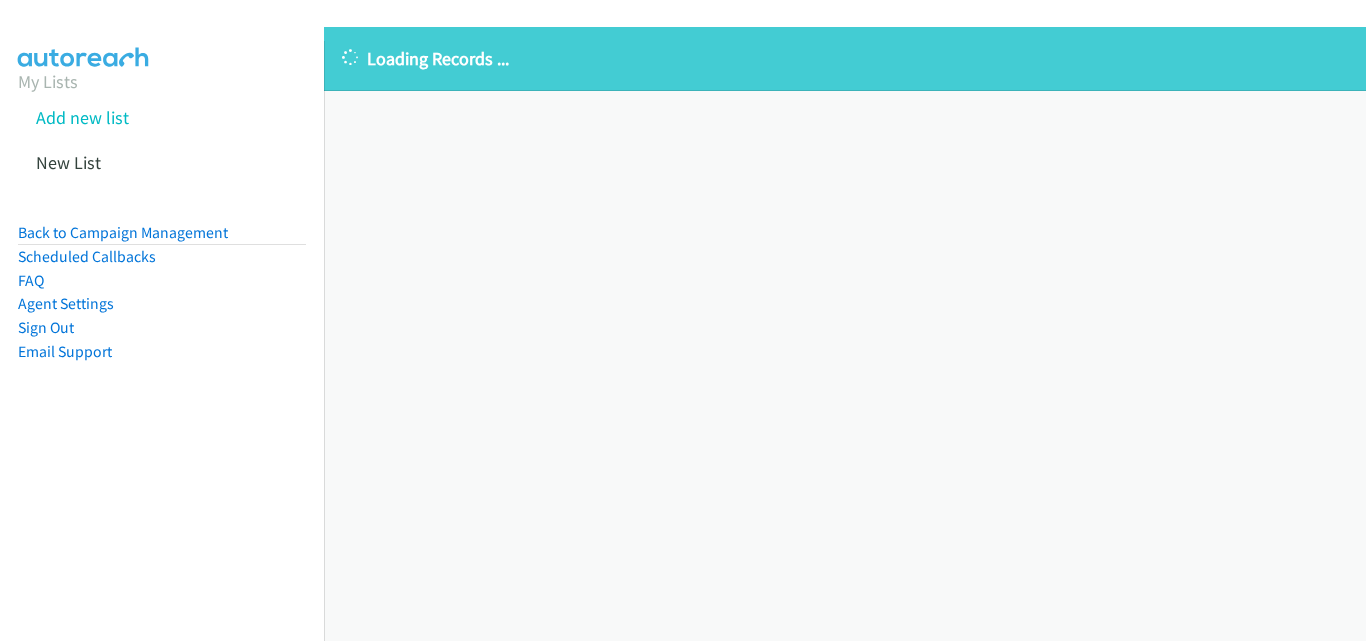 scroll, scrollTop: 0, scrollLeft: 0, axis: both 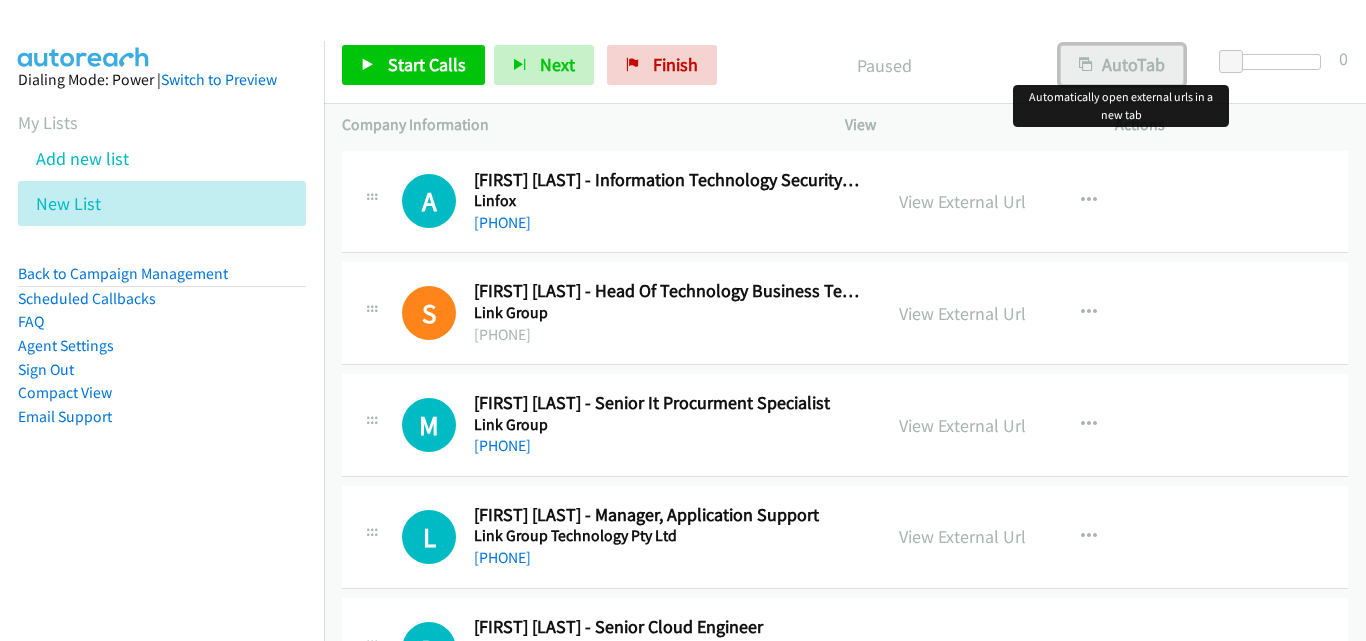 click on "AutoTab" at bounding box center (1122, 65) 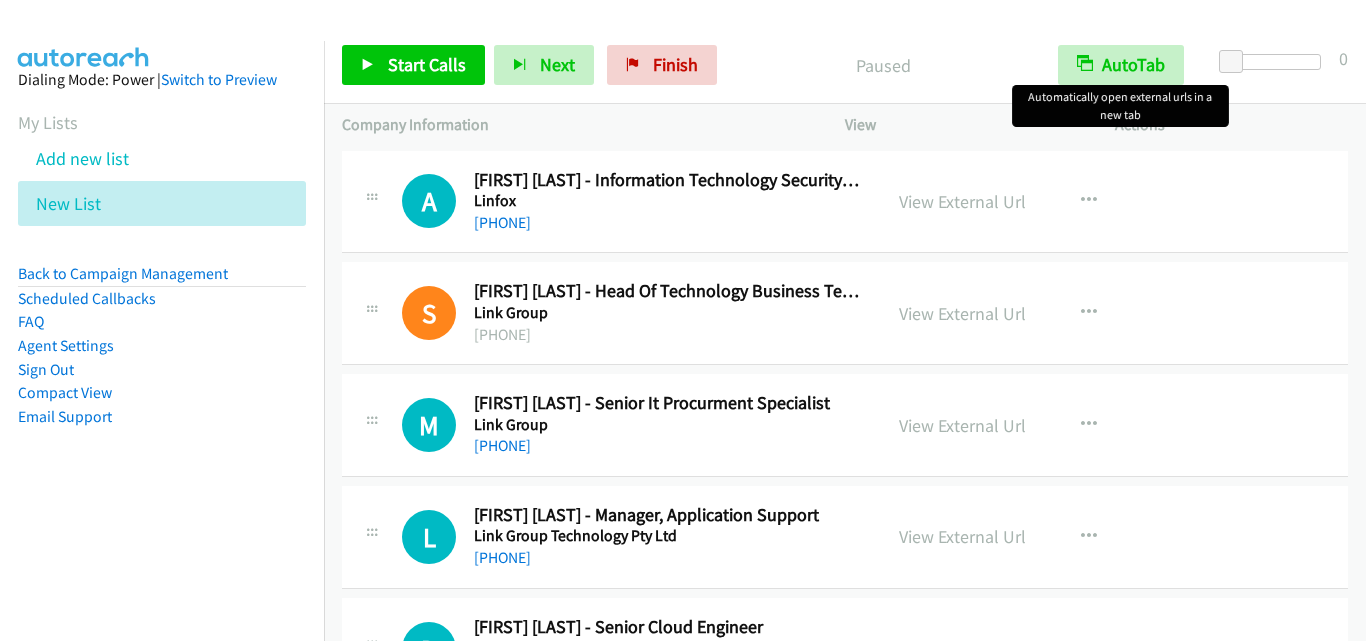 scroll, scrollTop: 0, scrollLeft: 0, axis: both 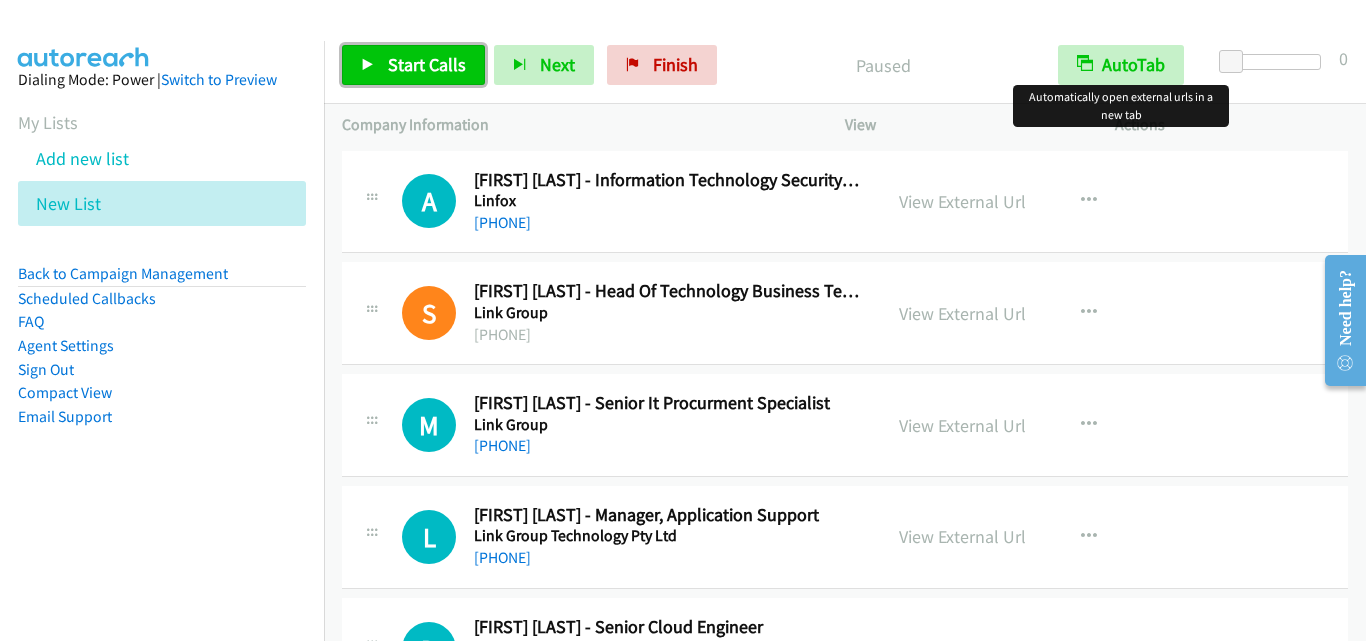 click on "Start Calls" at bounding box center [413, 65] 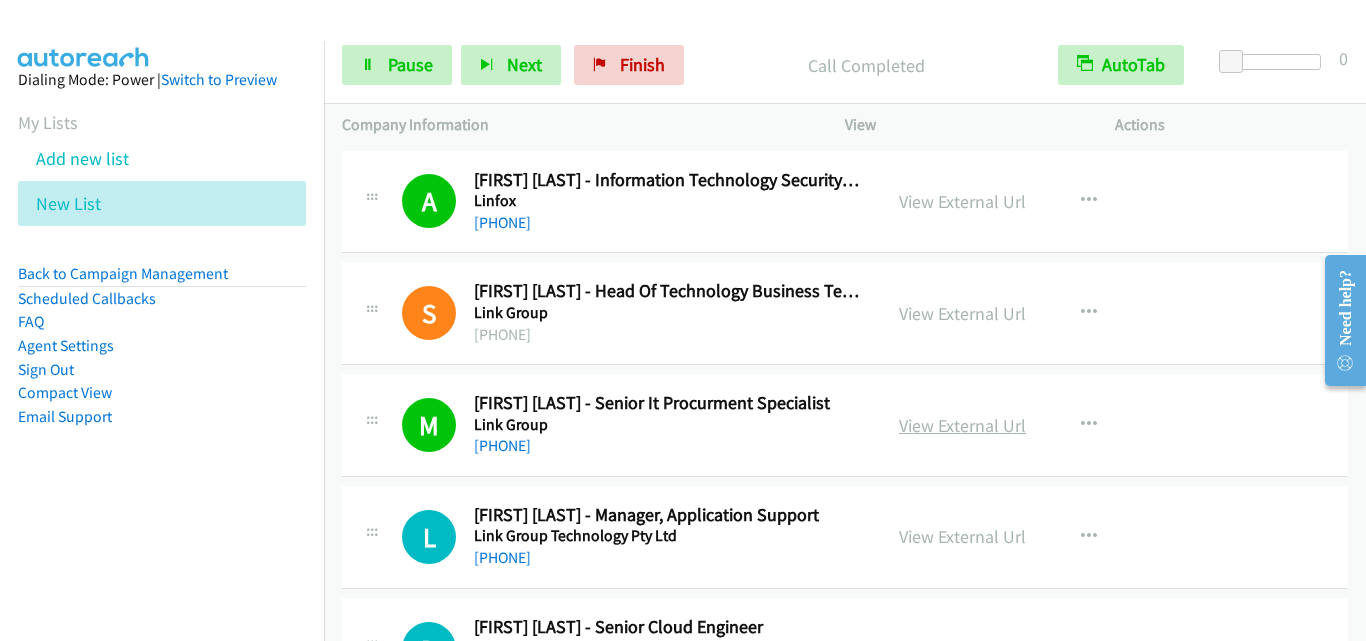 scroll, scrollTop: 200, scrollLeft: 0, axis: vertical 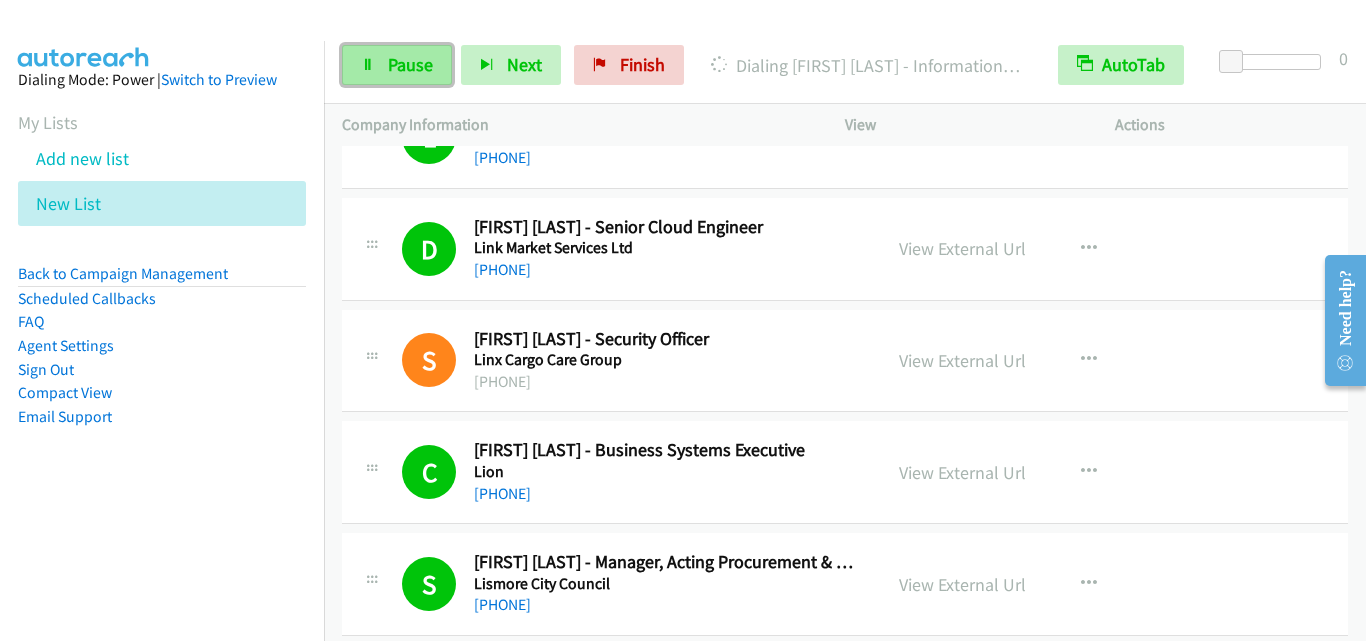 click on "Pause" at bounding box center [397, 65] 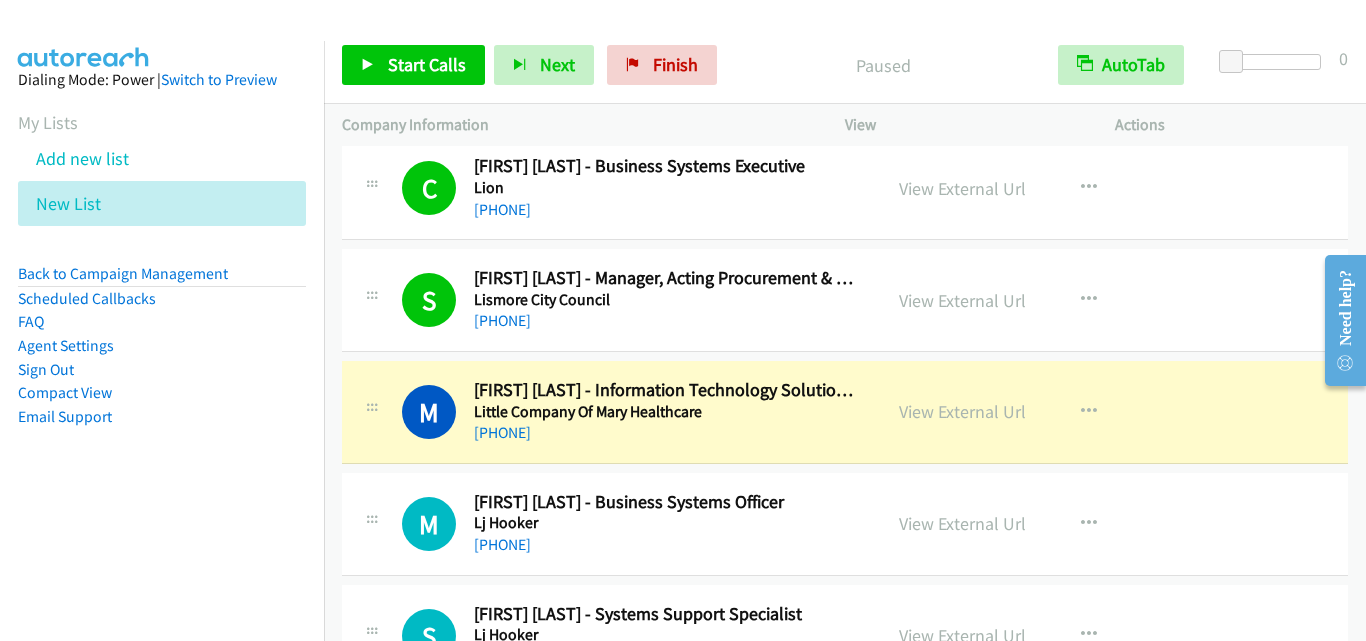 scroll, scrollTop: 700, scrollLeft: 0, axis: vertical 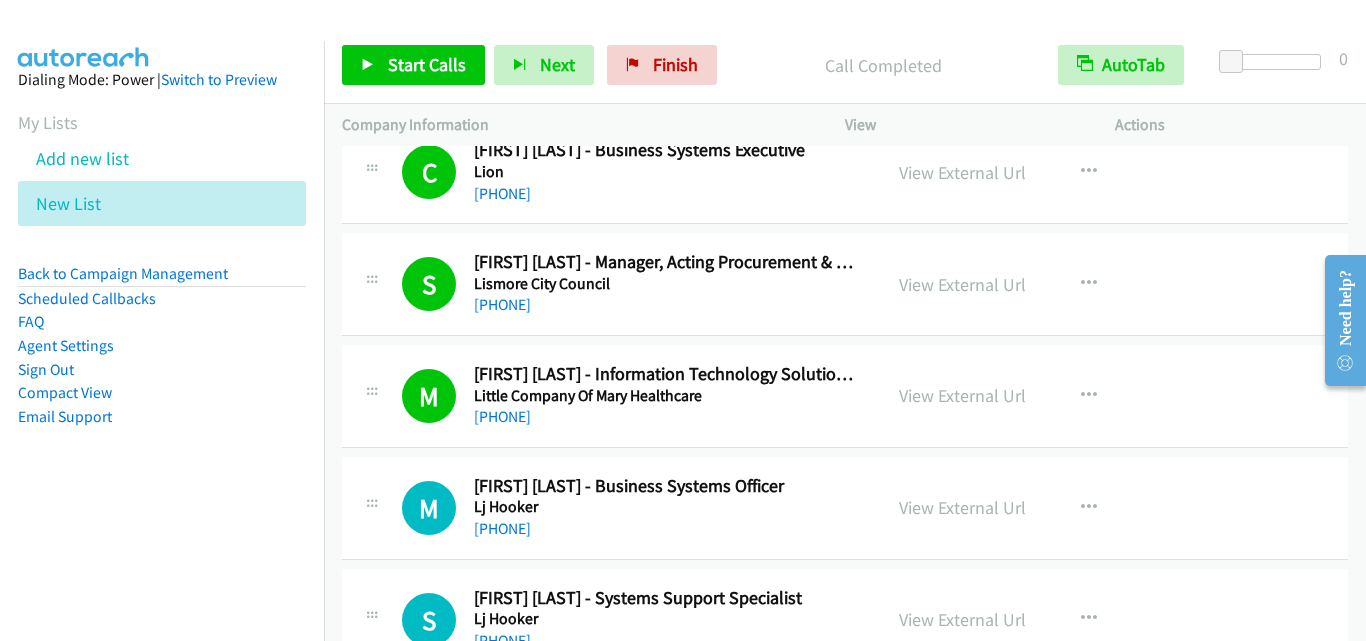 click on "Dialing Mode: Power
|
Switch to Preview
My Lists
Add new list
New List
Back to Campaign Management
Scheduled Callbacks
FAQ
Agent Settings
Sign Out
Compact View
Email Support" at bounding box center [162, 280] 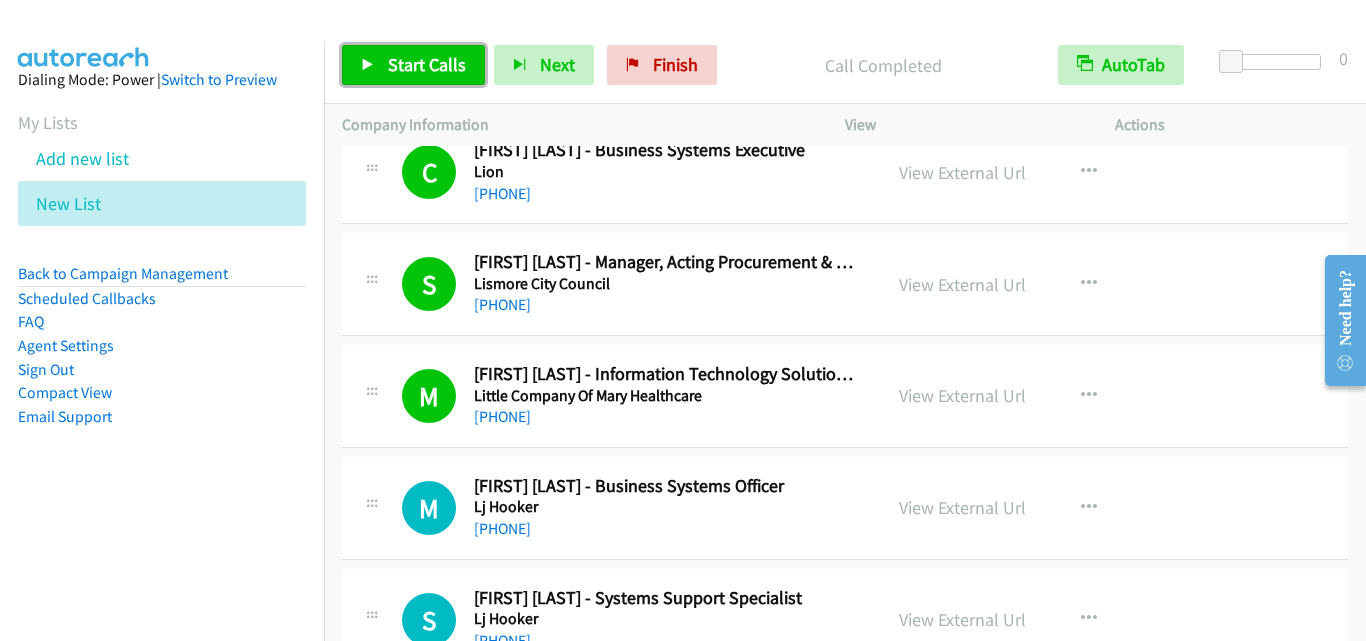 drag, startPoint x: 378, startPoint y: 71, endPoint x: 636, endPoint y: 369, distance: 394.16748 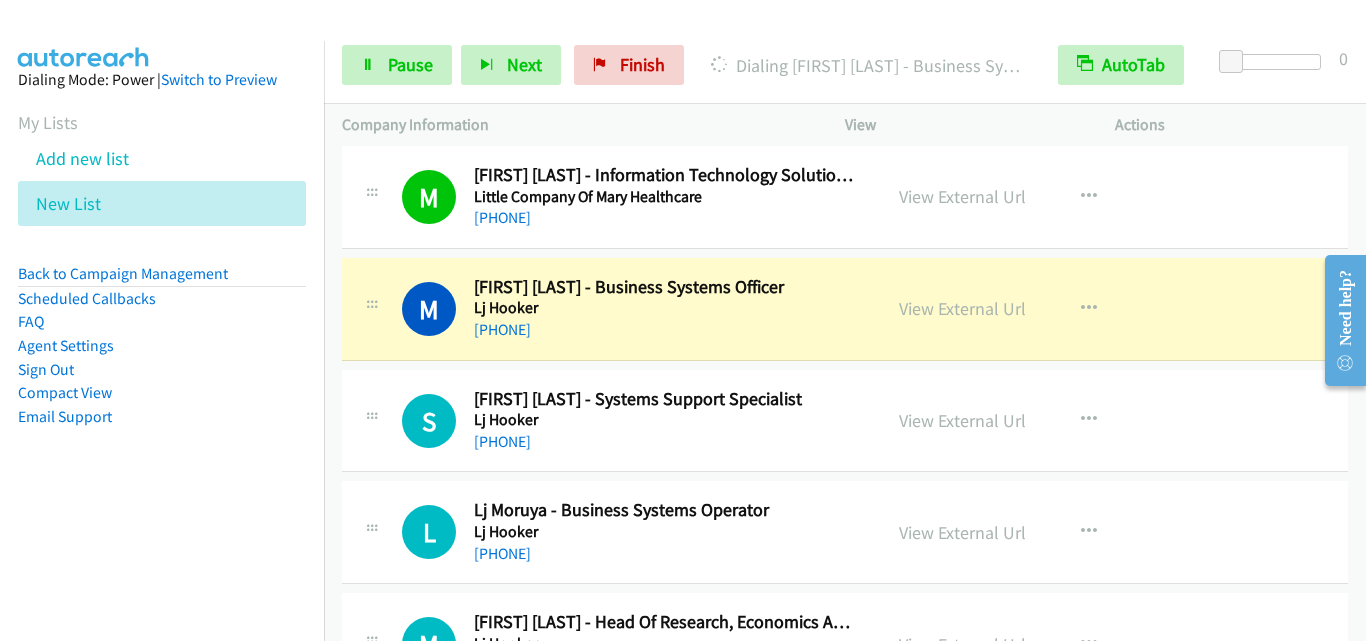scroll, scrollTop: 900, scrollLeft: 0, axis: vertical 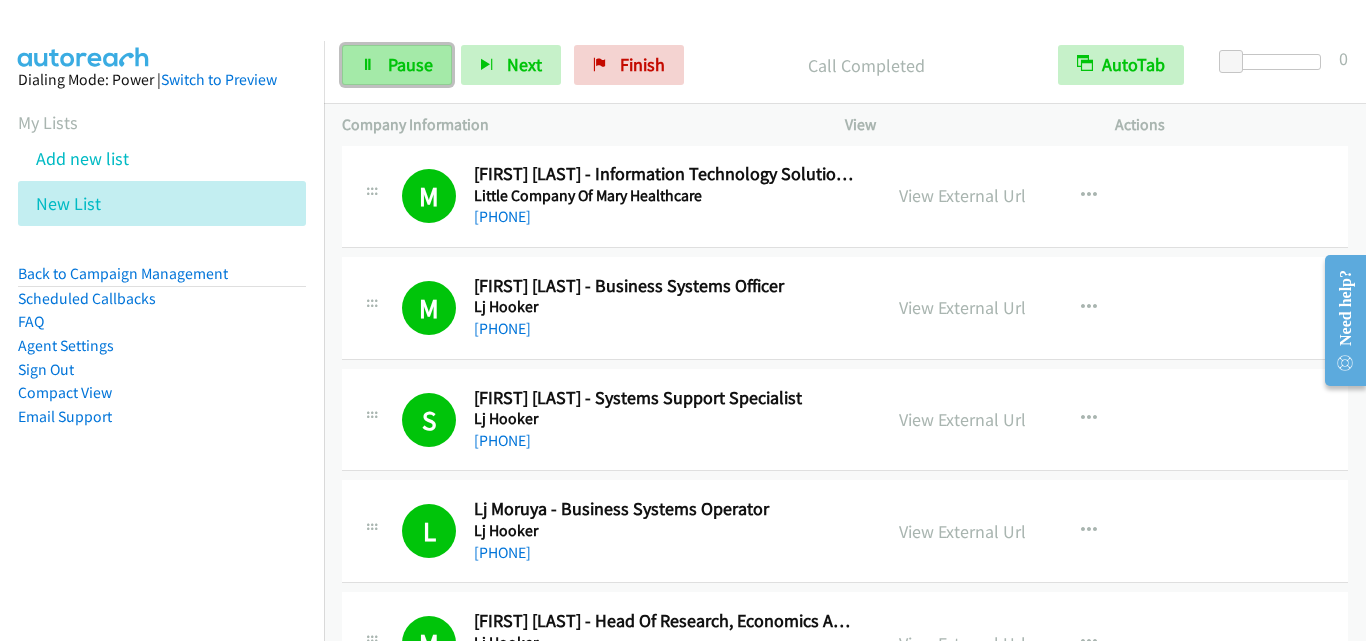 click on "Pause" at bounding box center [397, 65] 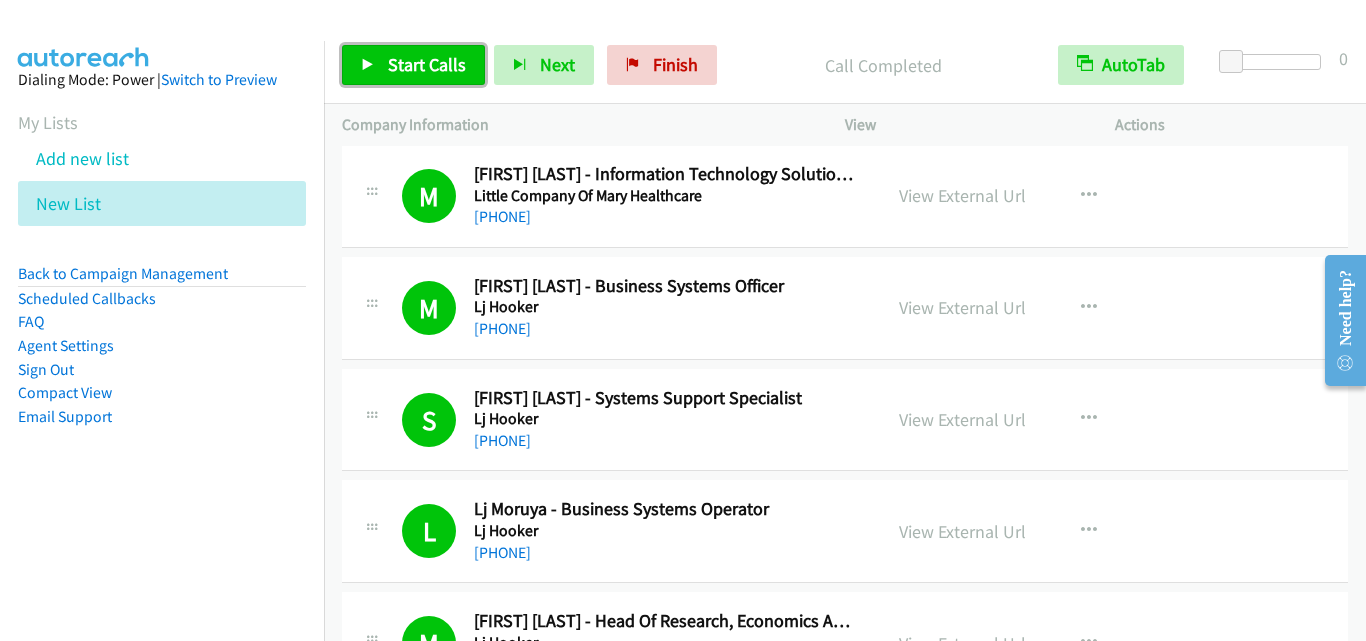 click on "Start Calls" at bounding box center [427, 64] 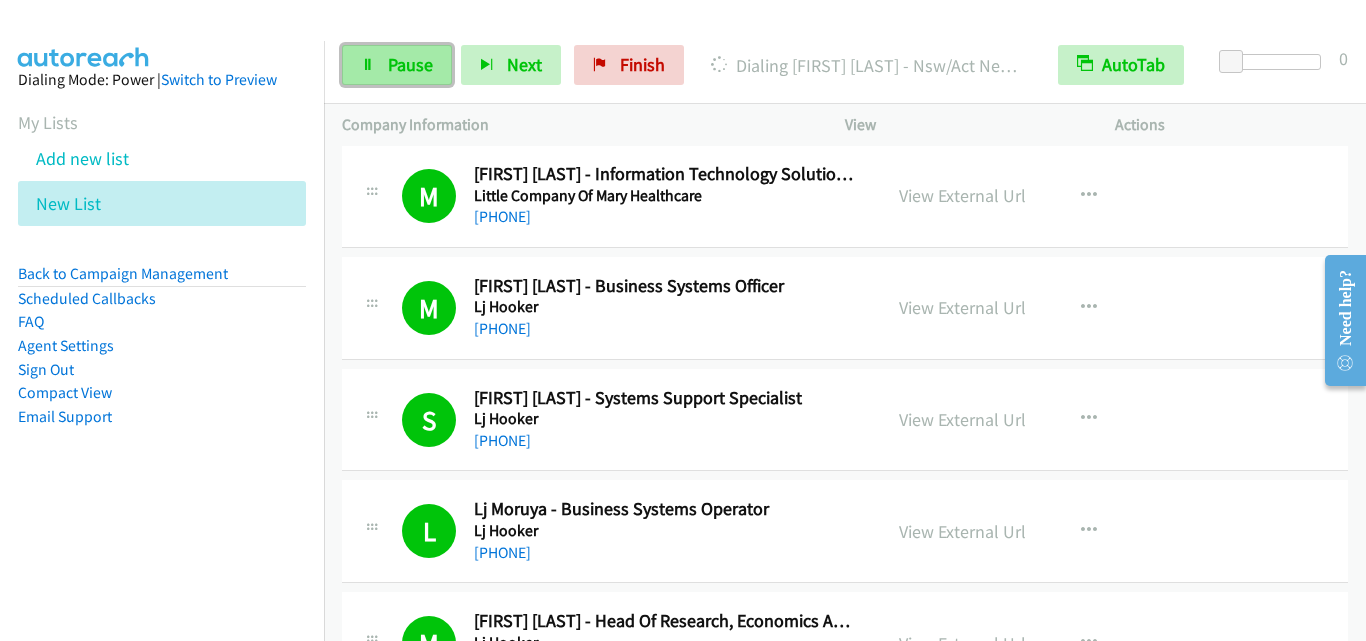 click on "Pause" at bounding box center (397, 65) 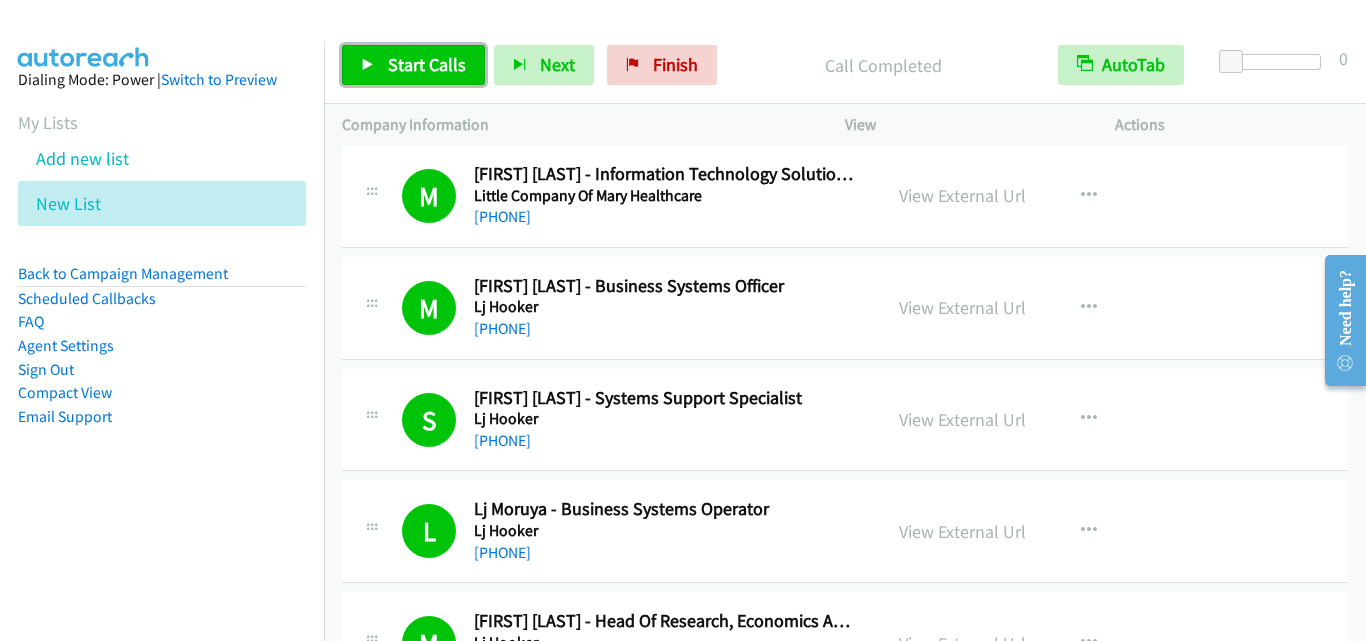 click on "Start Calls" at bounding box center (427, 64) 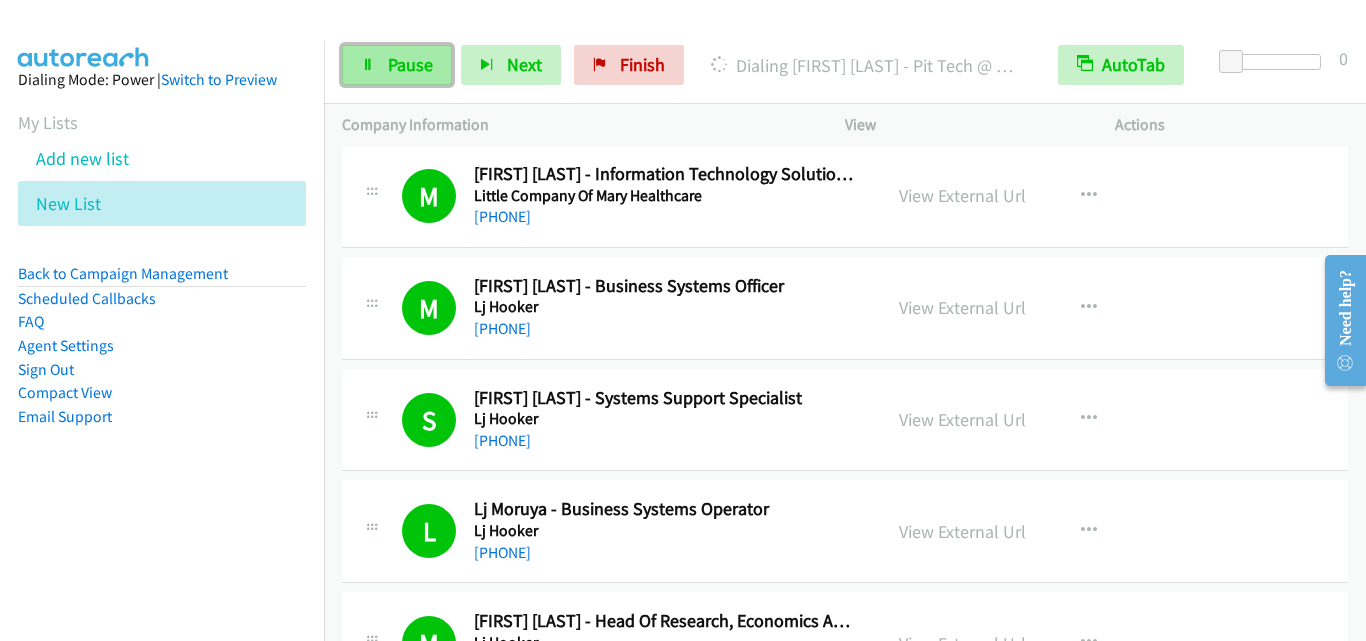 click on "Pause" at bounding box center [410, 64] 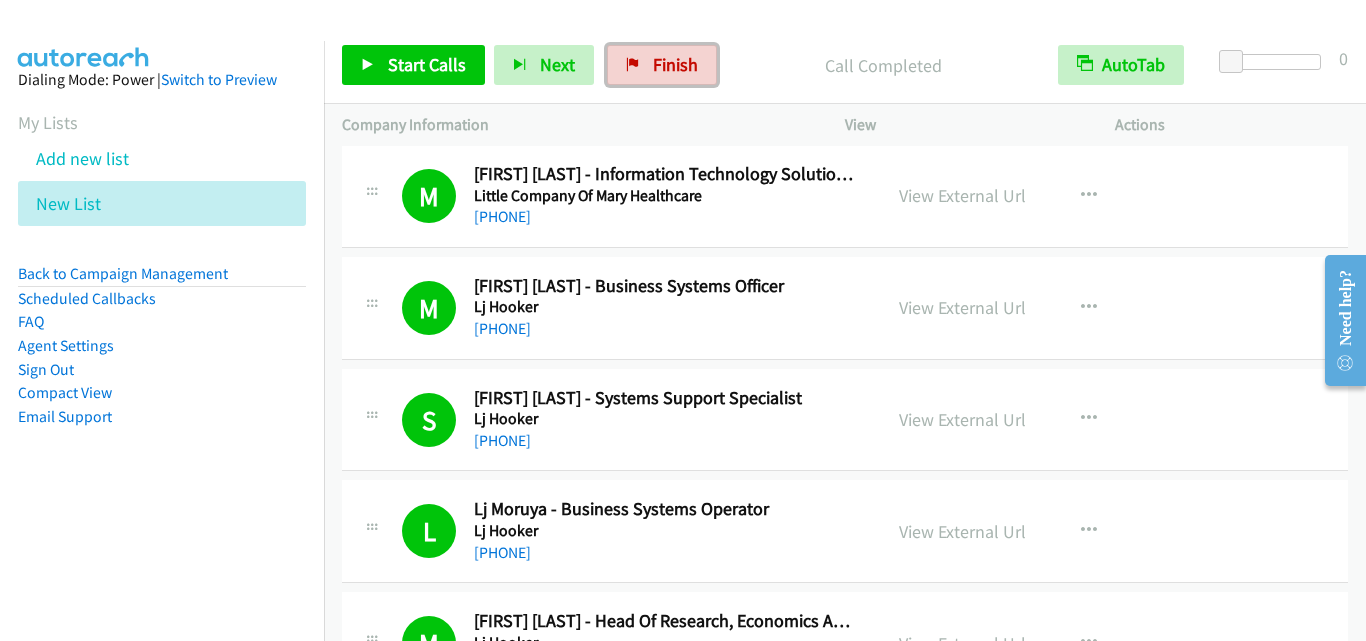 click on "Finish" at bounding box center [675, 64] 